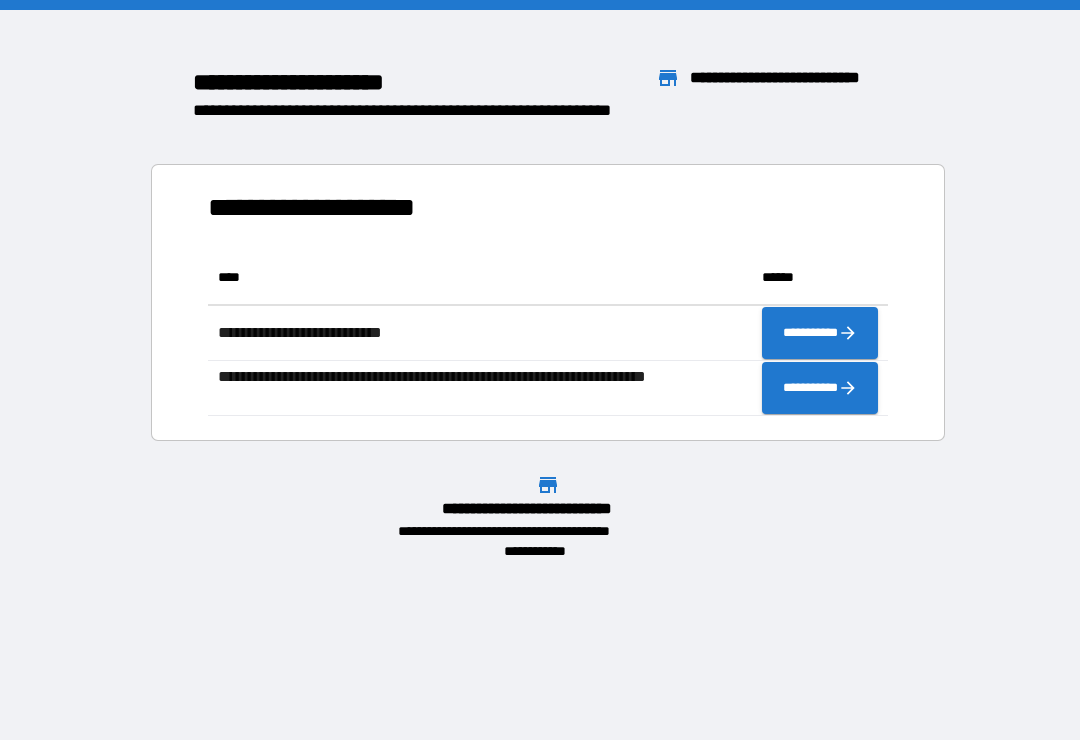 scroll, scrollTop: 0, scrollLeft: 0, axis: both 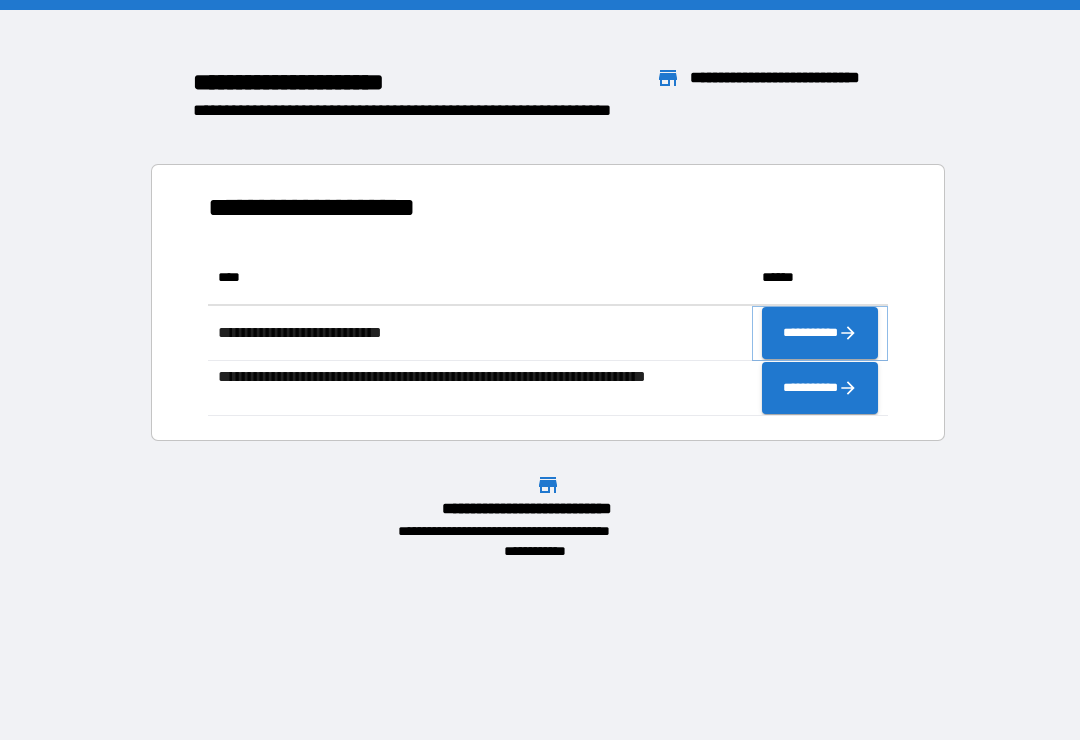 click on "**********" at bounding box center [820, 333] 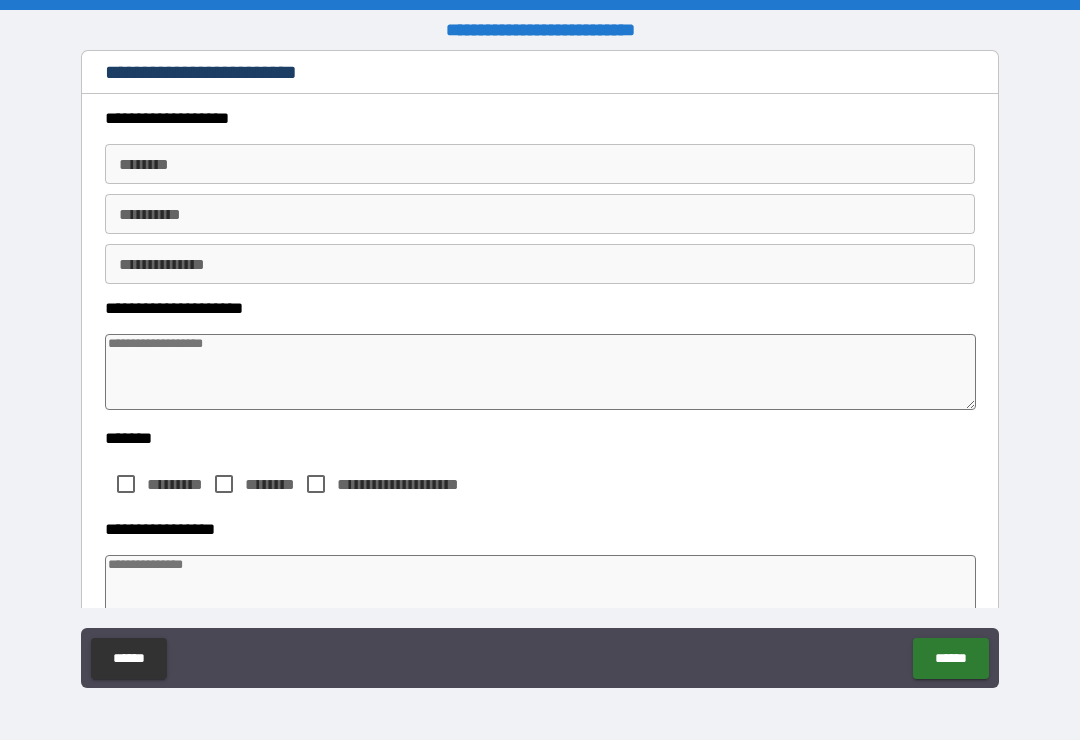 type on "*" 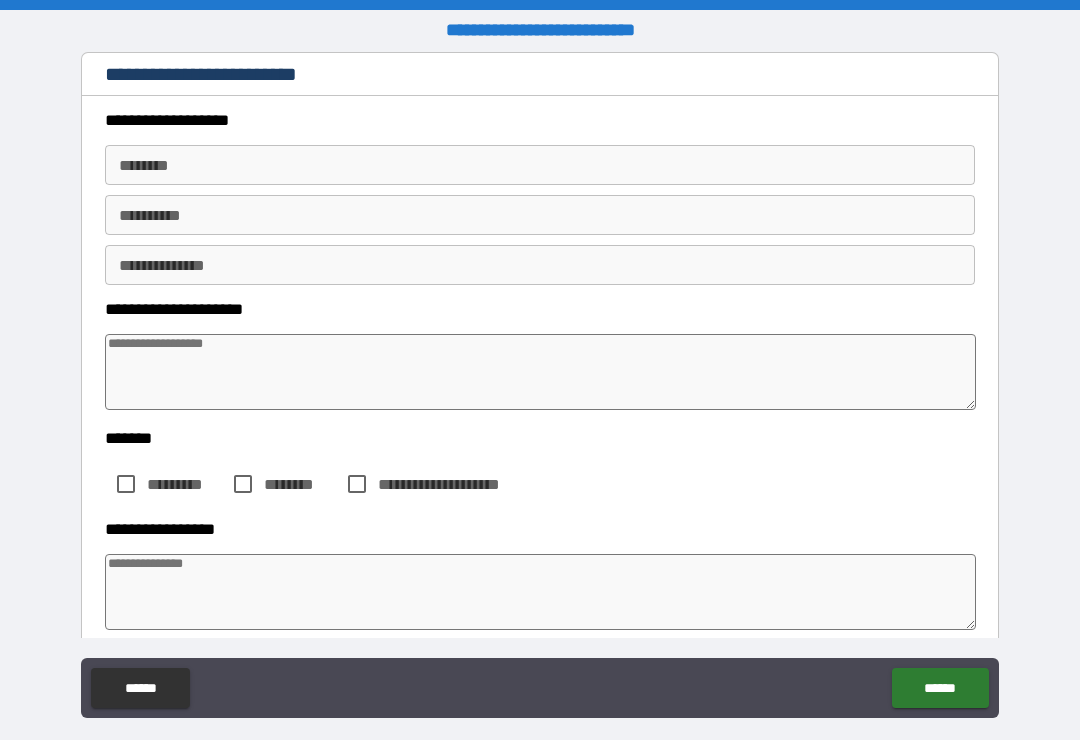click on "******   *" at bounding box center [540, 165] 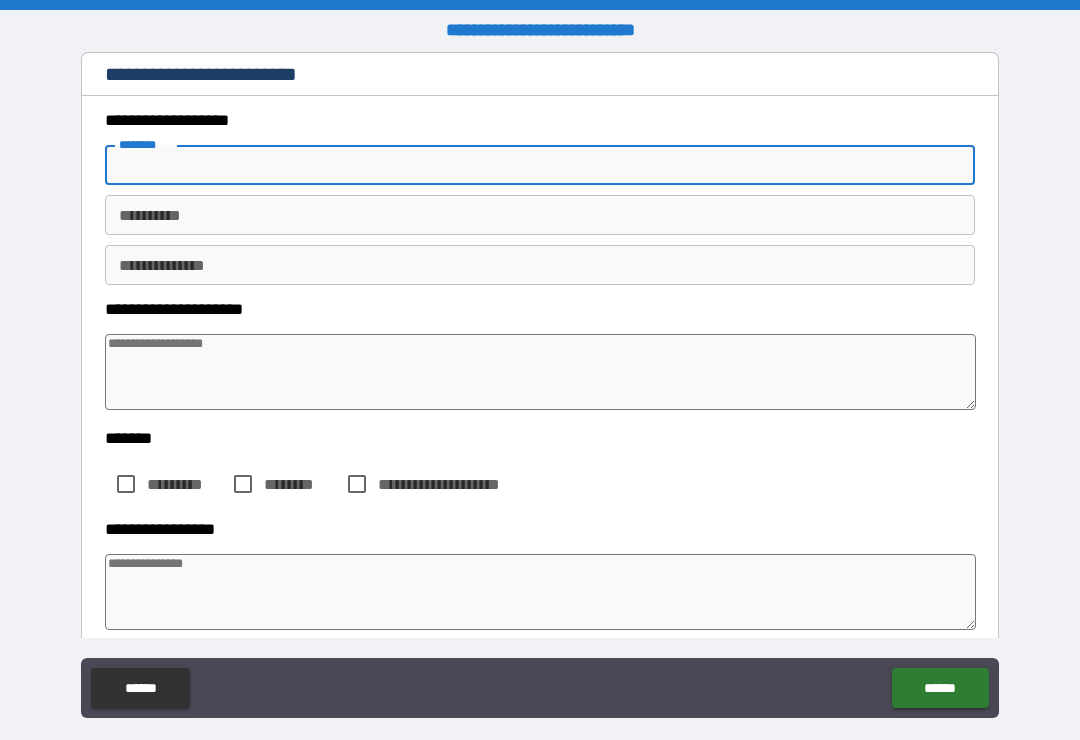 type on "*" 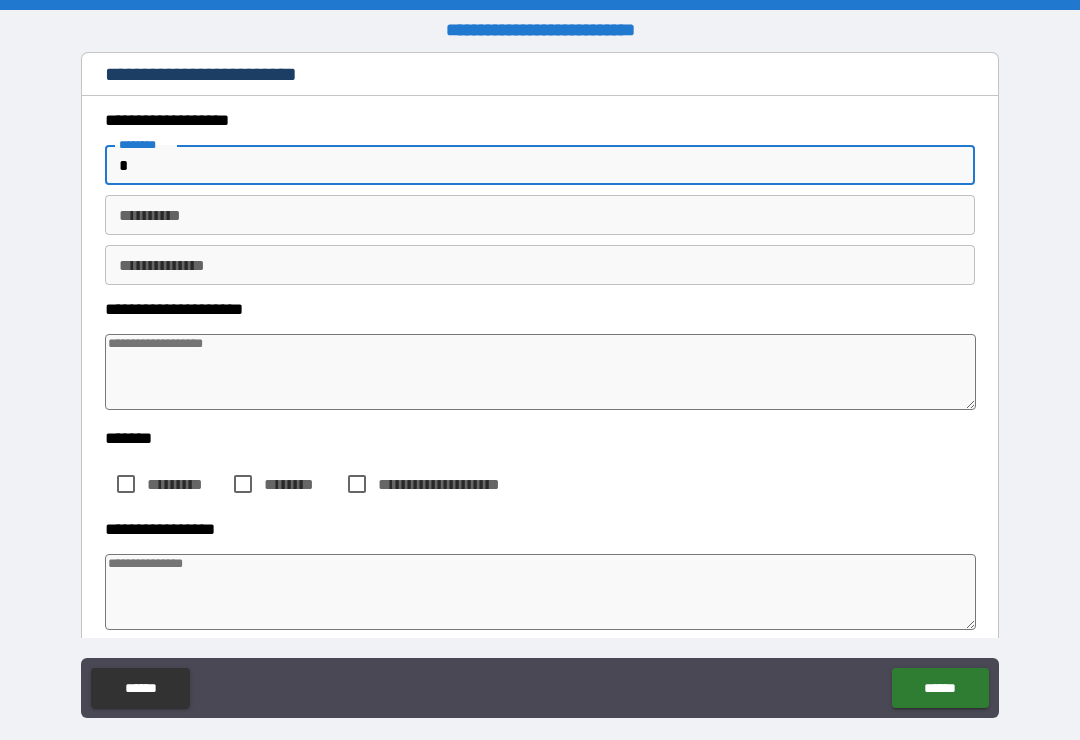type on "*" 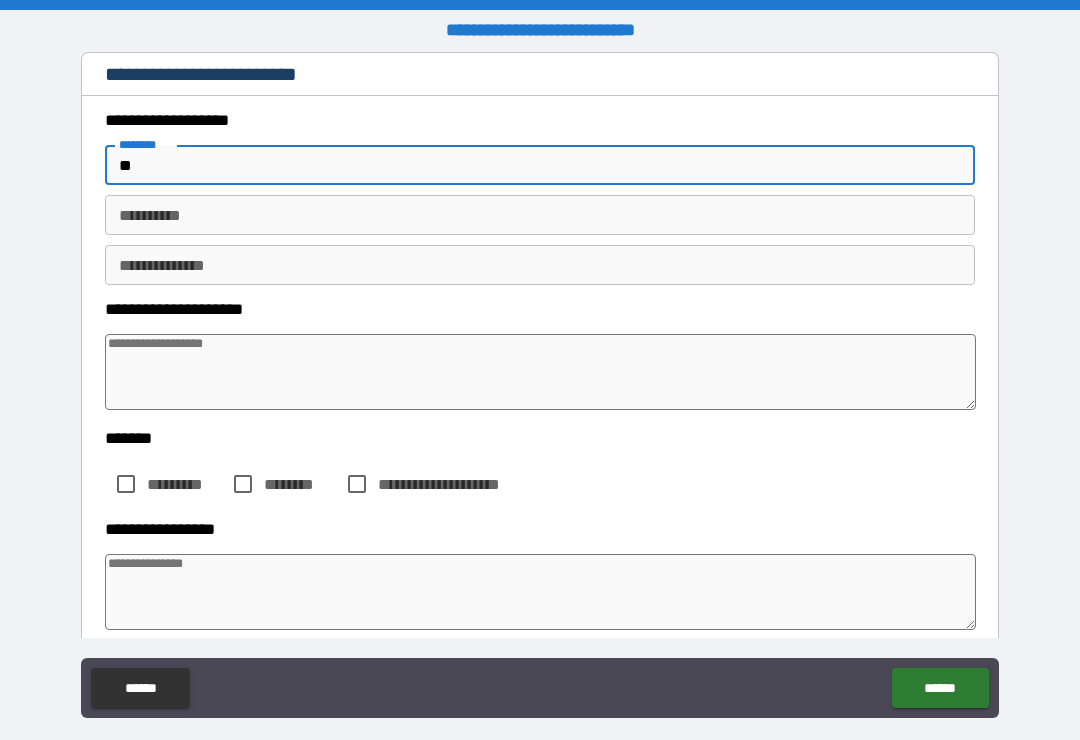 type on "*" 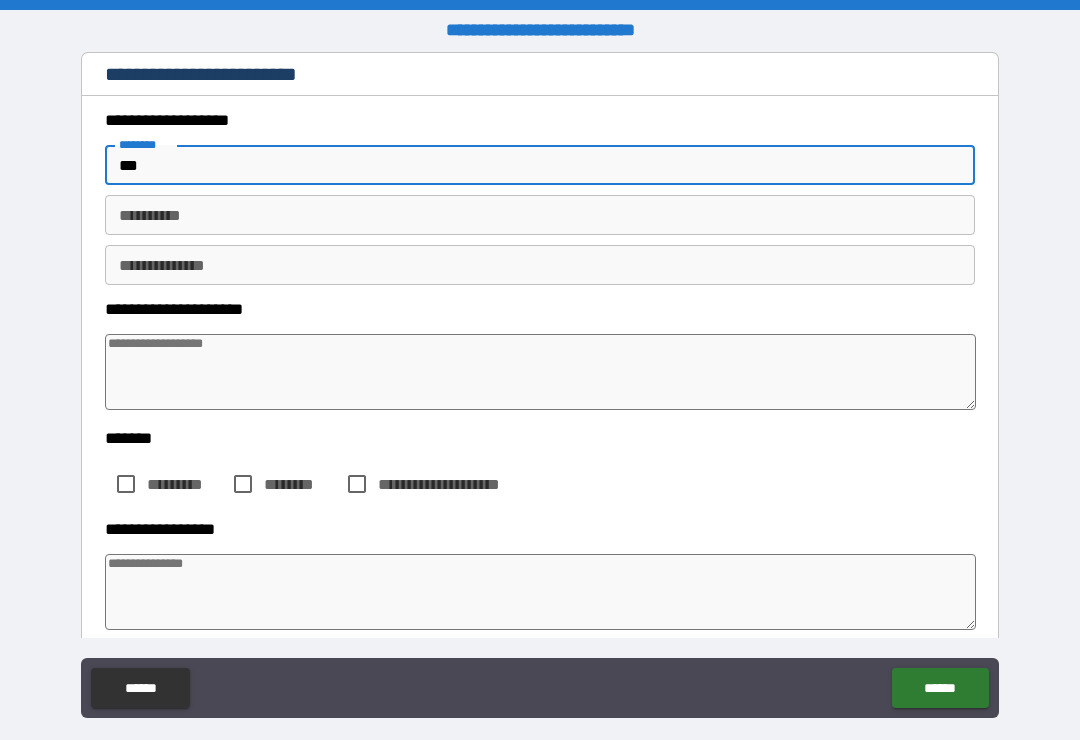 type on "*" 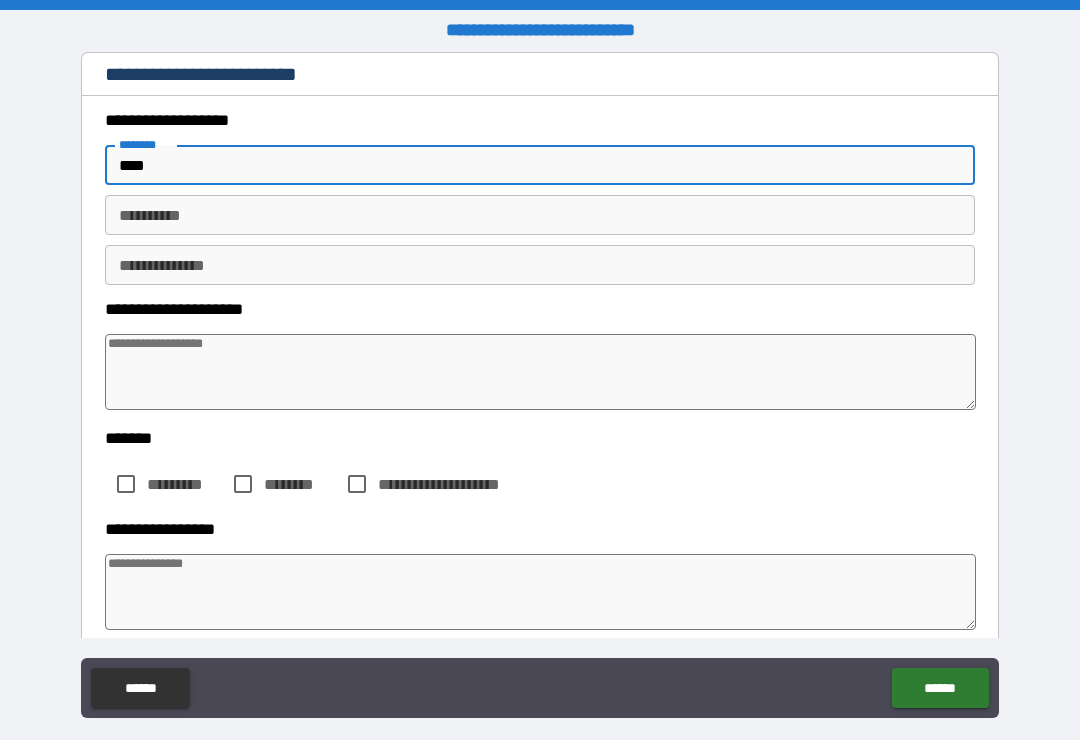 type on "*" 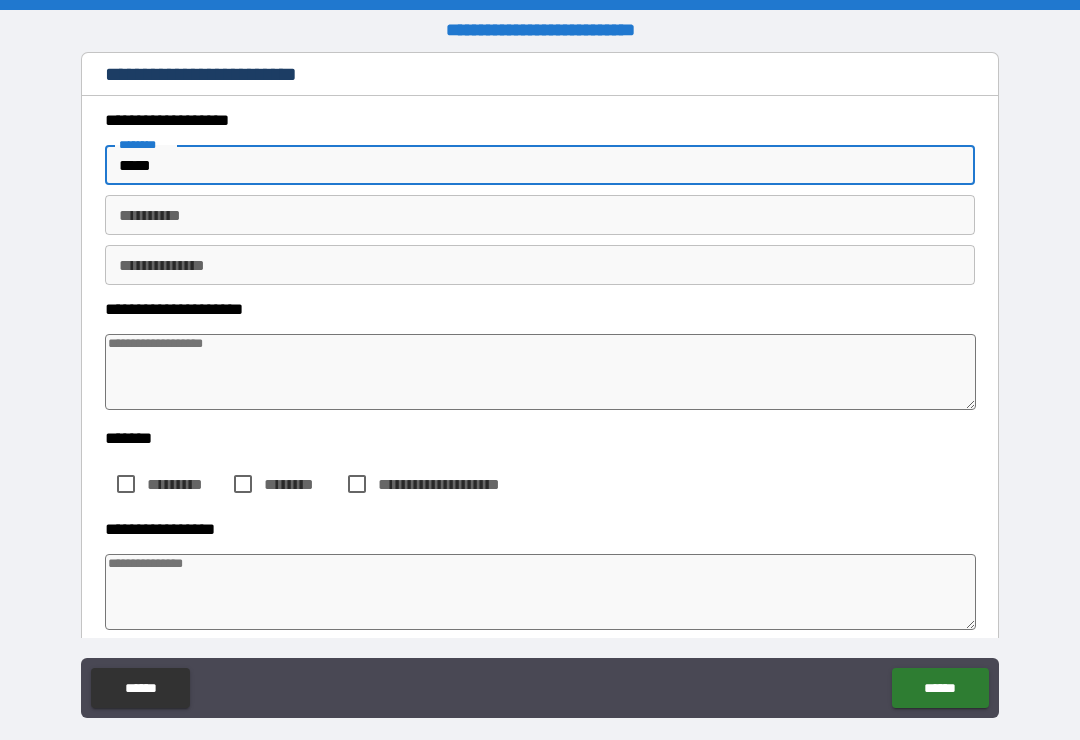 type on "*" 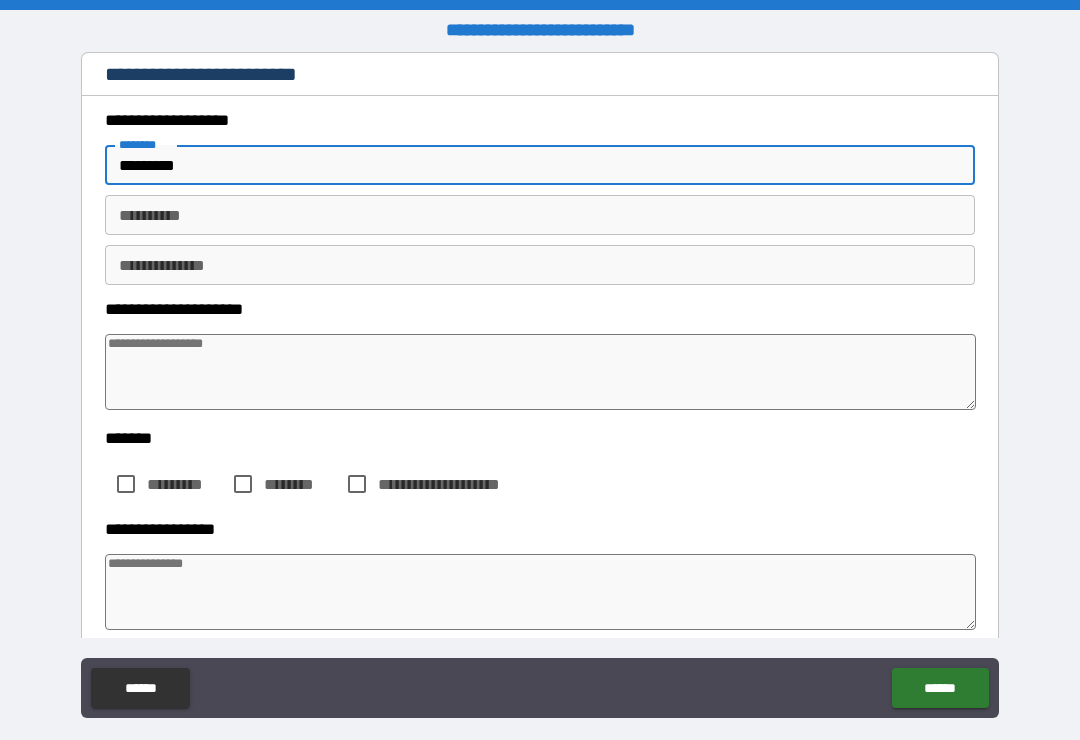 click on "[FIRST] [LAST]" at bounding box center [540, 215] 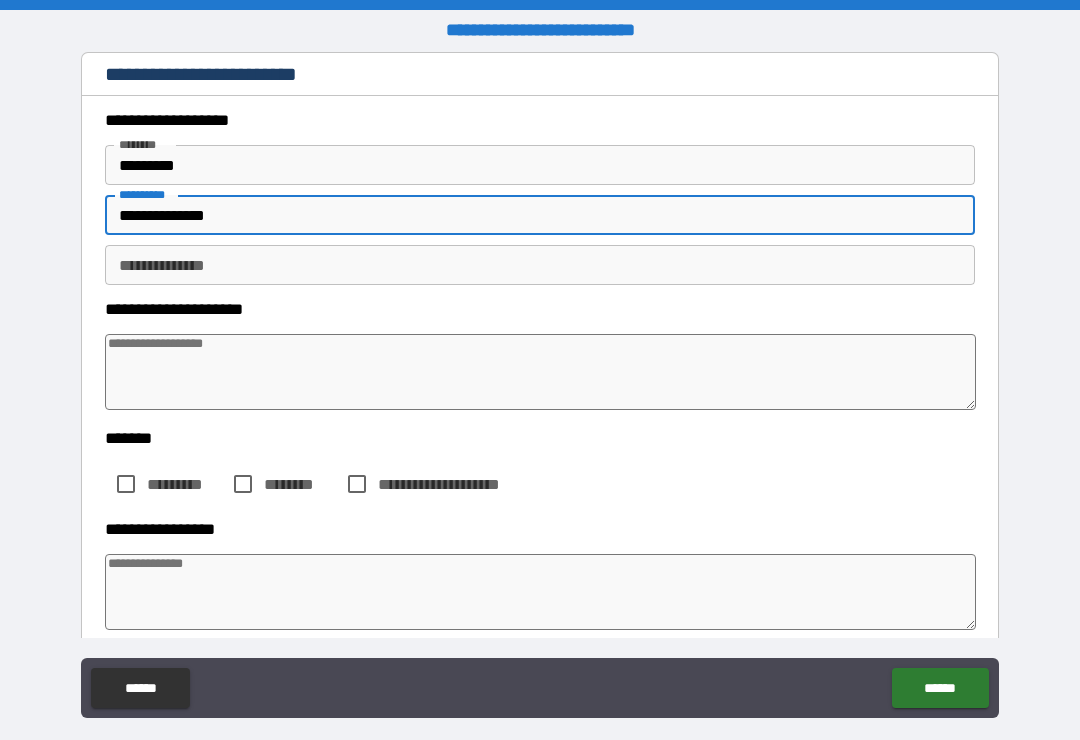 click on "**********" at bounding box center [540, 265] 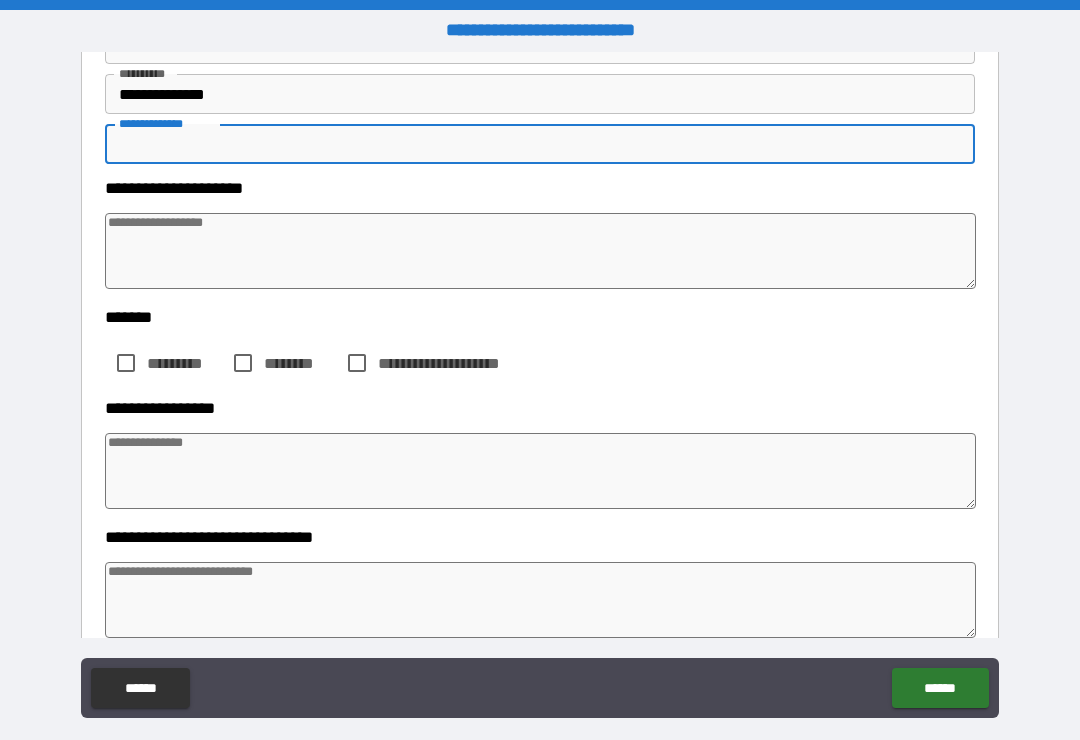 scroll, scrollTop: 134, scrollLeft: 0, axis: vertical 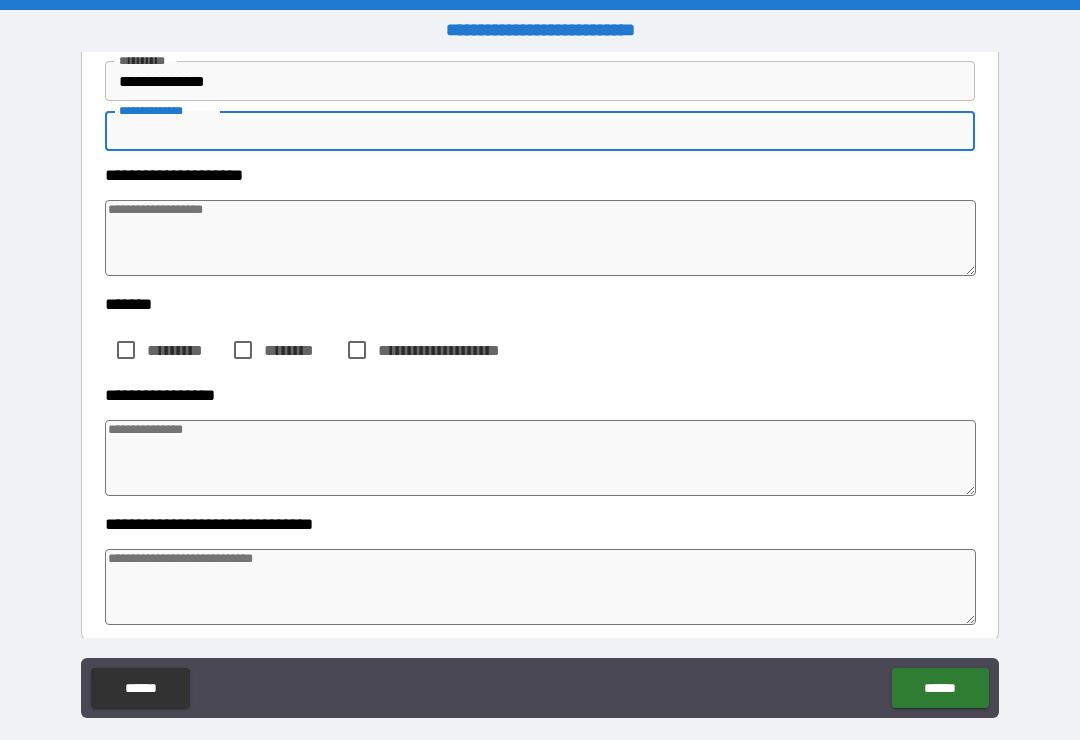 click at bounding box center [540, 238] 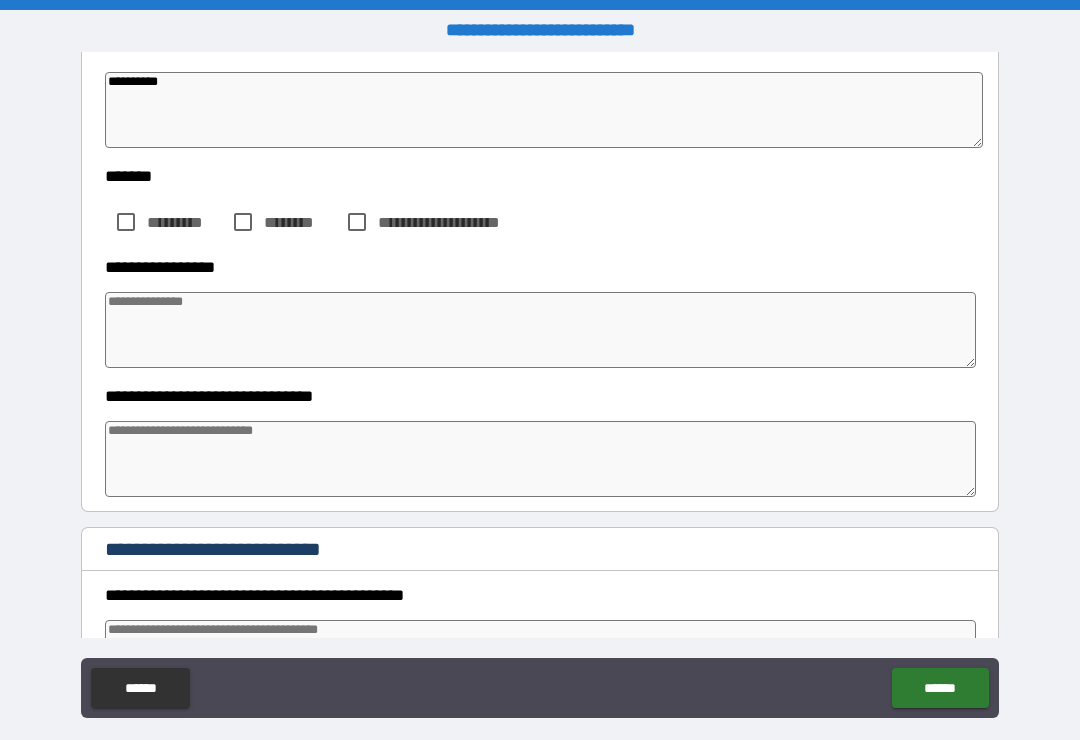 scroll, scrollTop: 264, scrollLeft: 0, axis: vertical 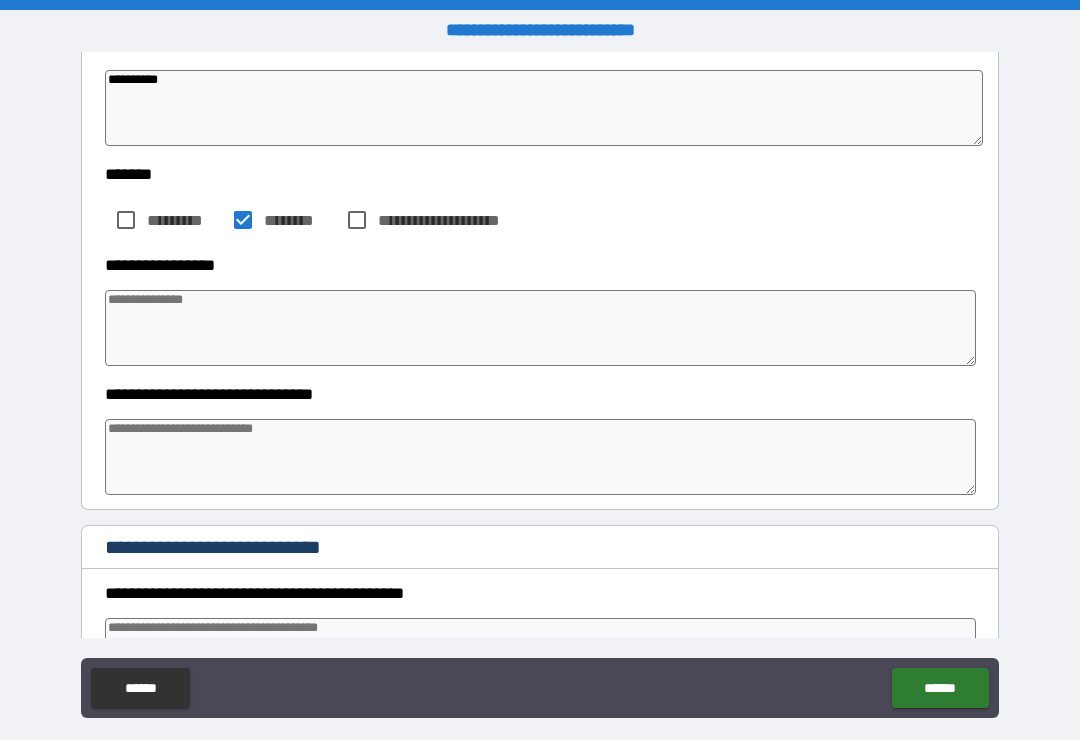 click at bounding box center (540, 328) 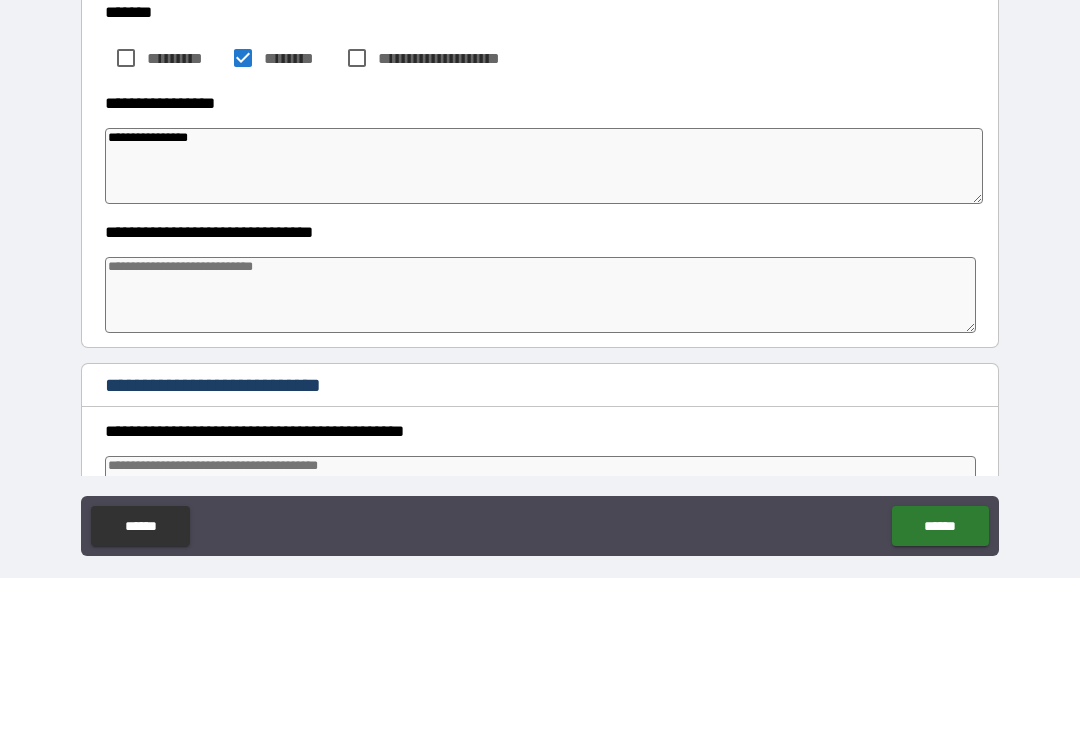 click at bounding box center [540, 457] 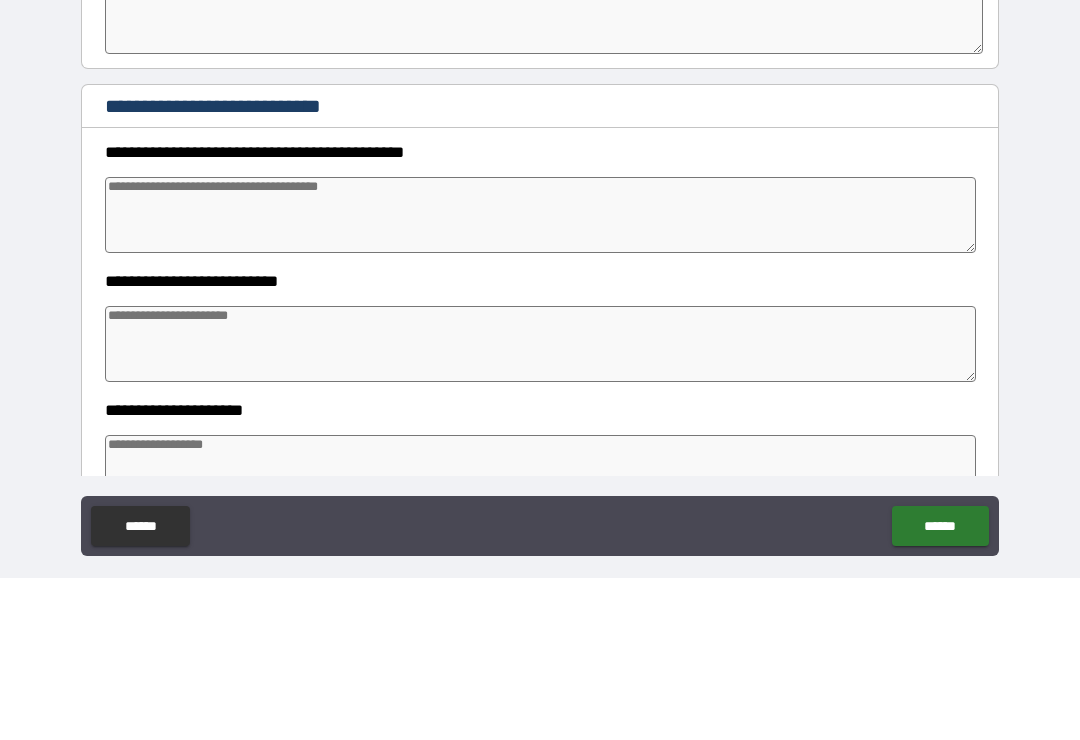 scroll, scrollTop: 545, scrollLeft: 0, axis: vertical 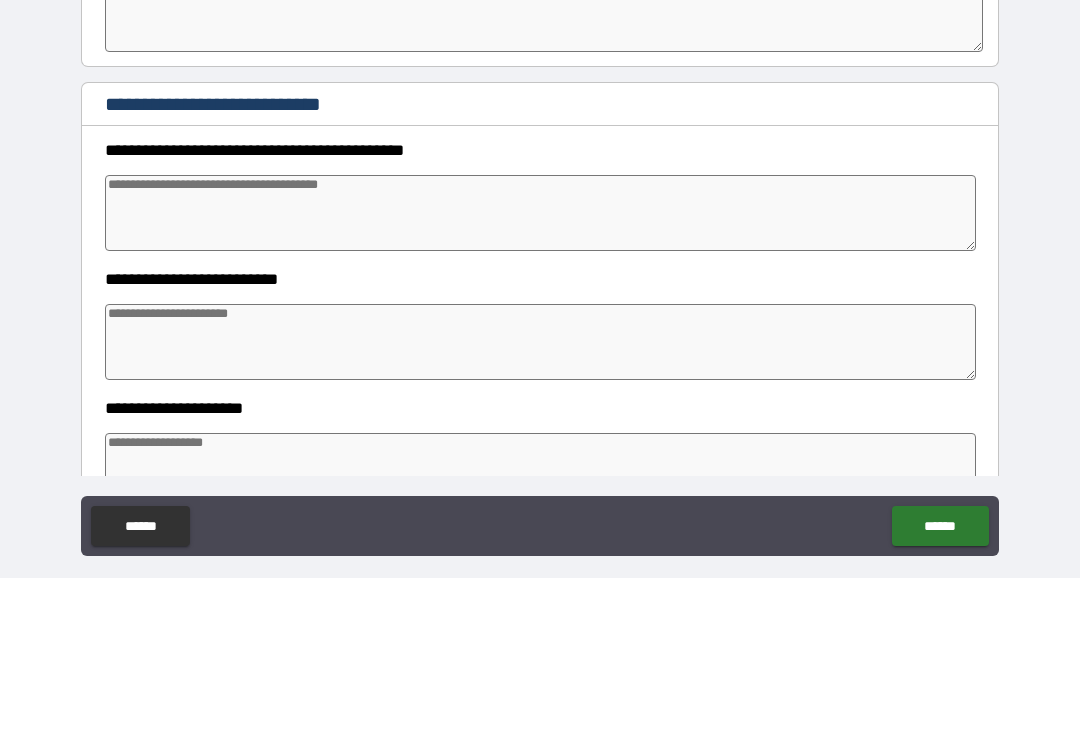 click at bounding box center (540, 375) 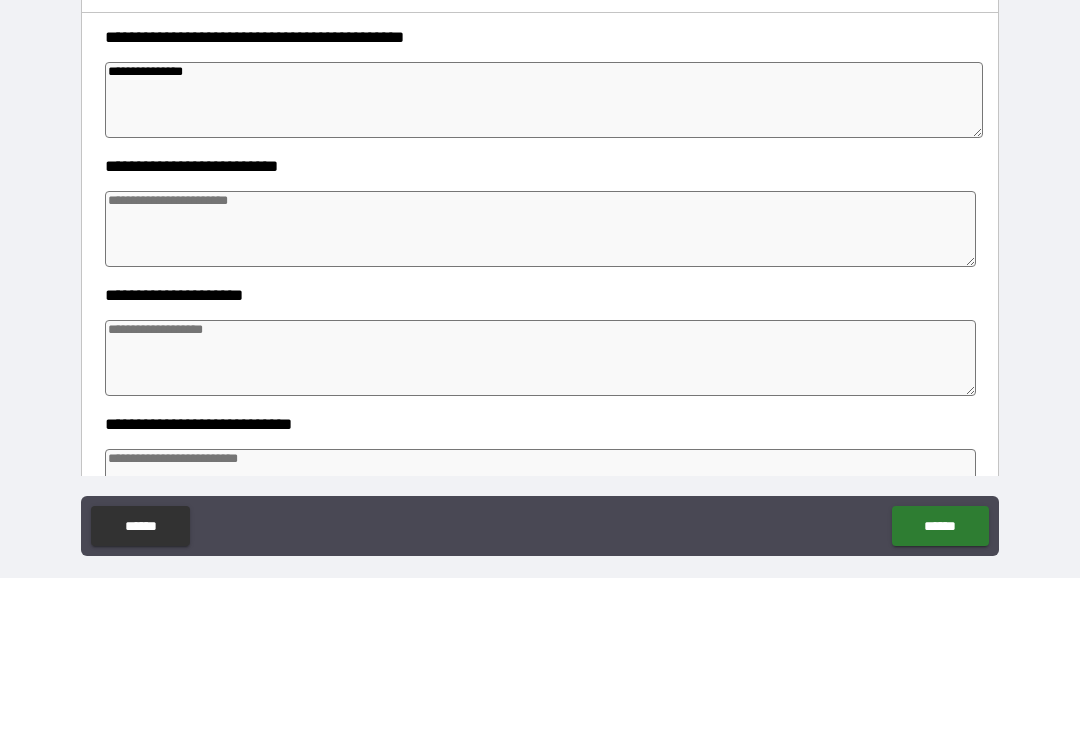 scroll, scrollTop: 681, scrollLeft: 0, axis: vertical 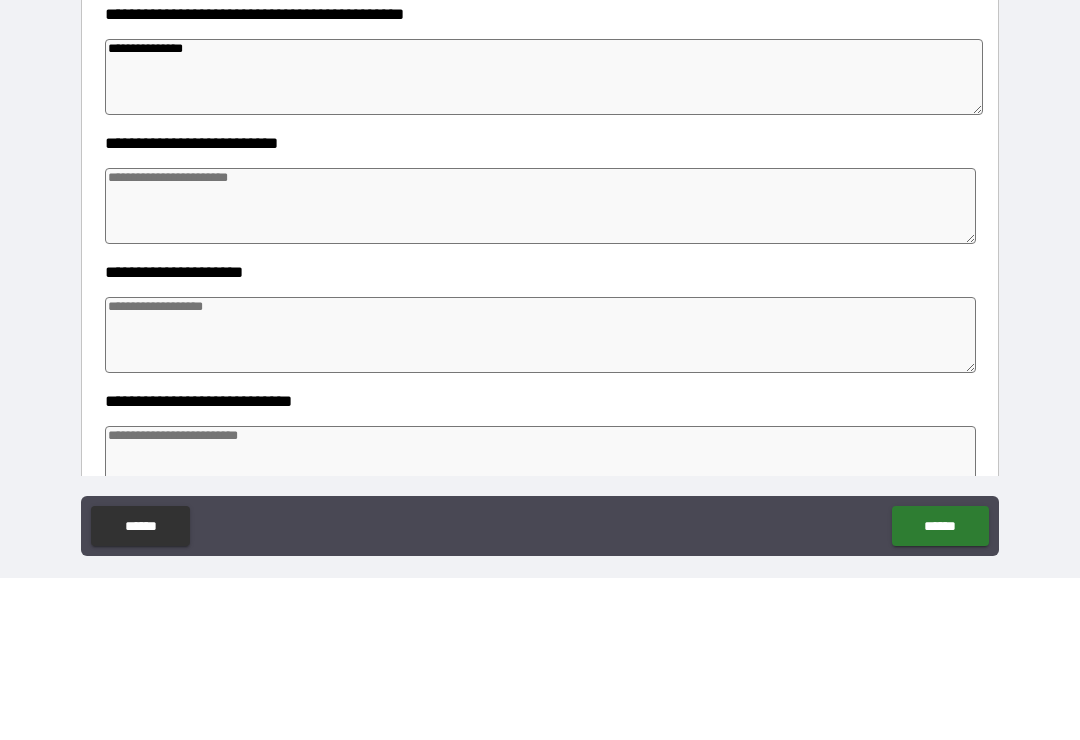 click at bounding box center (540, 368) 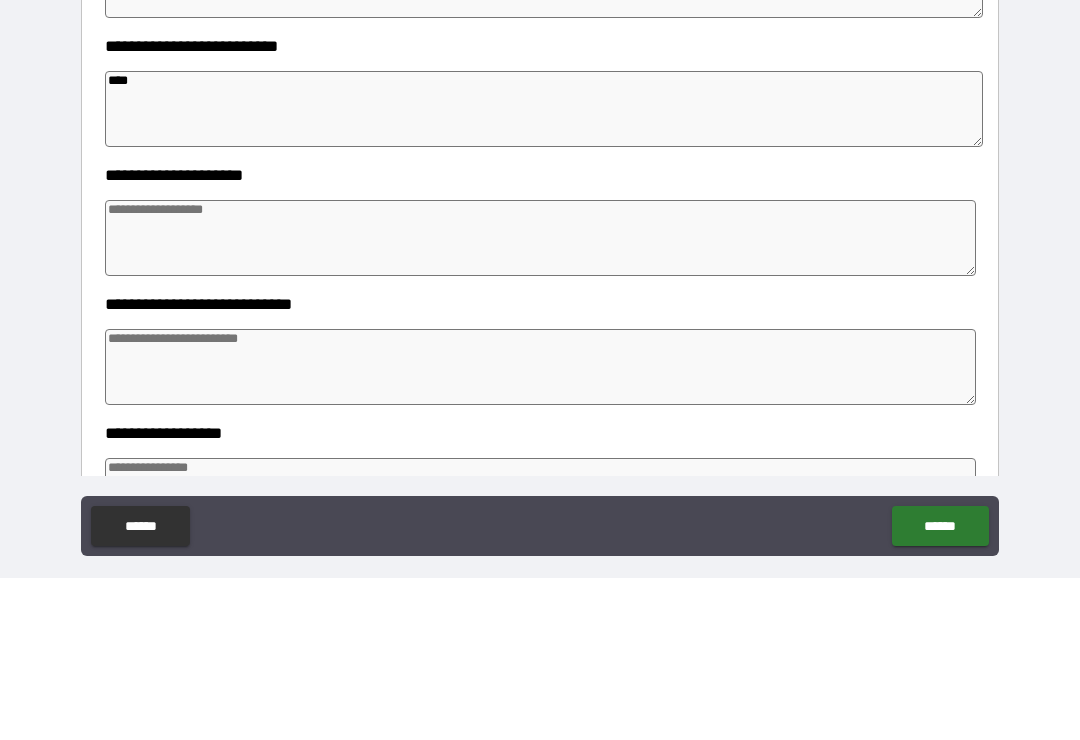scroll, scrollTop: 784, scrollLeft: 0, axis: vertical 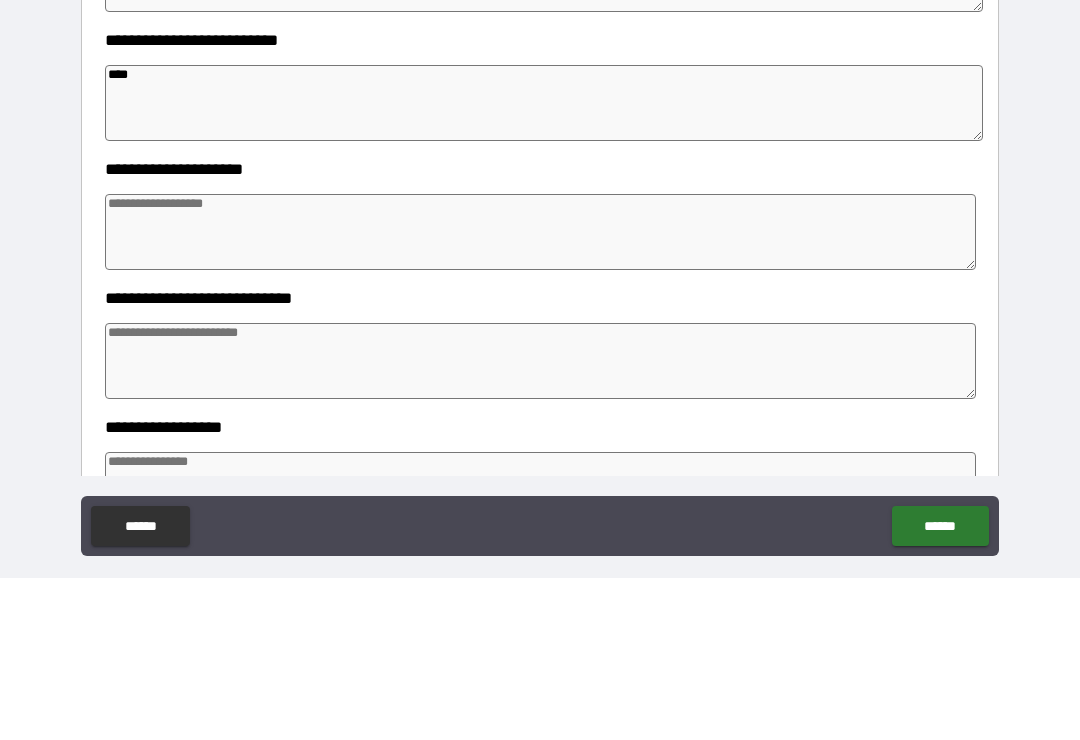 click at bounding box center [540, 394] 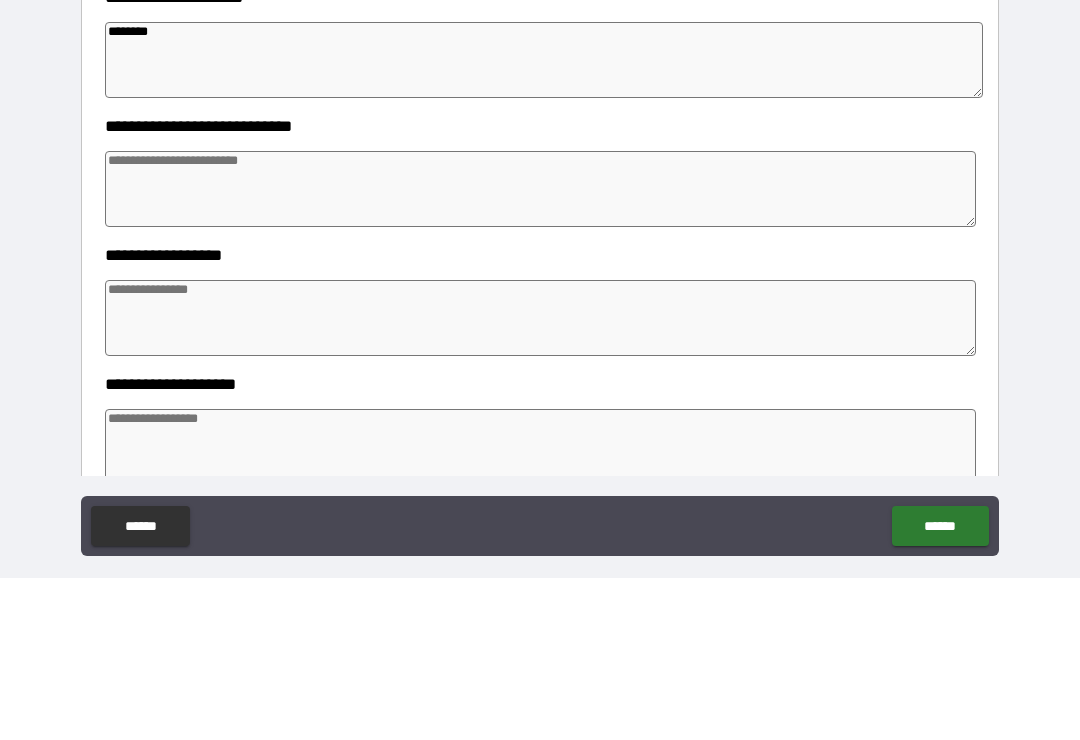 scroll, scrollTop: 960, scrollLeft: 0, axis: vertical 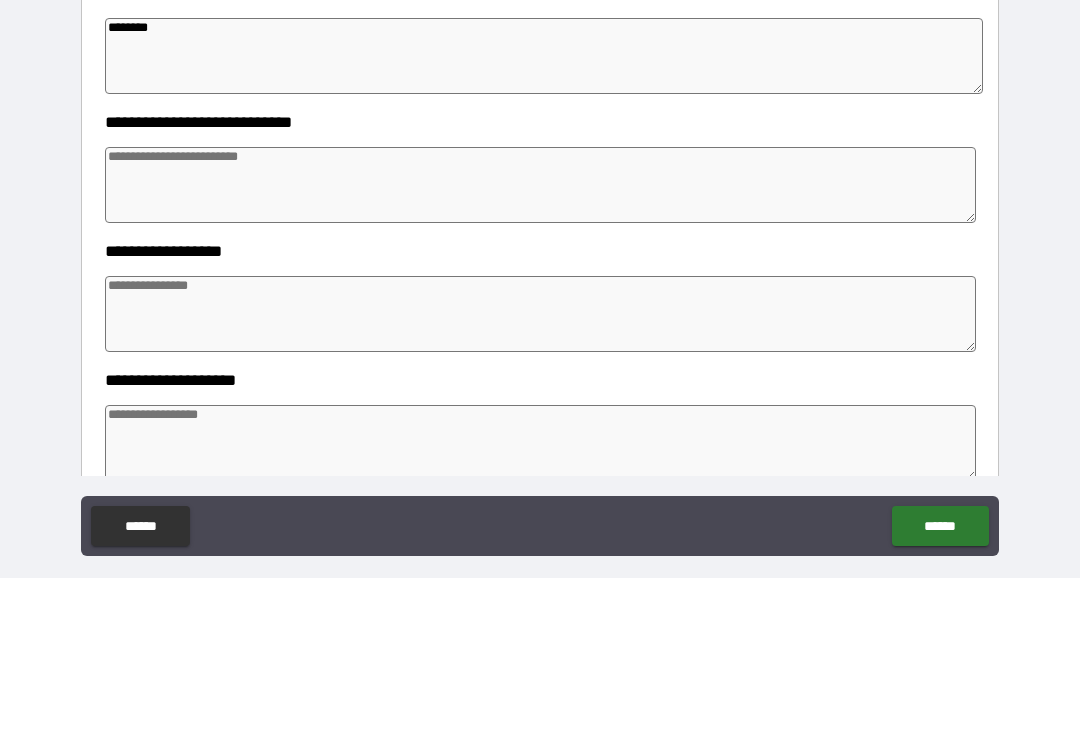 click at bounding box center [540, 347] 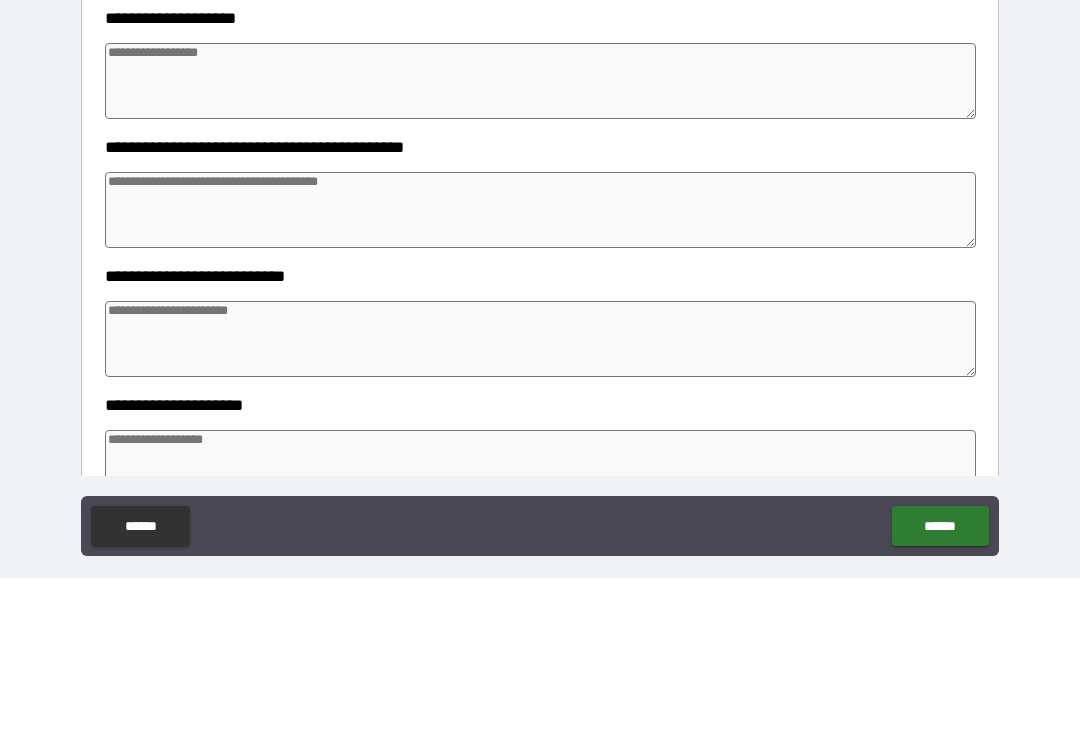 scroll, scrollTop: 1326, scrollLeft: 0, axis: vertical 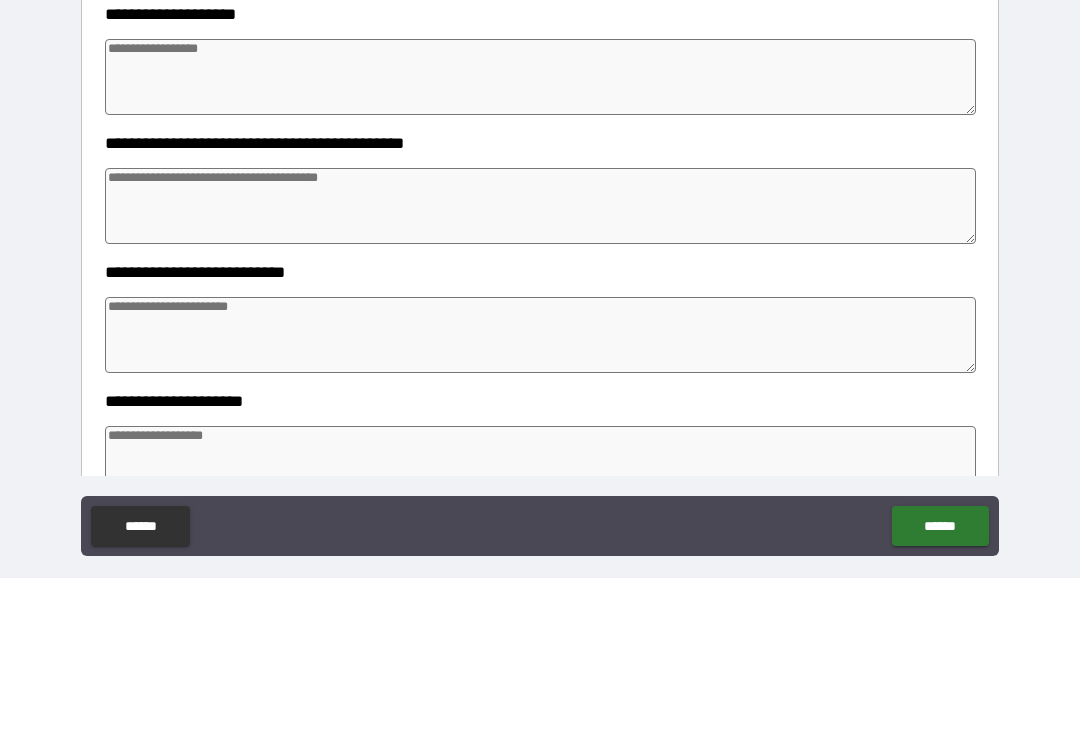 click at bounding box center (540, 368) 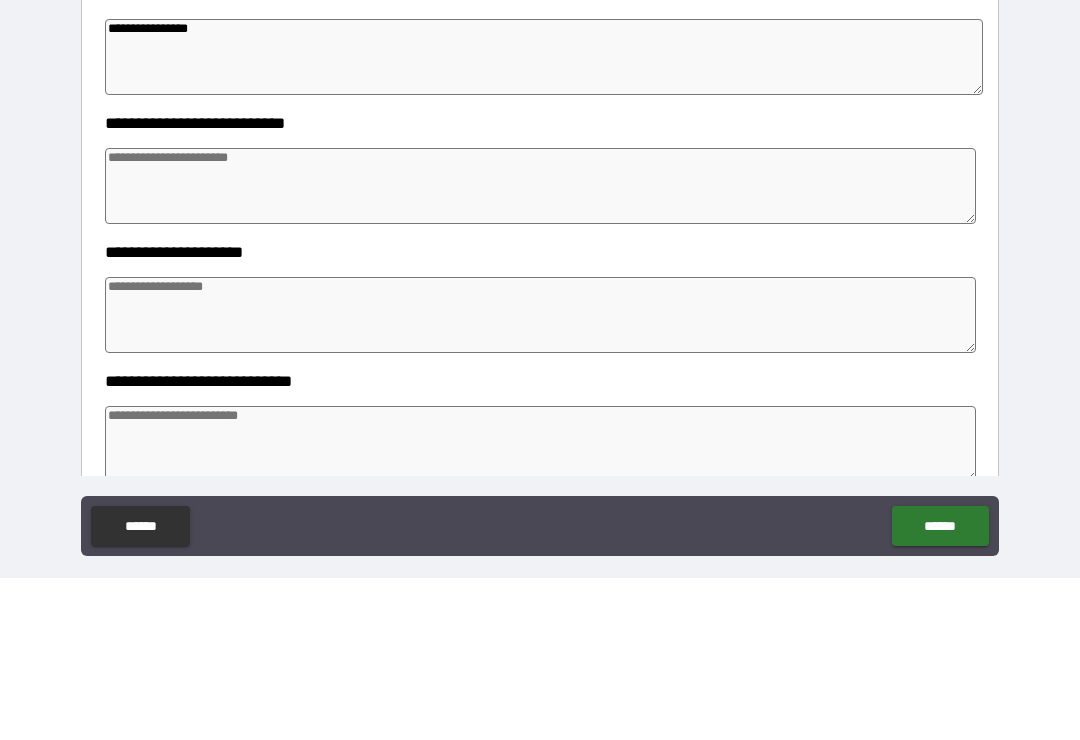 scroll, scrollTop: 1480, scrollLeft: 0, axis: vertical 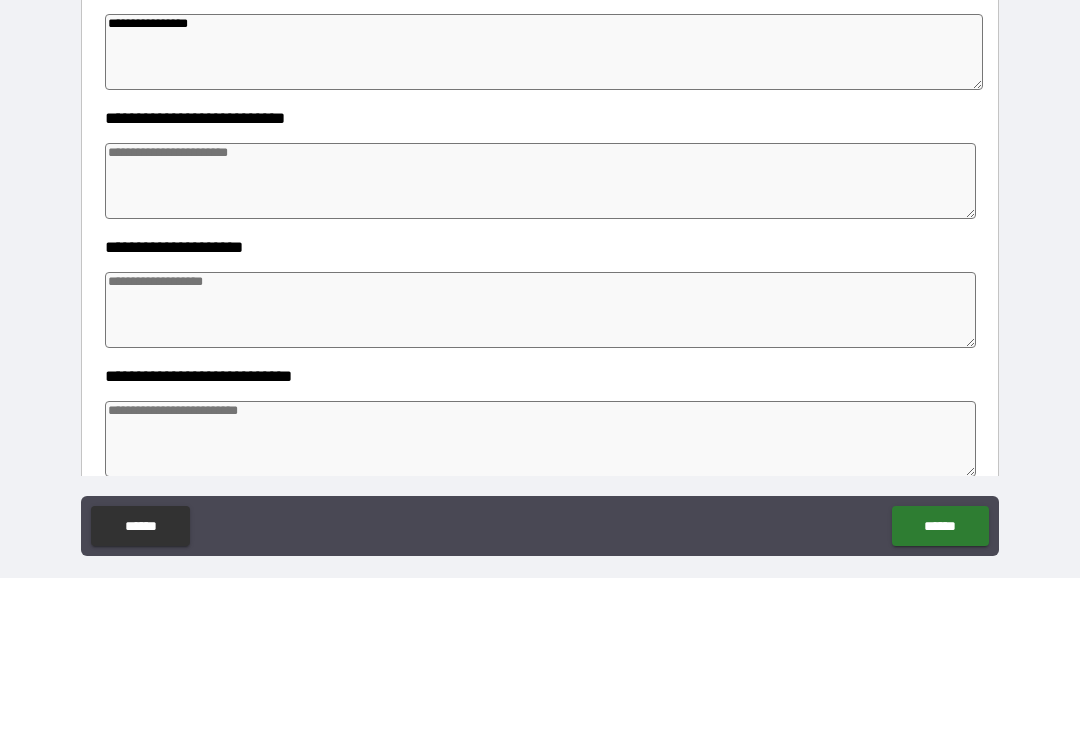 click at bounding box center (540, 343) 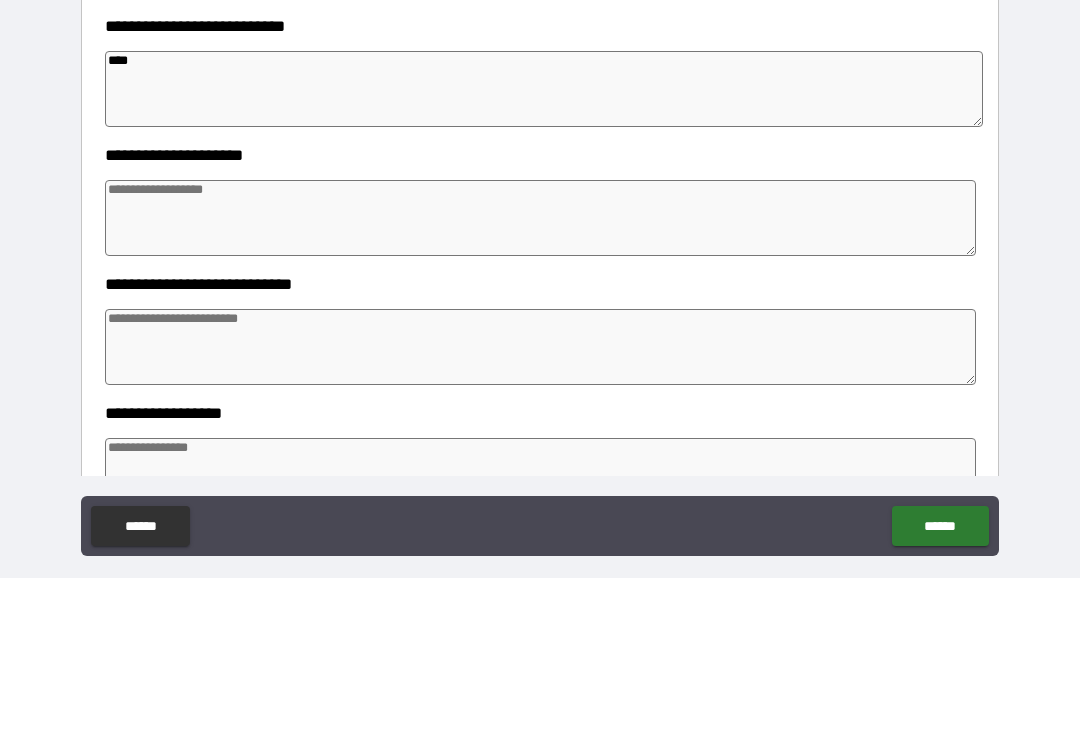 scroll, scrollTop: 1578, scrollLeft: 0, axis: vertical 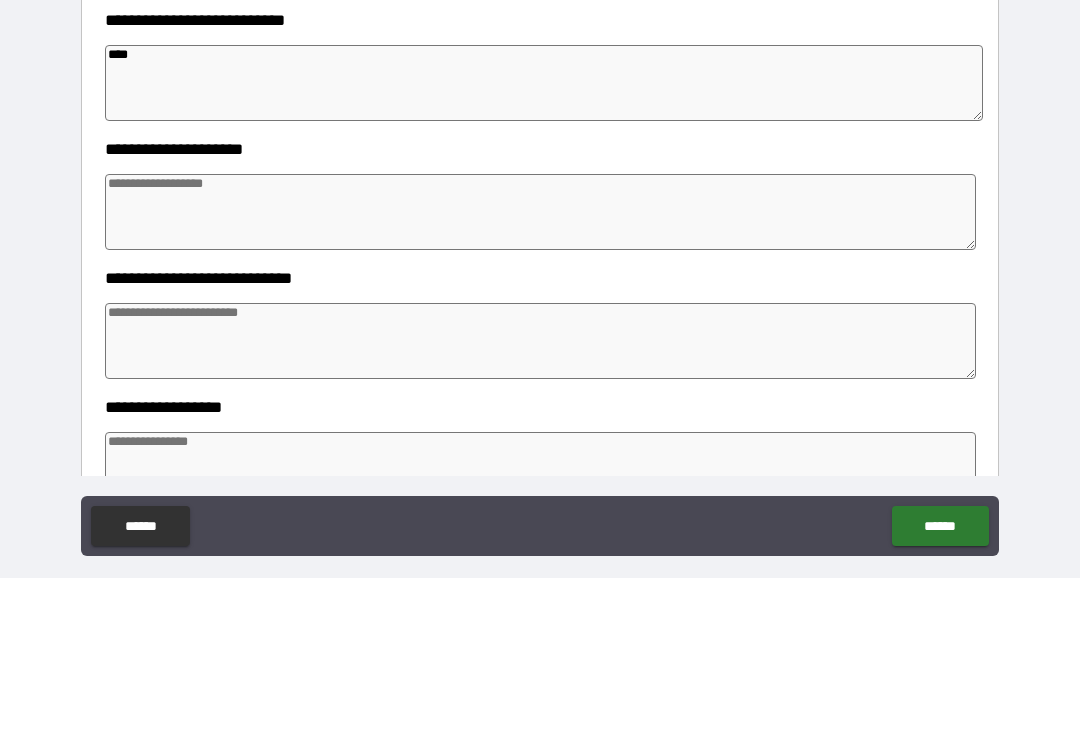 click at bounding box center (540, 374) 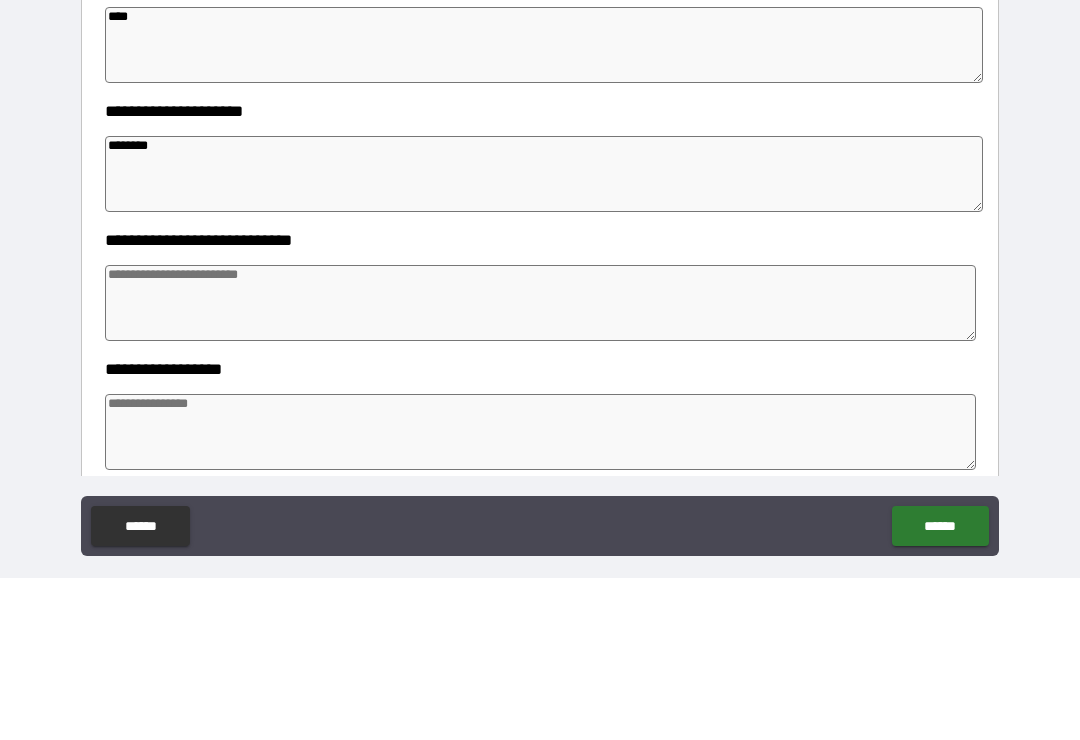 scroll, scrollTop: 1685, scrollLeft: 0, axis: vertical 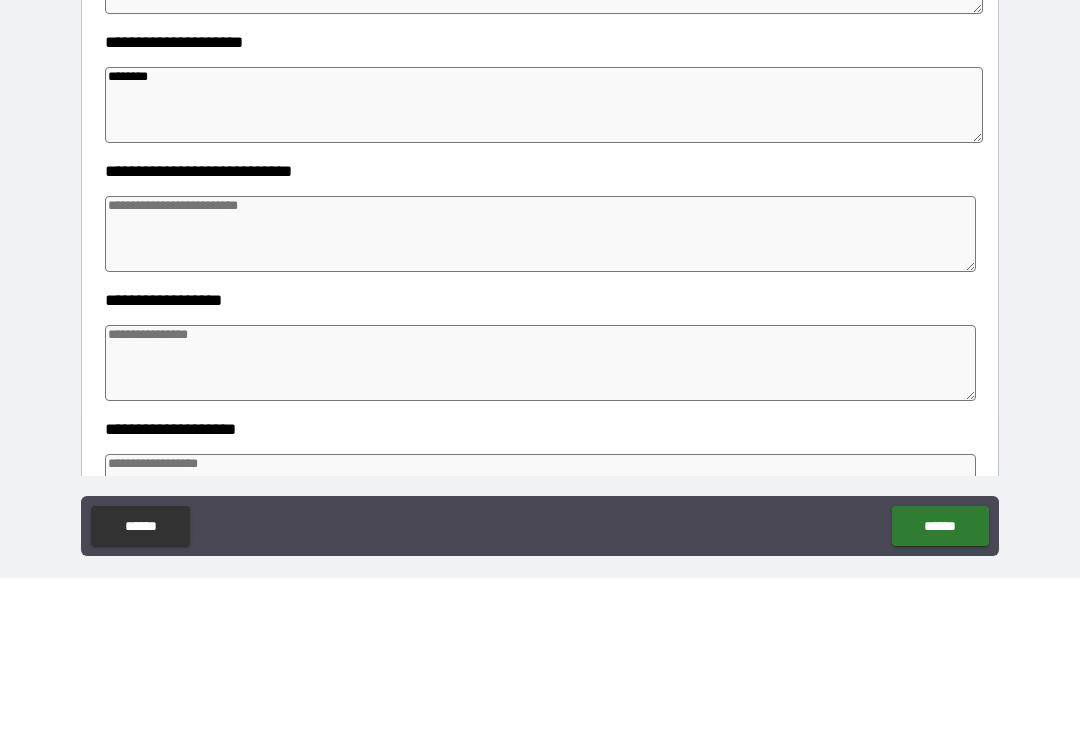 click at bounding box center (540, 396) 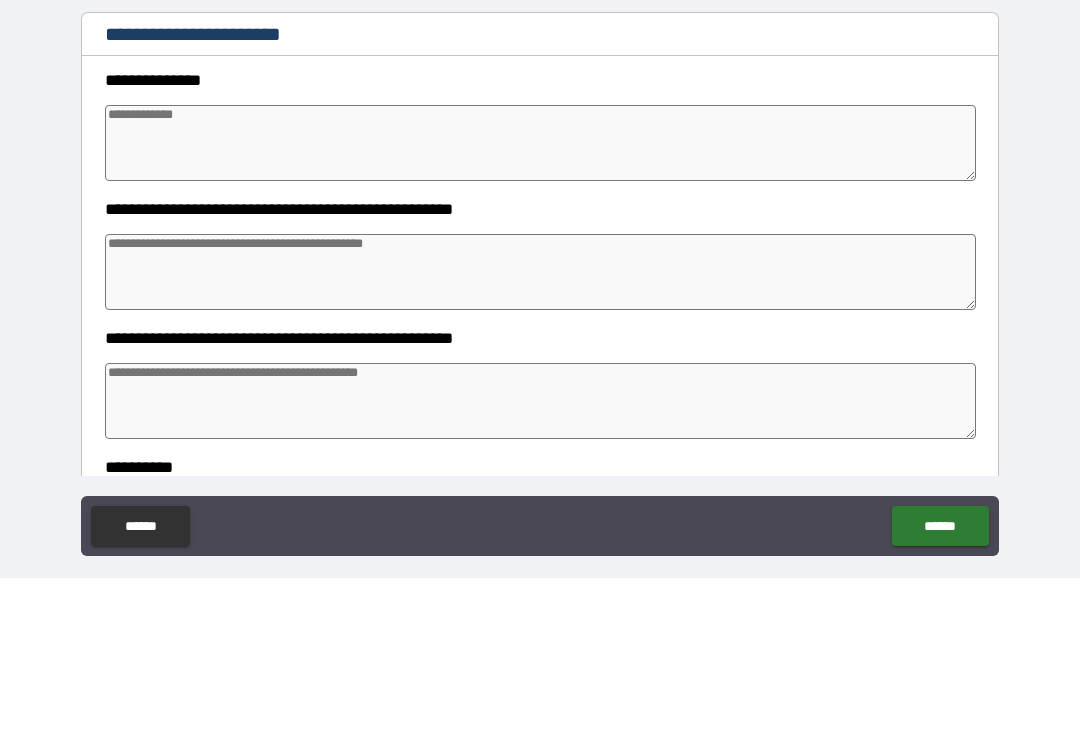 scroll, scrollTop: 2236, scrollLeft: 0, axis: vertical 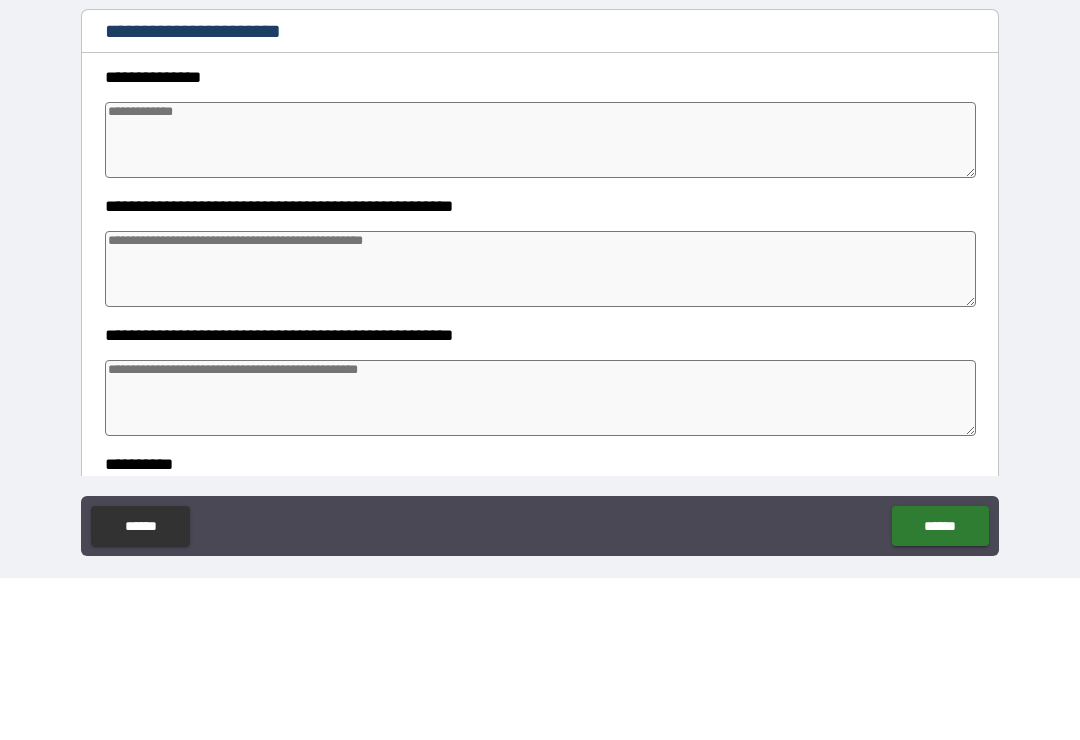 click at bounding box center (540, 302) 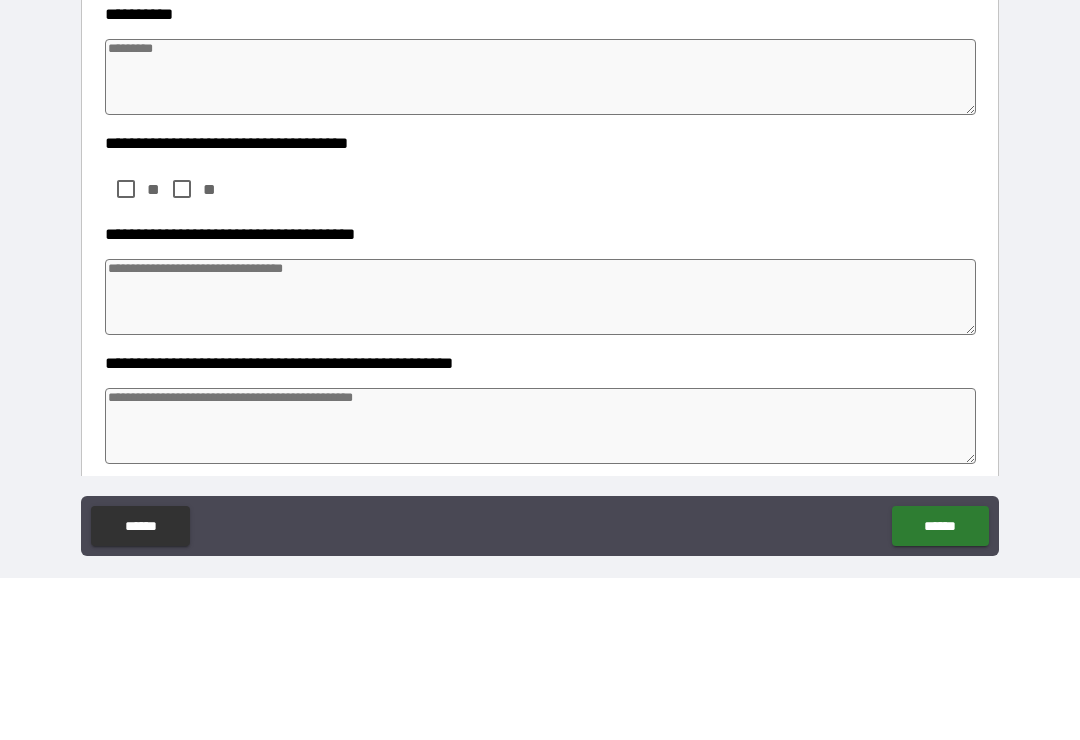 scroll, scrollTop: 2698, scrollLeft: 0, axis: vertical 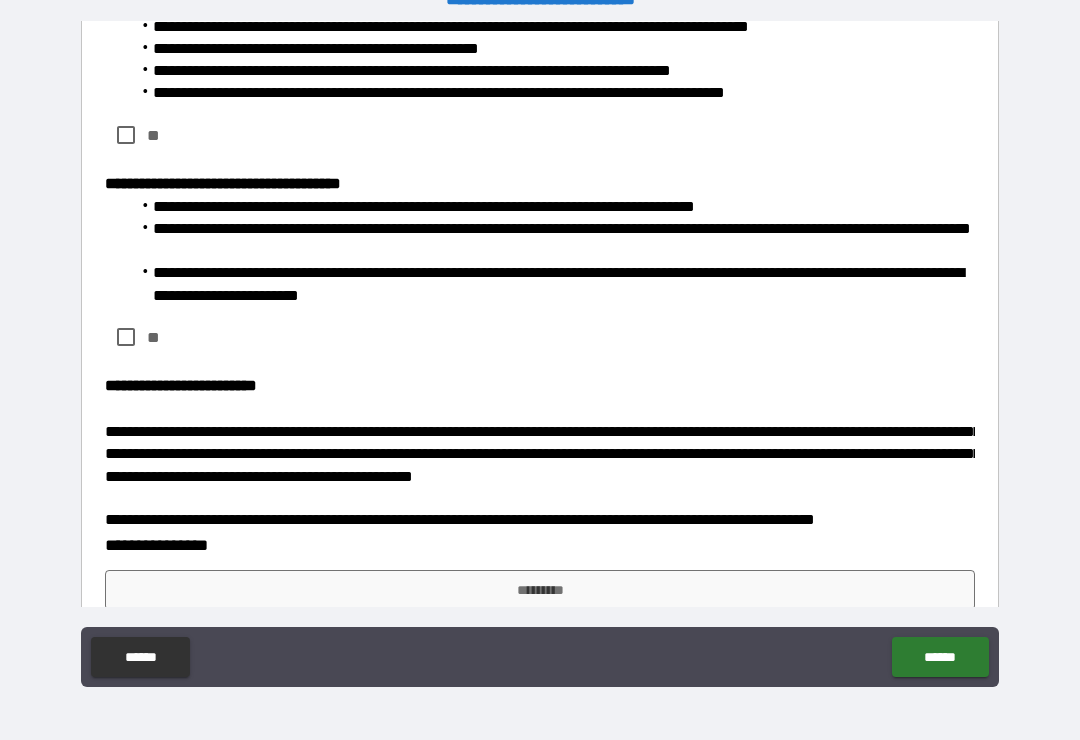click on "[STREET] [CITY] [STATE] [ZIP] [COUNTRY] [PHONE] [EMAIL] [SSN] [DLN] [CC] [DOB] [AGE] [ADDRESS] [POSTAL_CODE] [COORDINATES] [HOME_ADDRESS] [PERSONAL_TIME] [PASSPORT] [NAME] [PHONE] [EMAIL] [SSN] [DLN] [CC] [DOB] [AGE] [ADDRESS] [POSTAL_CODE] [COORDINATES] [HOME_ADDRESS] [PERSONAL_TIME] [PASSPORT] [NAME] [PHONE] [EMAIL] [SSN] [DLN] [CC] [DOB] [AGE] [ADDRESS] [POSTAL_CODE] [COORDINATES] [HOME_ADDRESS] [PERSONAL_TIME] [PASSPORT] [NAME] [PHONE] [EMAIL] [SSN] [DLN] [CC] [DOB] [AGE] [ADDRESS] [POSTAL_CODE] [COORDINATES] [HOME_ADDRESS] [PERSONAL_TIME] [PASSPORT] [NAME] [PHONE] [EMAIL] [SSN] [DLN] [CC] [DOB] [AGE] [ADDRESS] [POSTAL_CODE] [COORDINATES] [HOME_ADDRESS] [PERSONAL_TIME] [PASSPORT]" at bounding box center (540, 357) 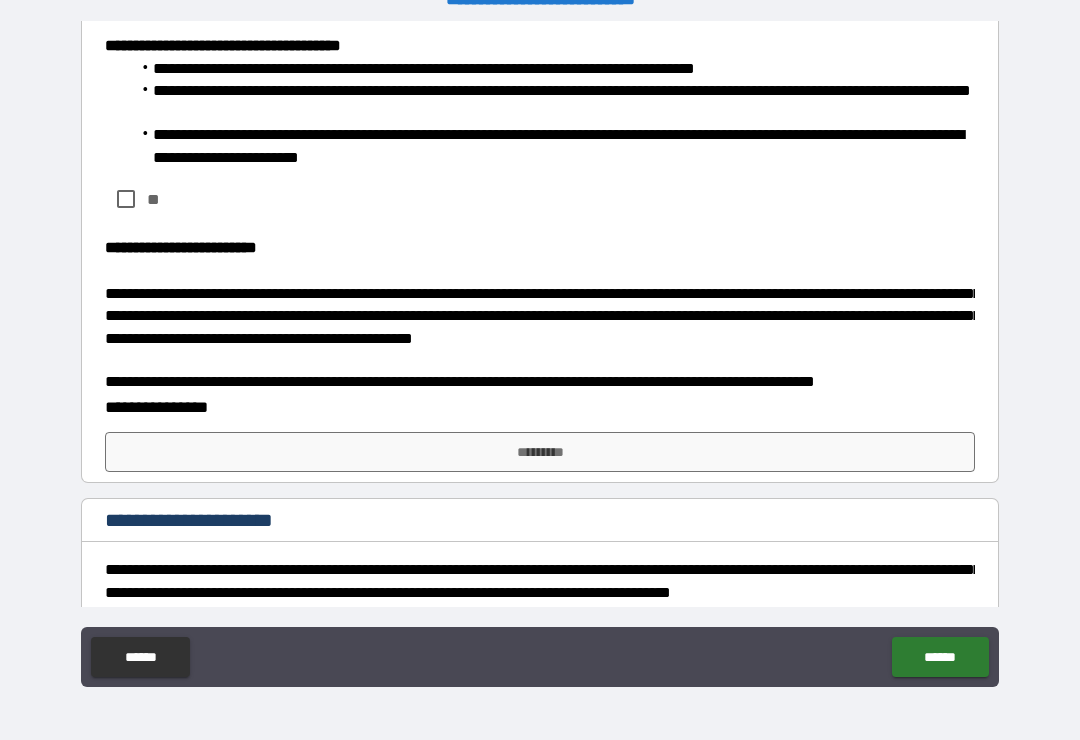 scroll, scrollTop: 4864, scrollLeft: 0, axis: vertical 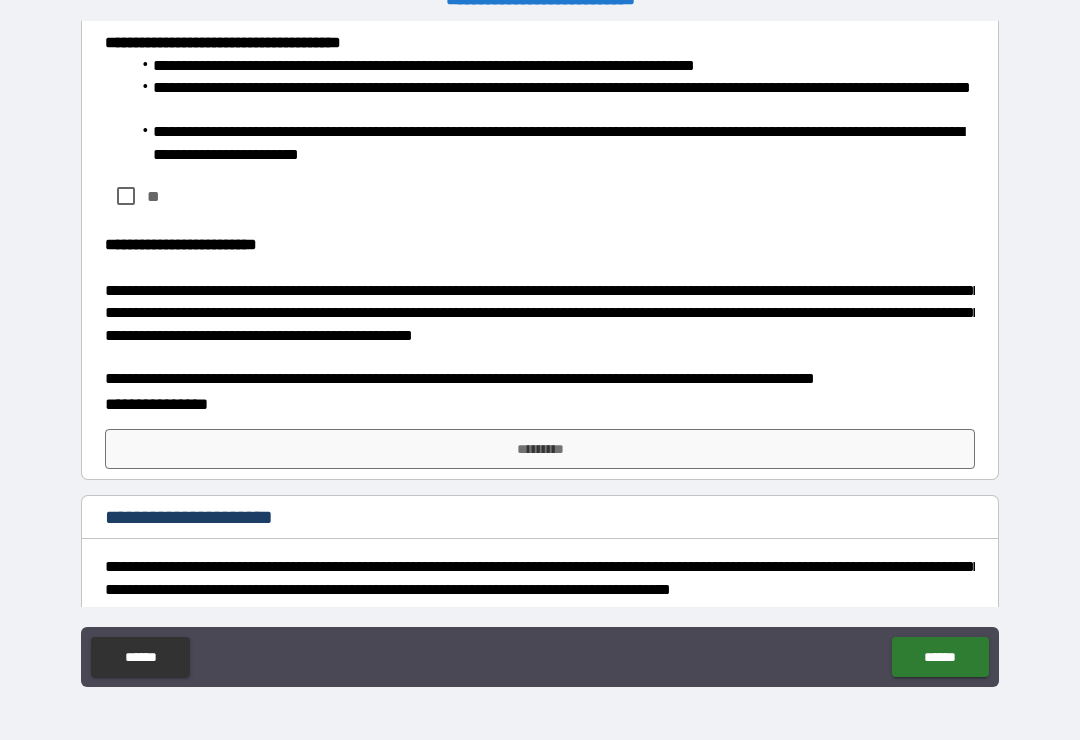 click on "*********" at bounding box center (540, 449) 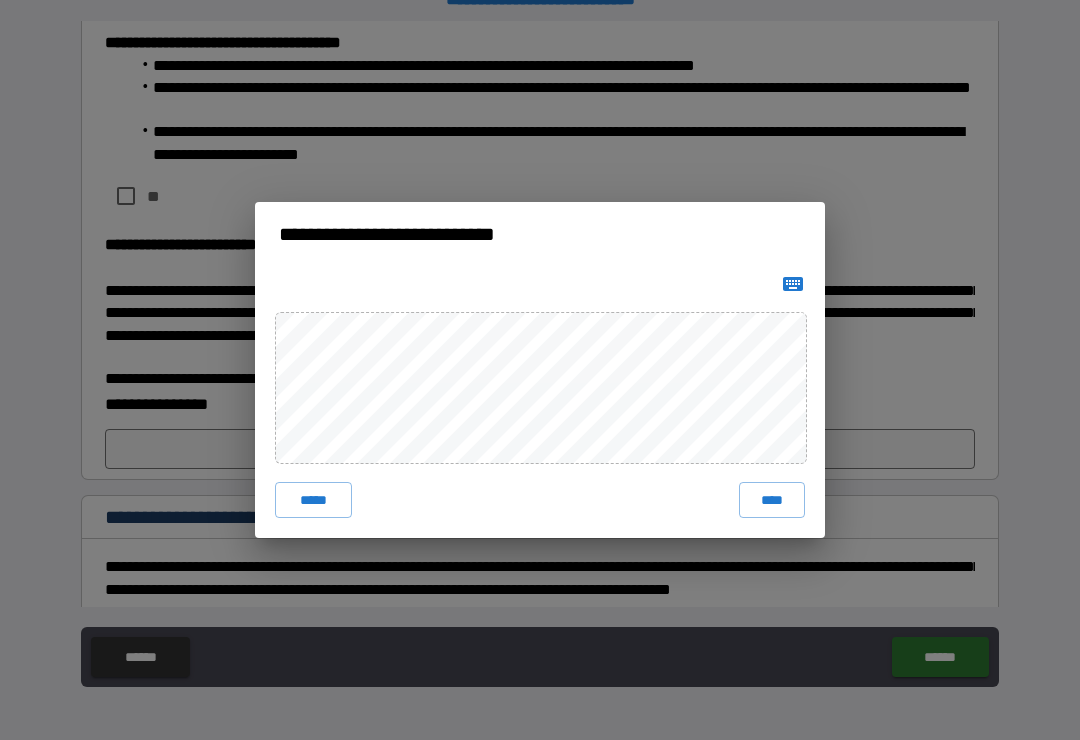 click on "****" at bounding box center (772, 500) 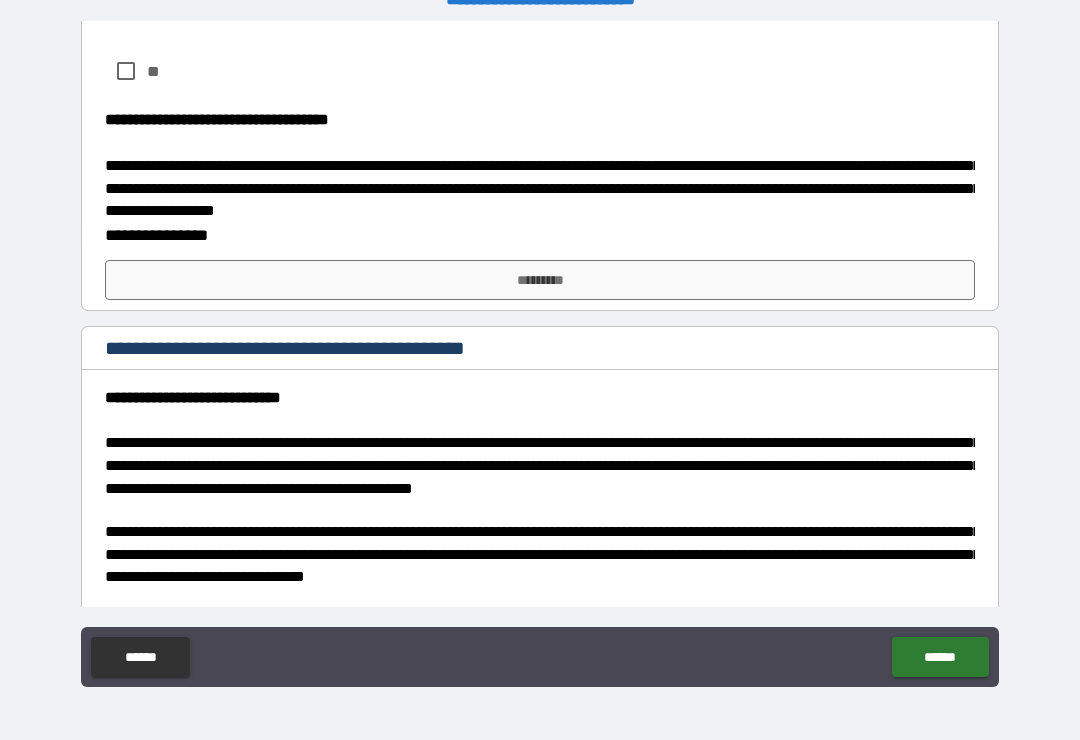 scroll, scrollTop: 6518, scrollLeft: 0, axis: vertical 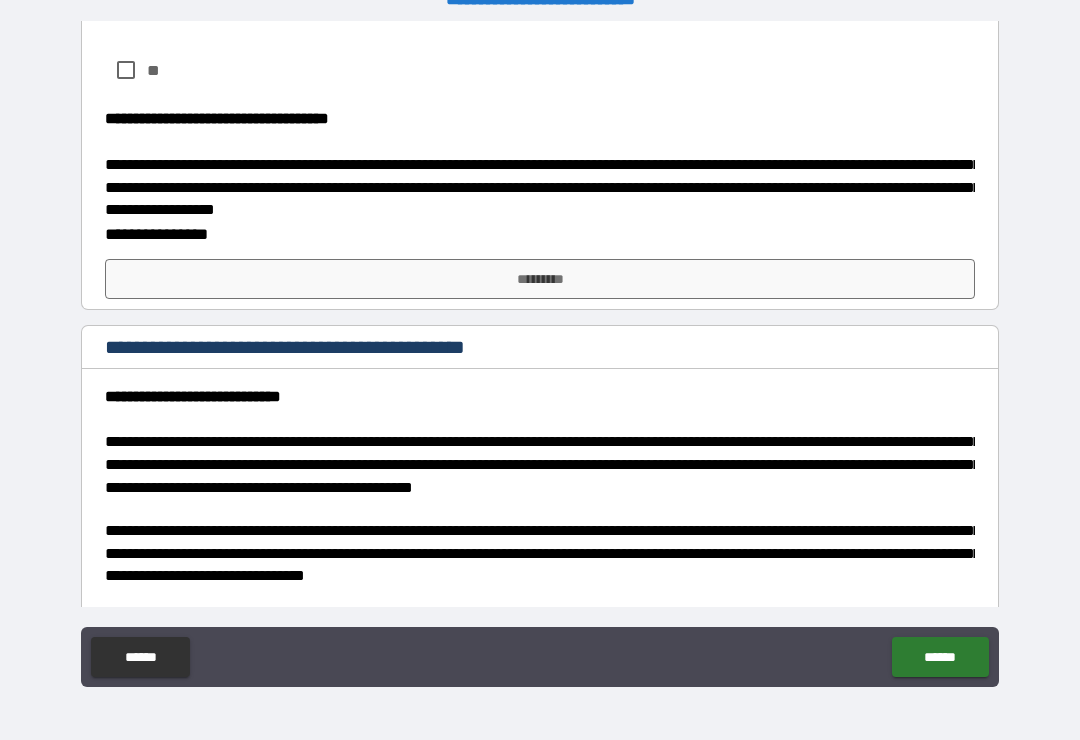 click on "*********" at bounding box center (540, 279) 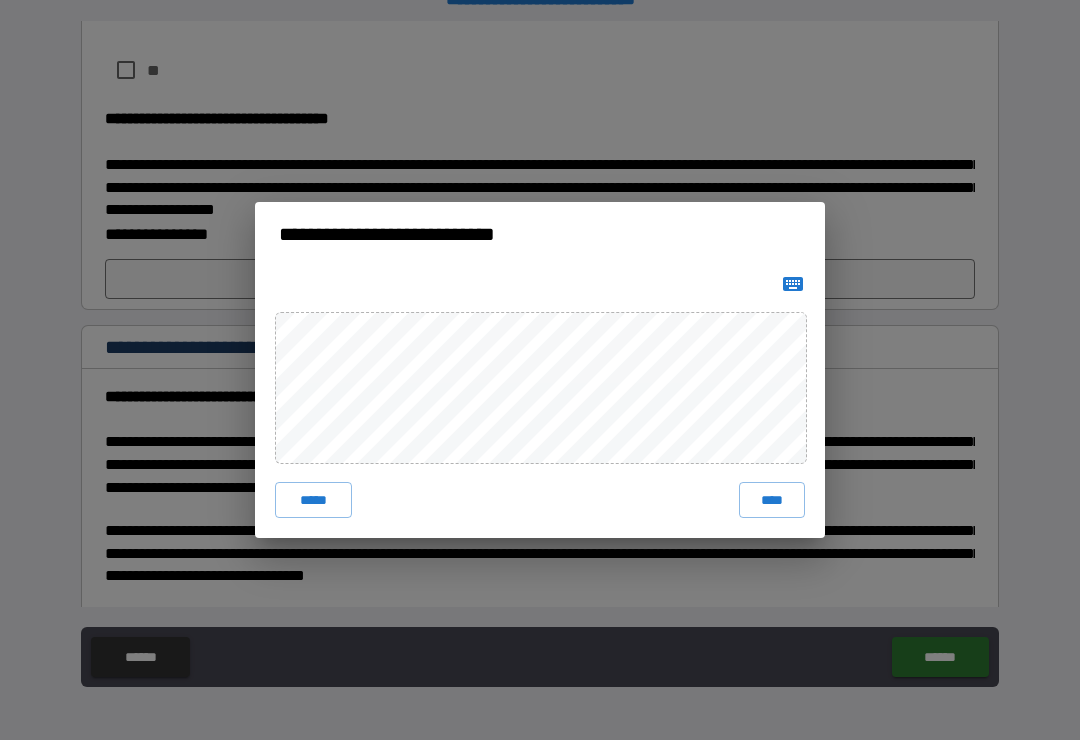 click on "****" at bounding box center [772, 500] 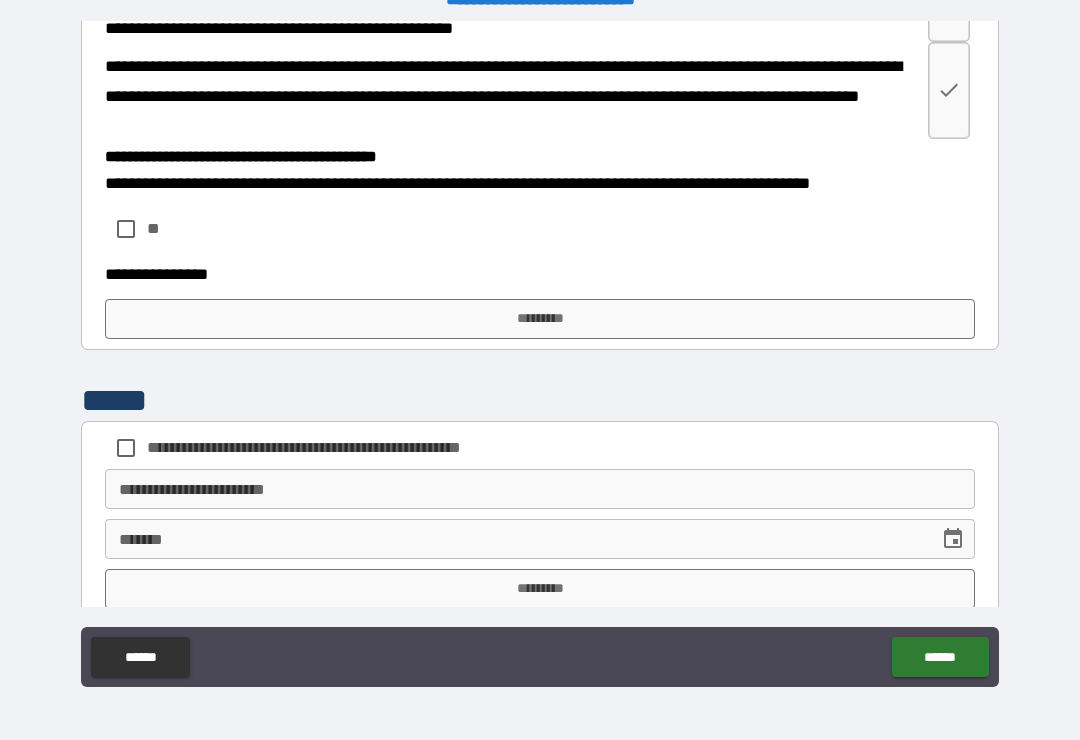 scroll, scrollTop: 7985, scrollLeft: 0, axis: vertical 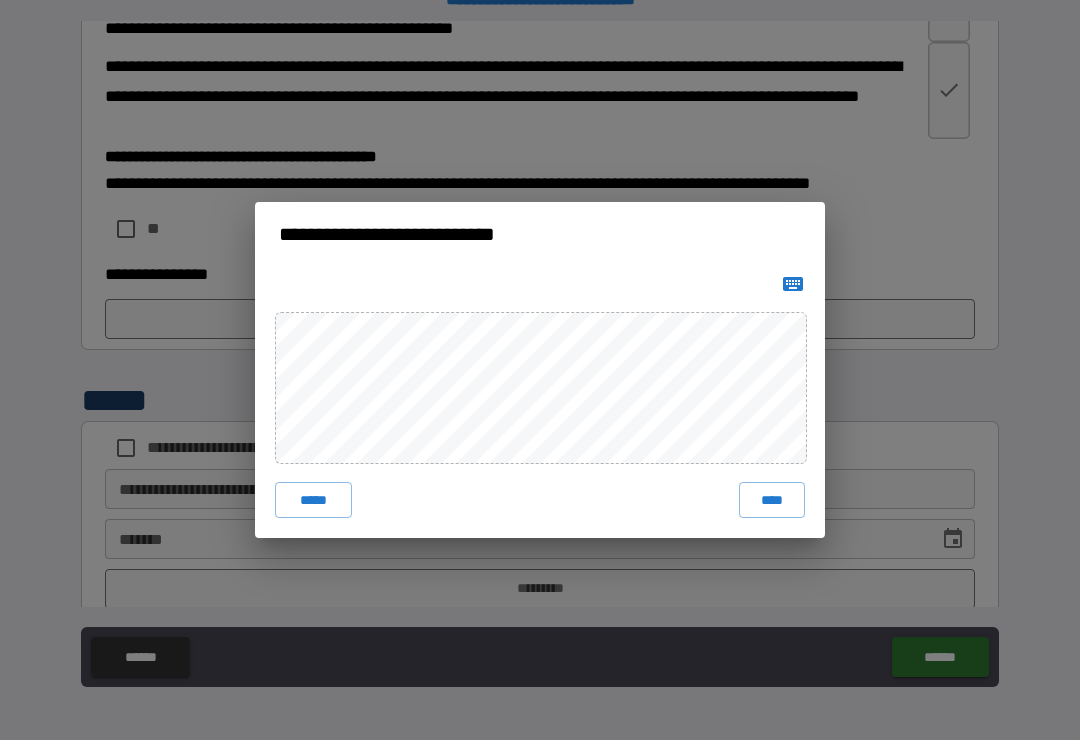 click on "****" at bounding box center [772, 500] 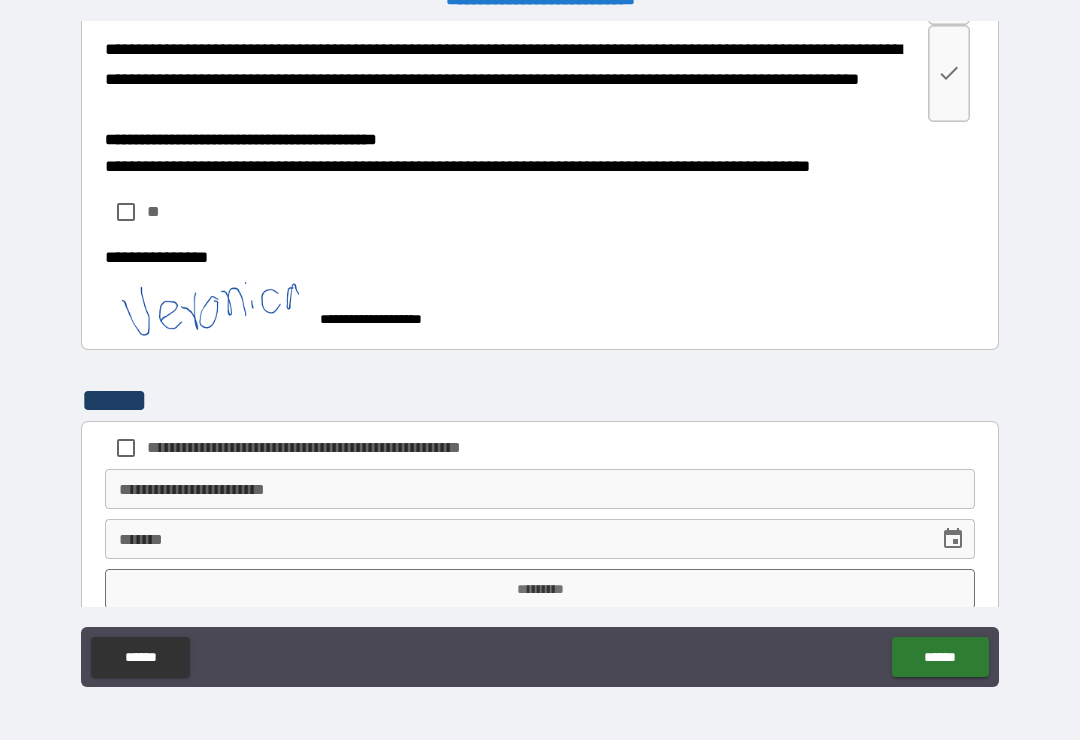 scroll, scrollTop: 8002, scrollLeft: 0, axis: vertical 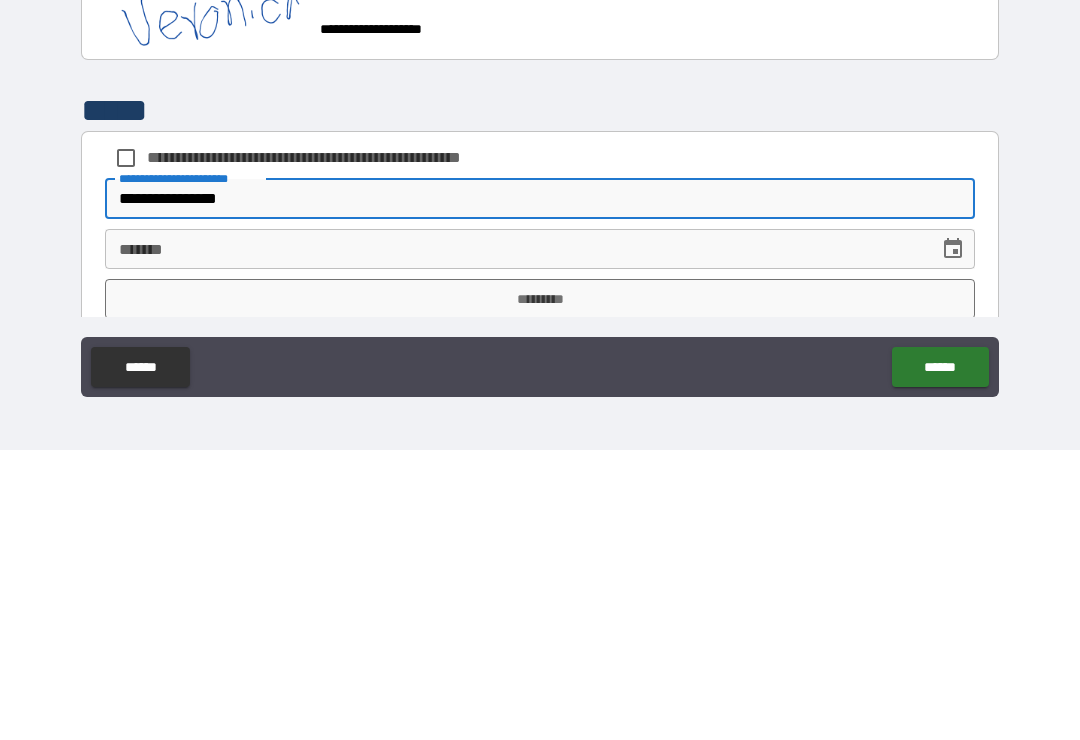 click on "*****   *" at bounding box center [515, 539] 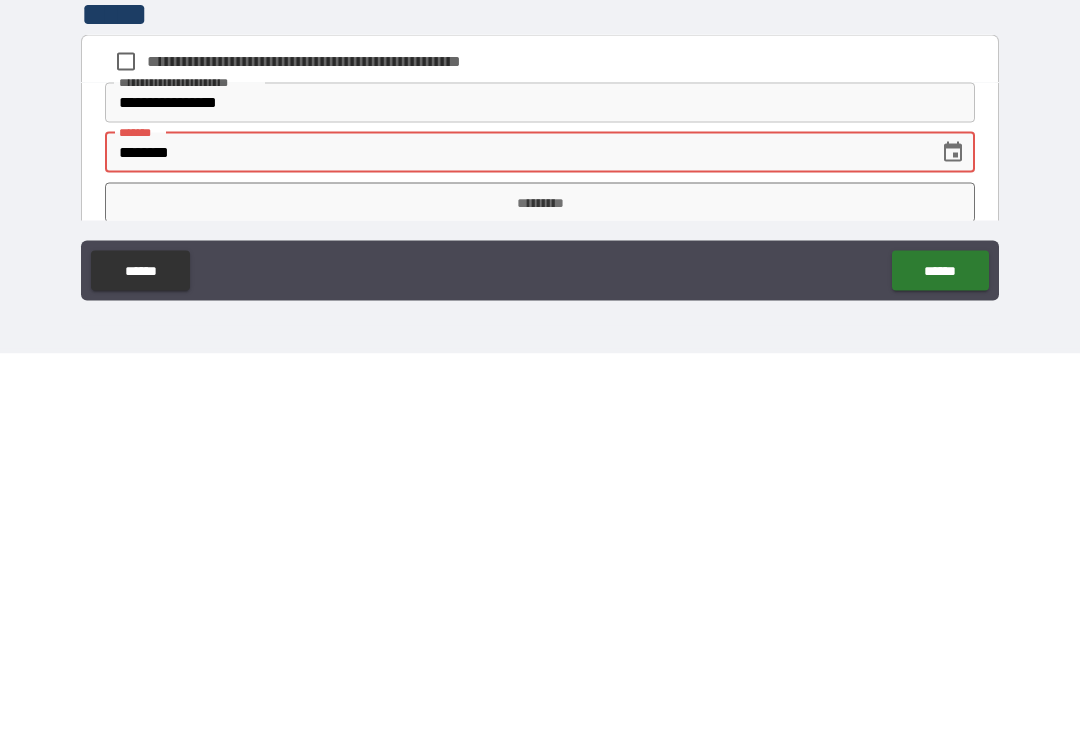 click on "*********" at bounding box center [540, 589] 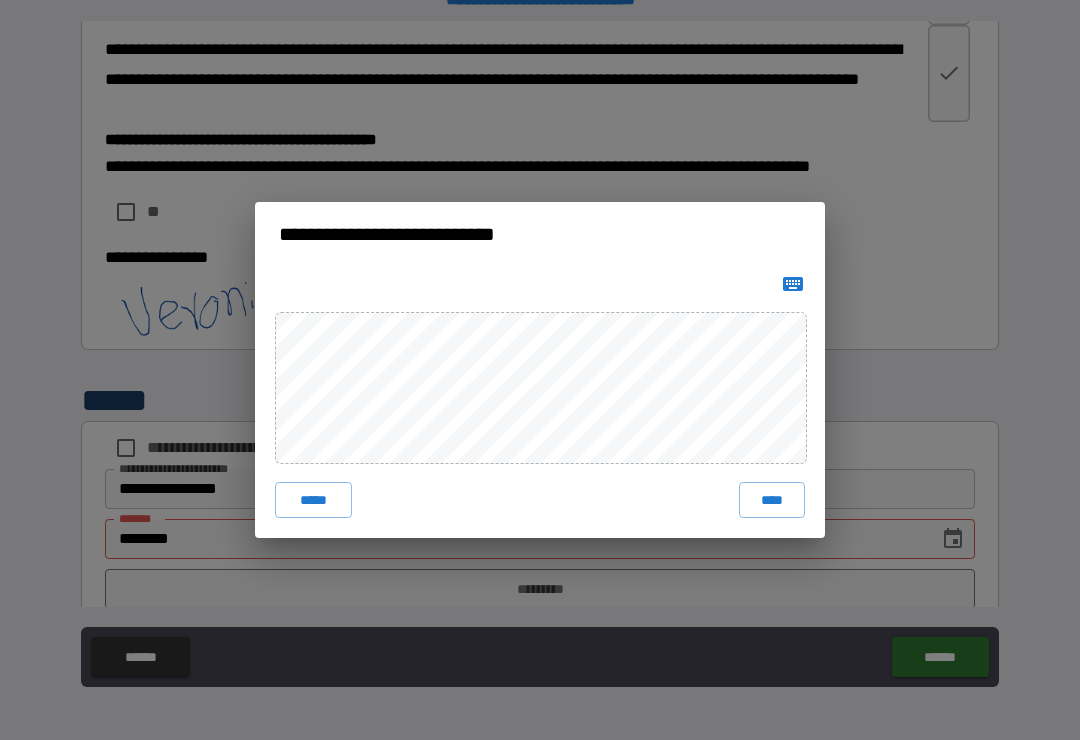 click on "***** ****" at bounding box center (540, 402) 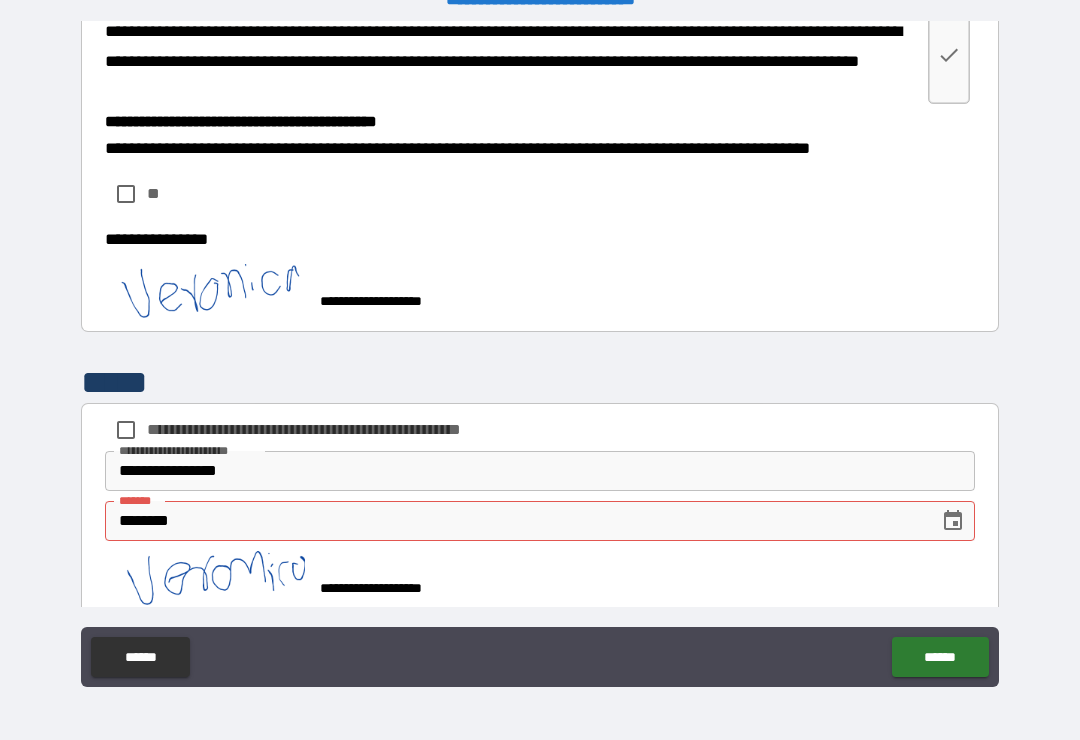 scroll, scrollTop: 8020, scrollLeft: 0, axis: vertical 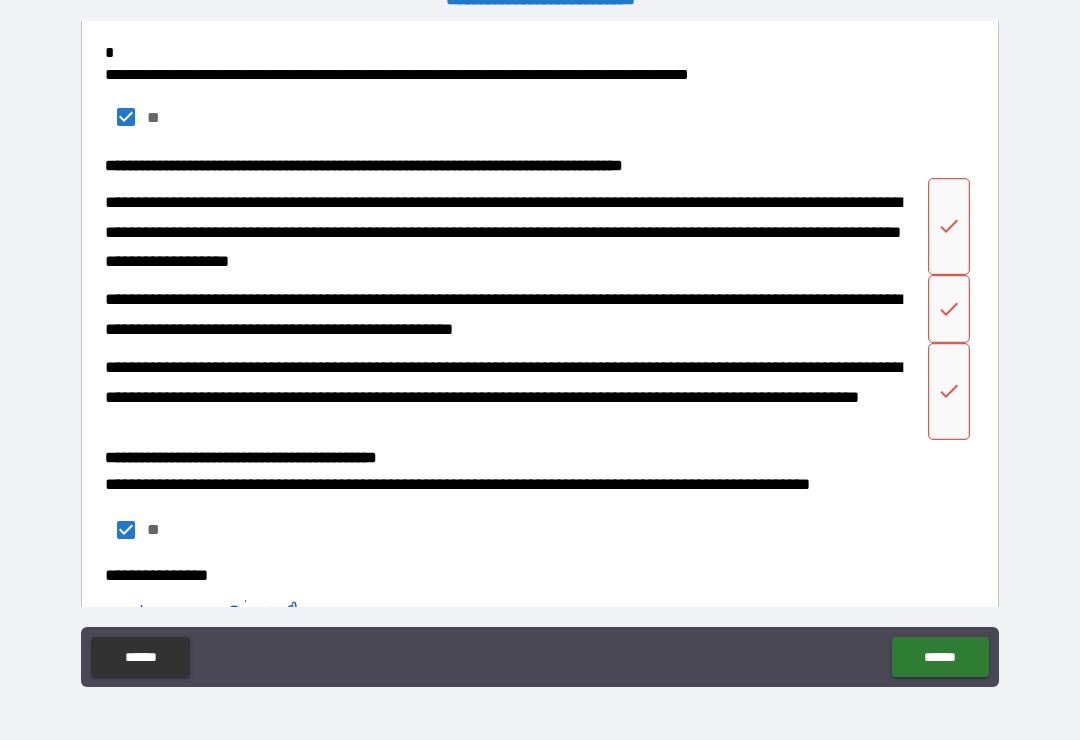 click at bounding box center [949, 226] 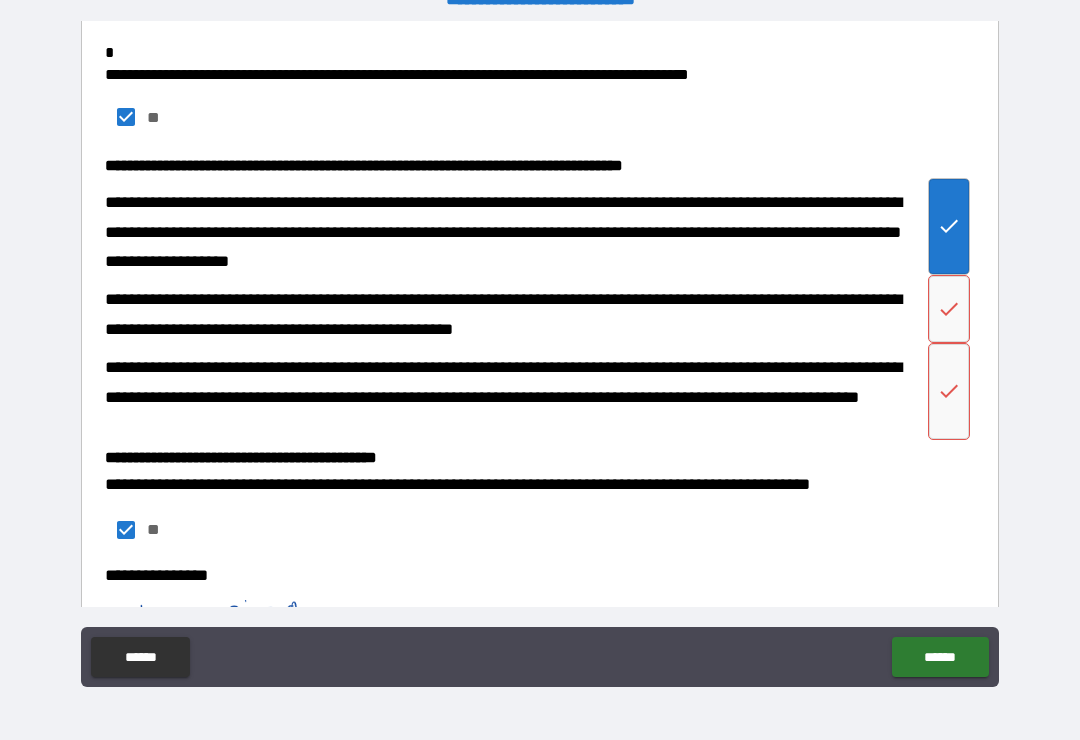 click at bounding box center (949, 309) 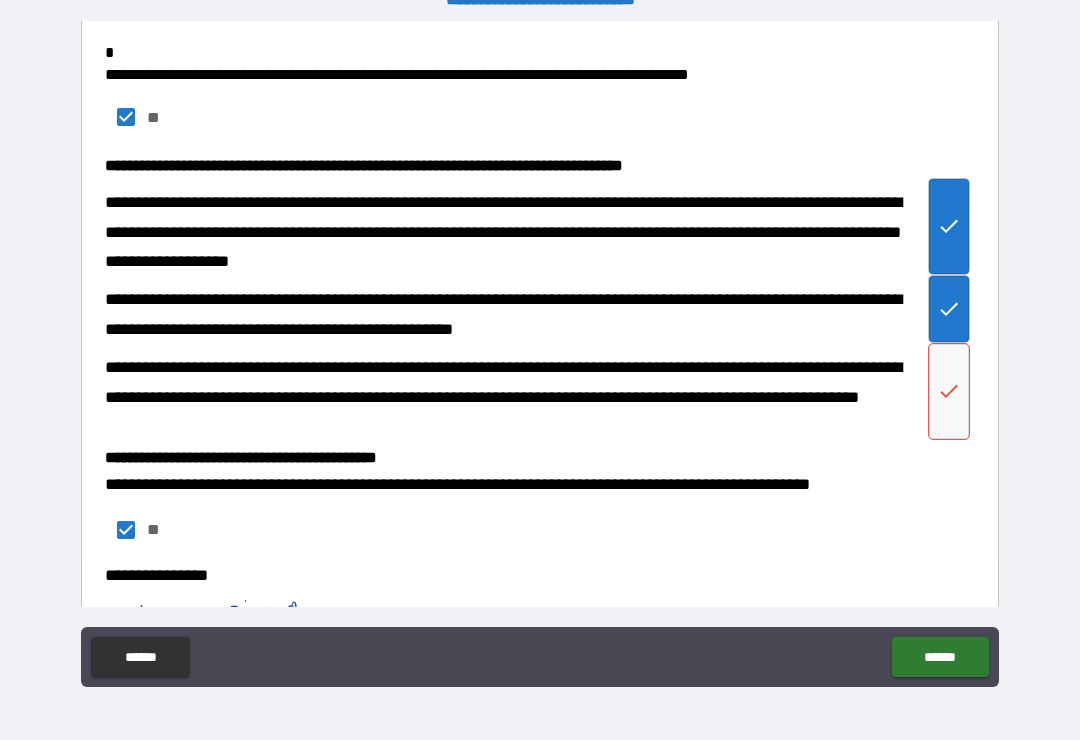 click at bounding box center (949, 391) 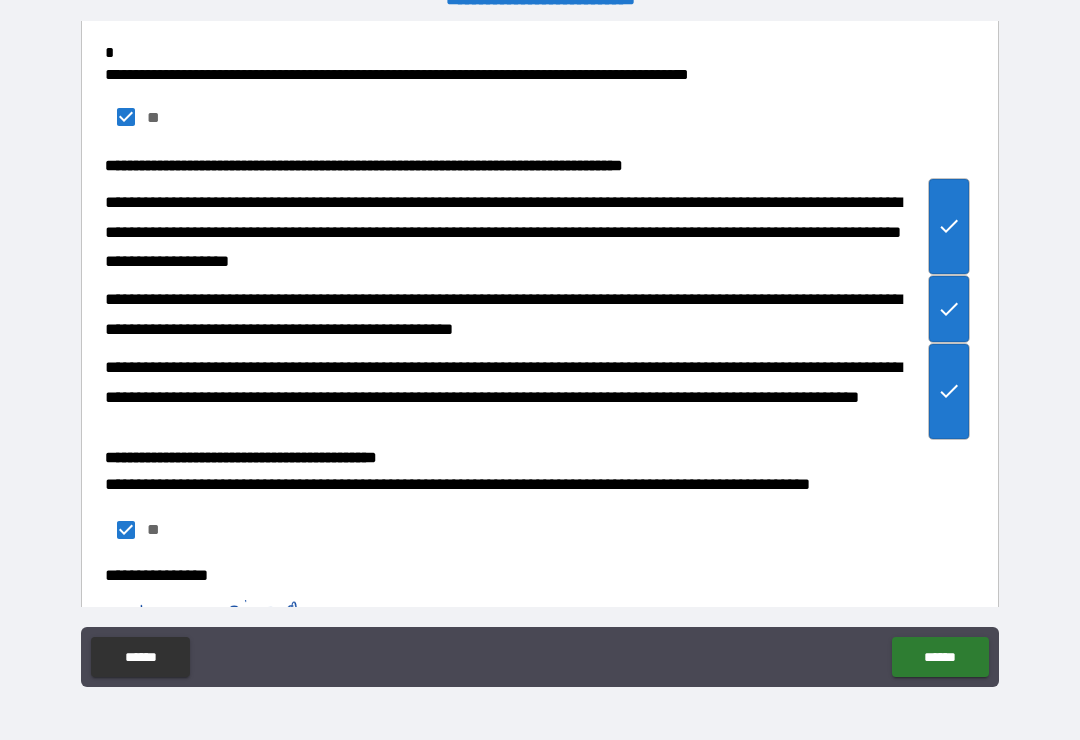 click 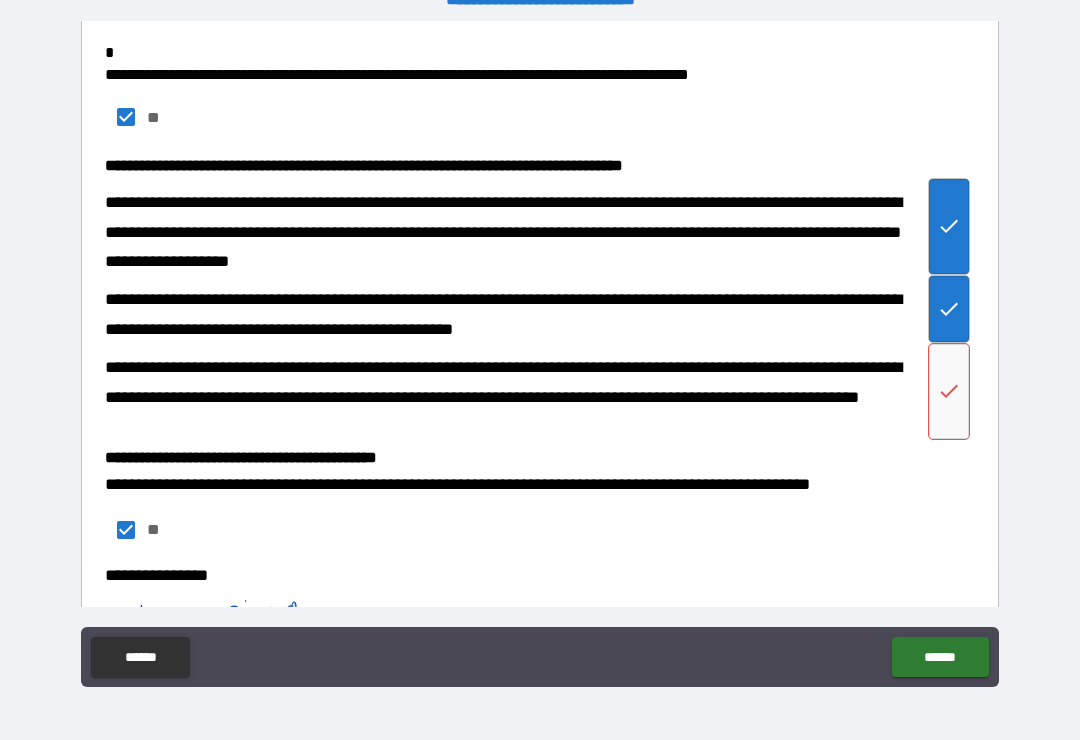 click 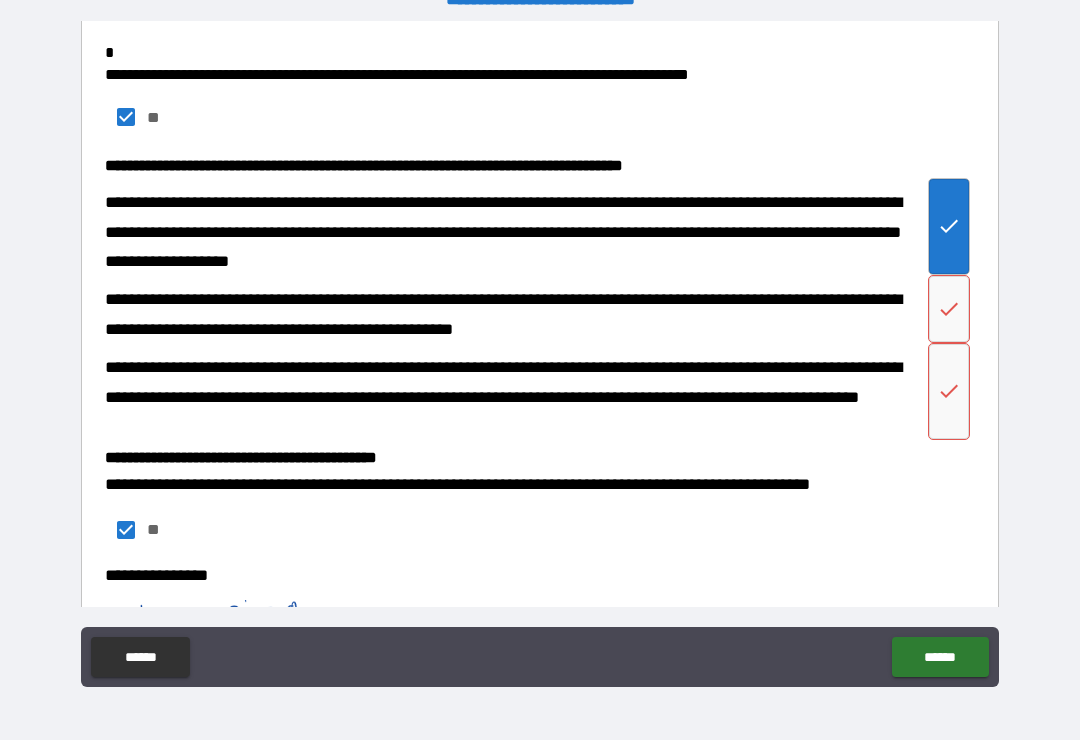 click at bounding box center (949, 226) 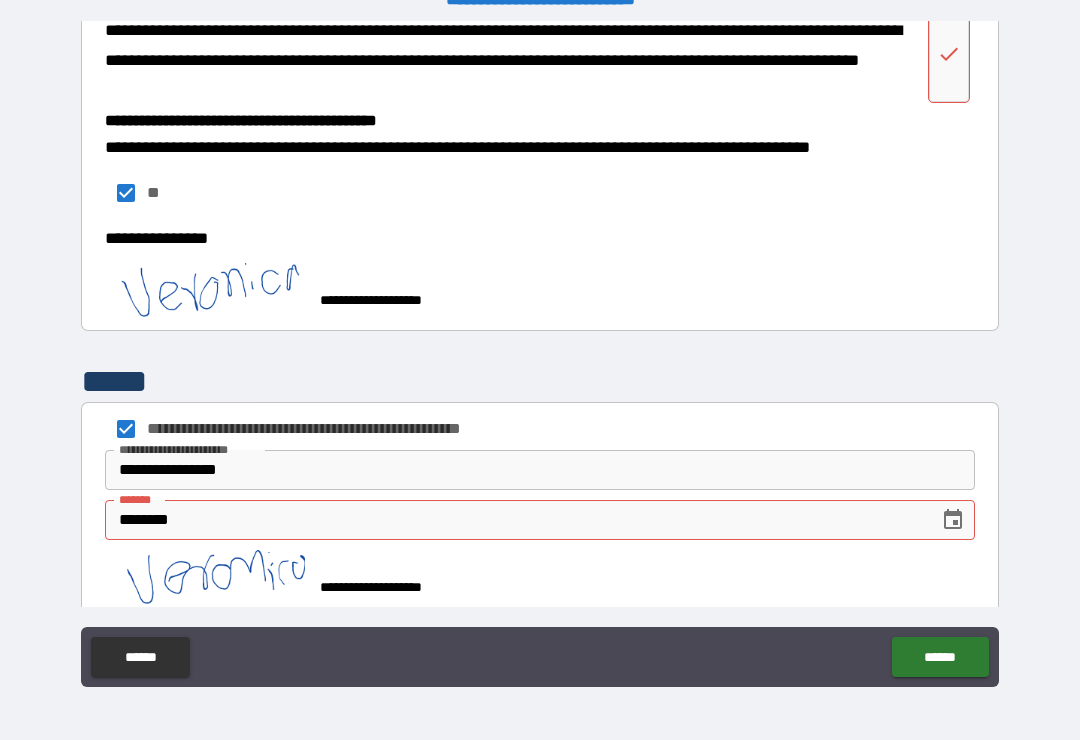 scroll, scrollTop: 8020, scrollLeft: 0, axis: vertical 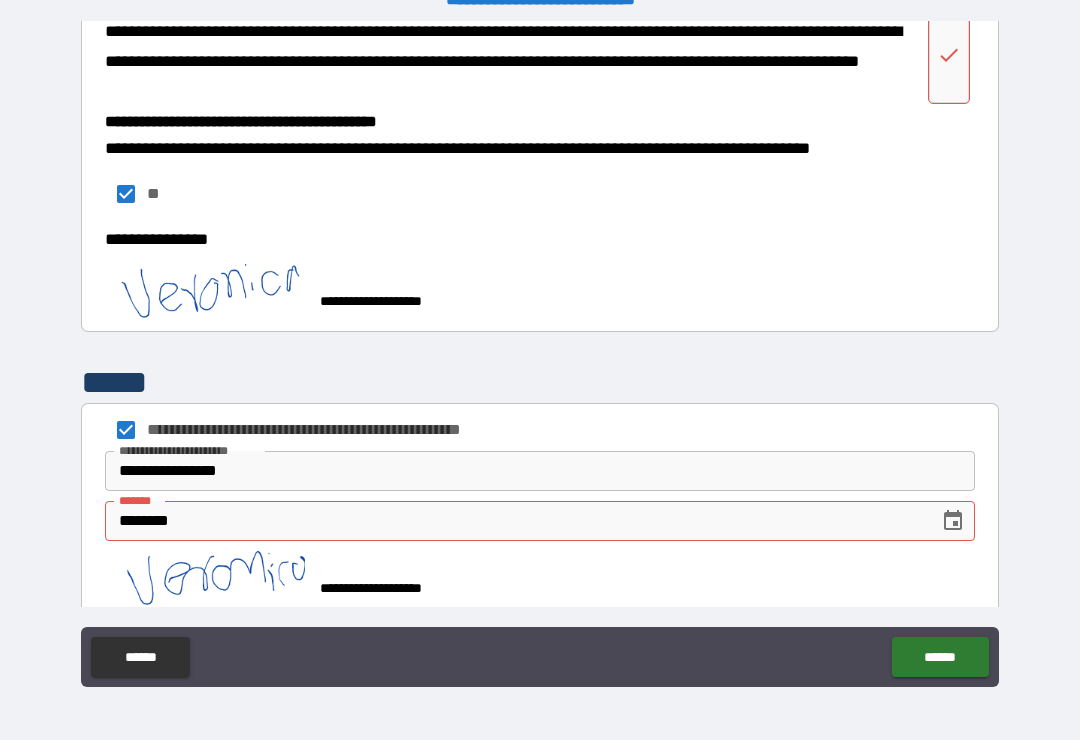 click on "********" at bounding box center [515, 521] 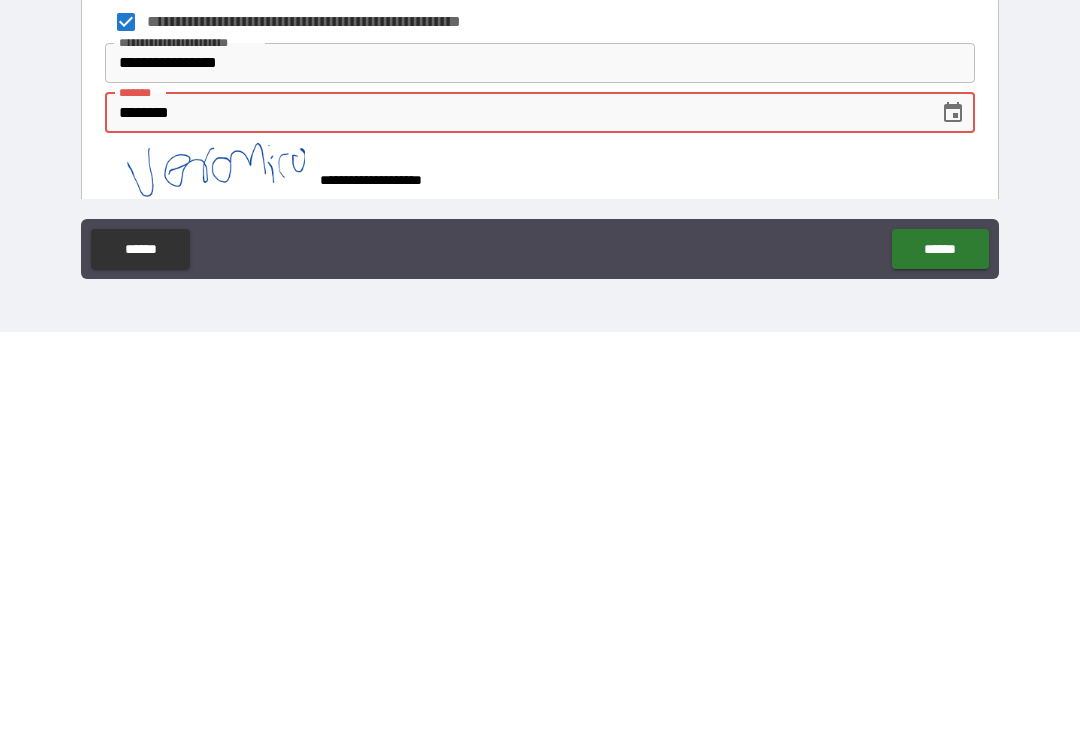 click on "******" at bounding box center [940, 657] 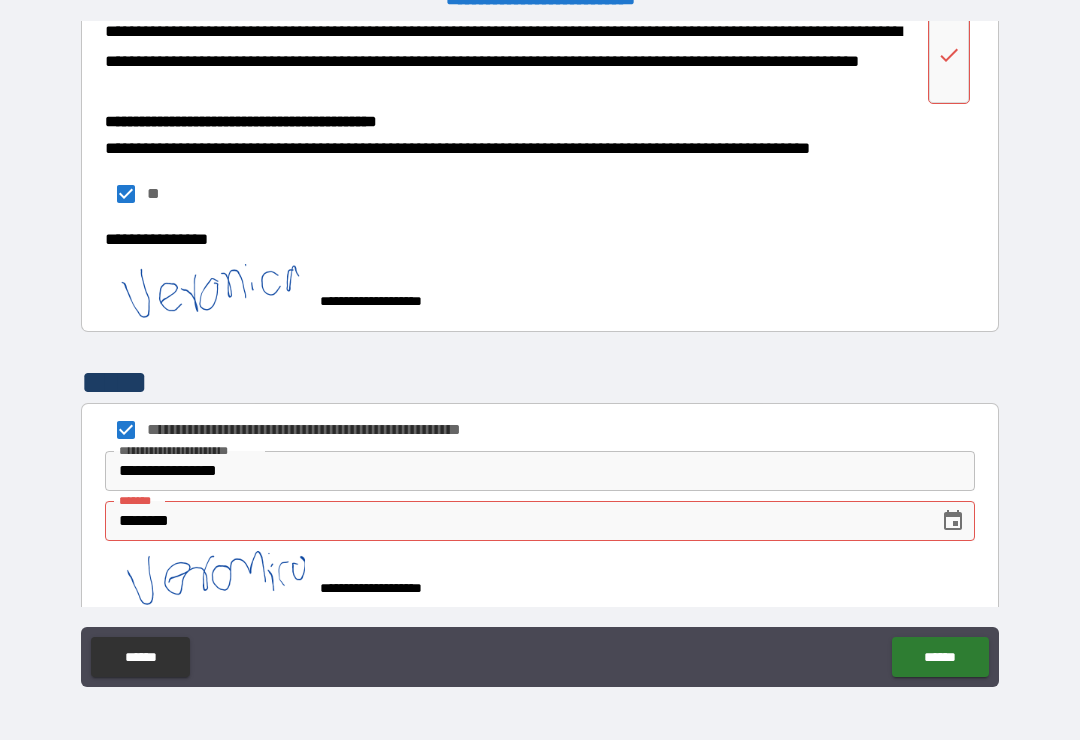 click on "********" at bounding box center [515, 521] 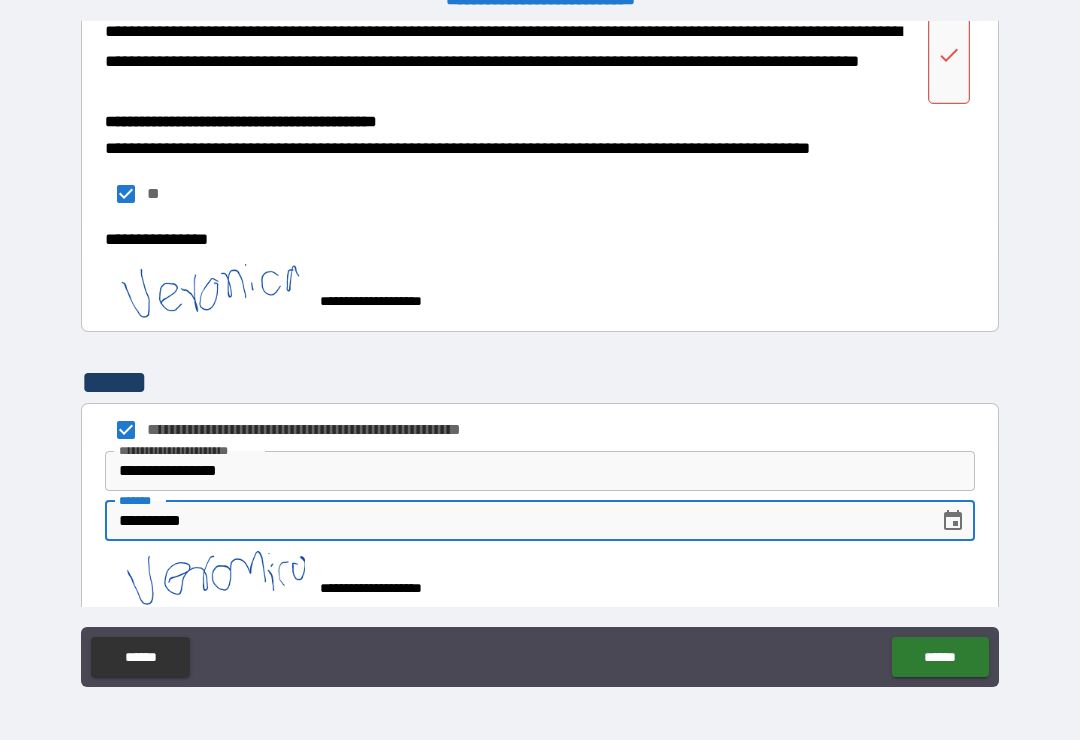 click on "******" at bounding box center [940, 657] 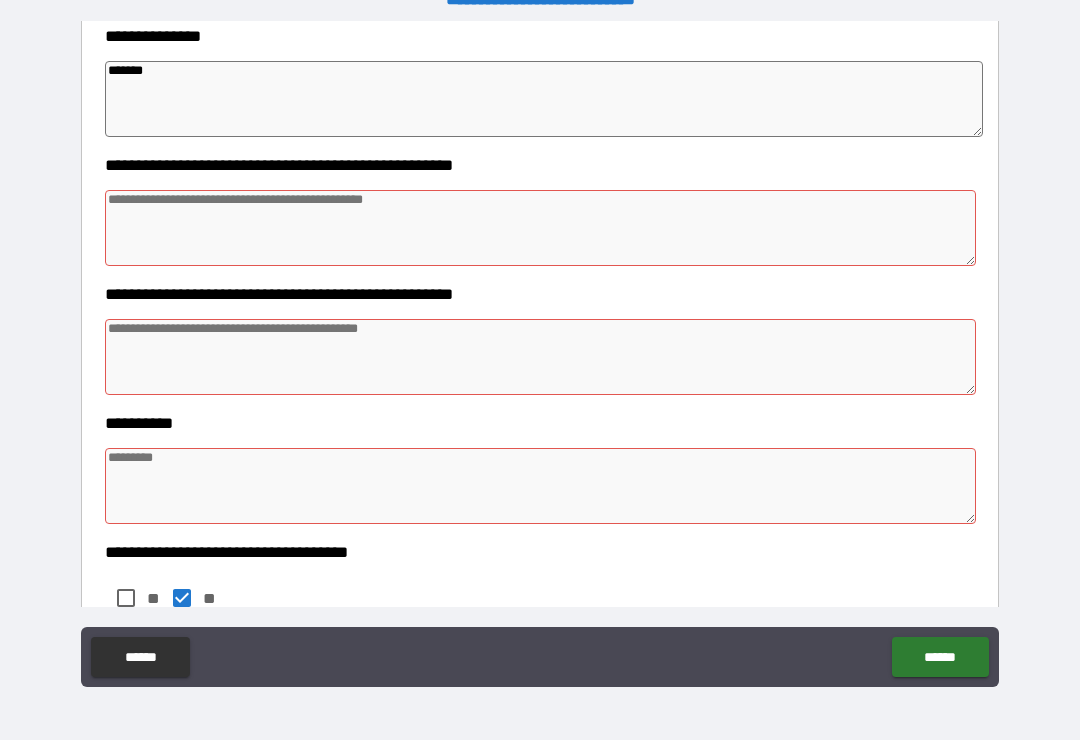 scroll, scrollTop: 2410, scrollLeft: 0, axis: vertical 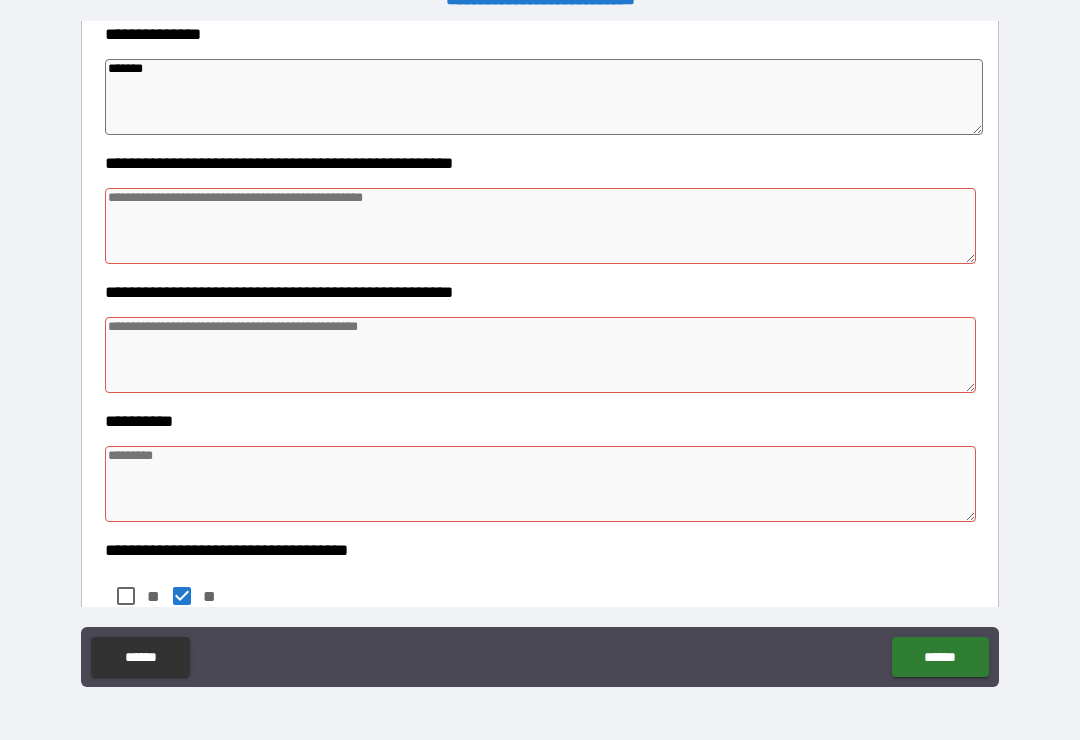 click at bounding box center (540, 226) 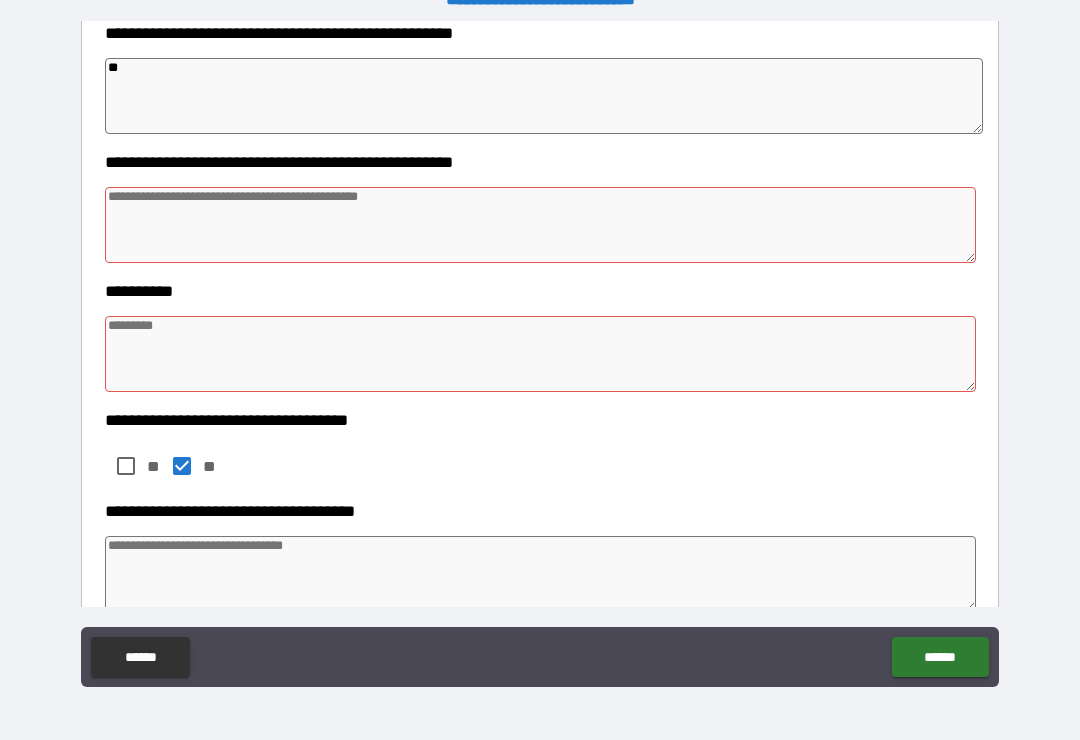 scroll, scrollTop: 2647, scrollLeft: 0, axis: vertical 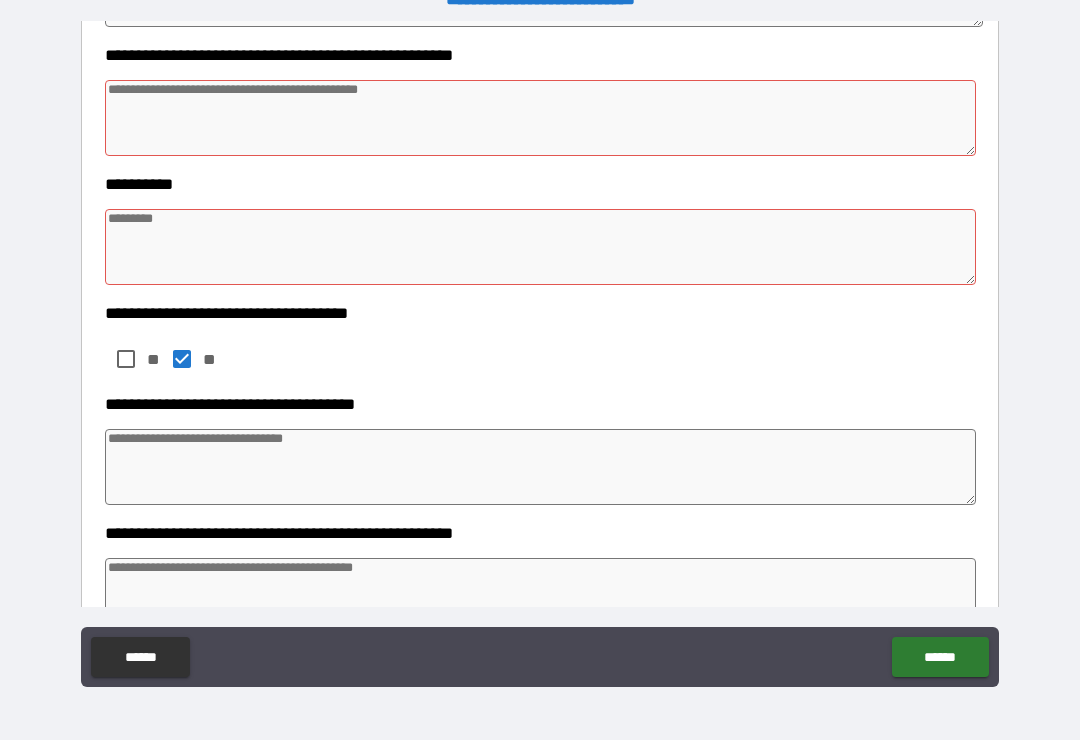 click at bounding box center [540, 118] 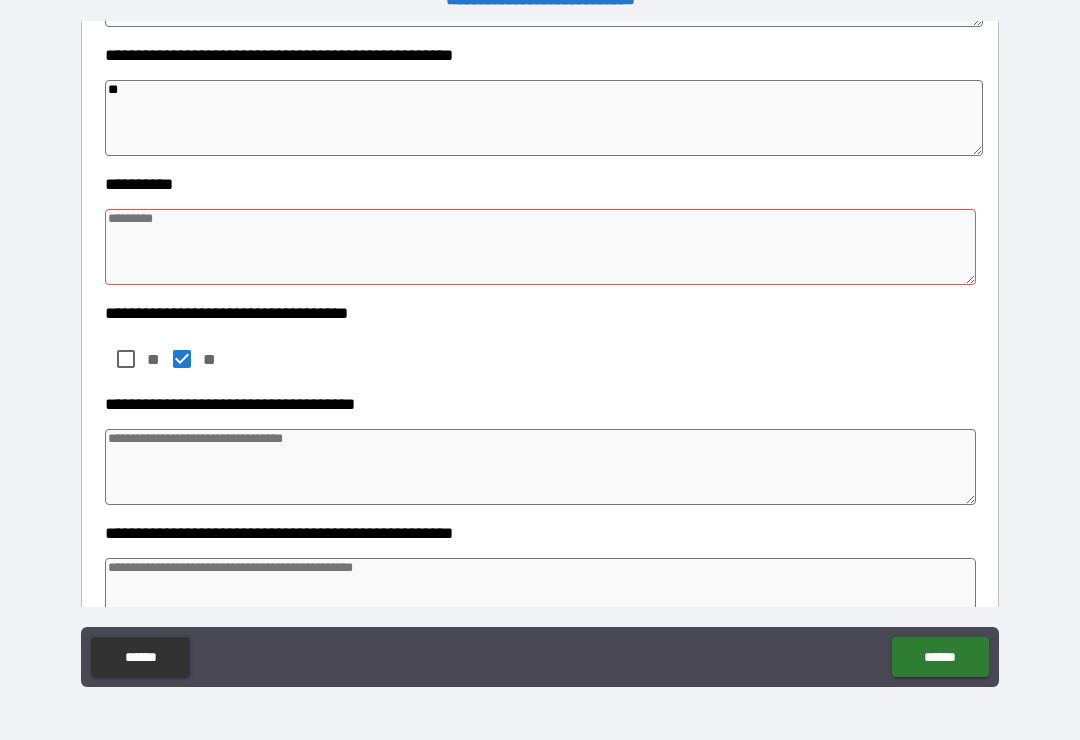 click at bounding box center (540, 247) 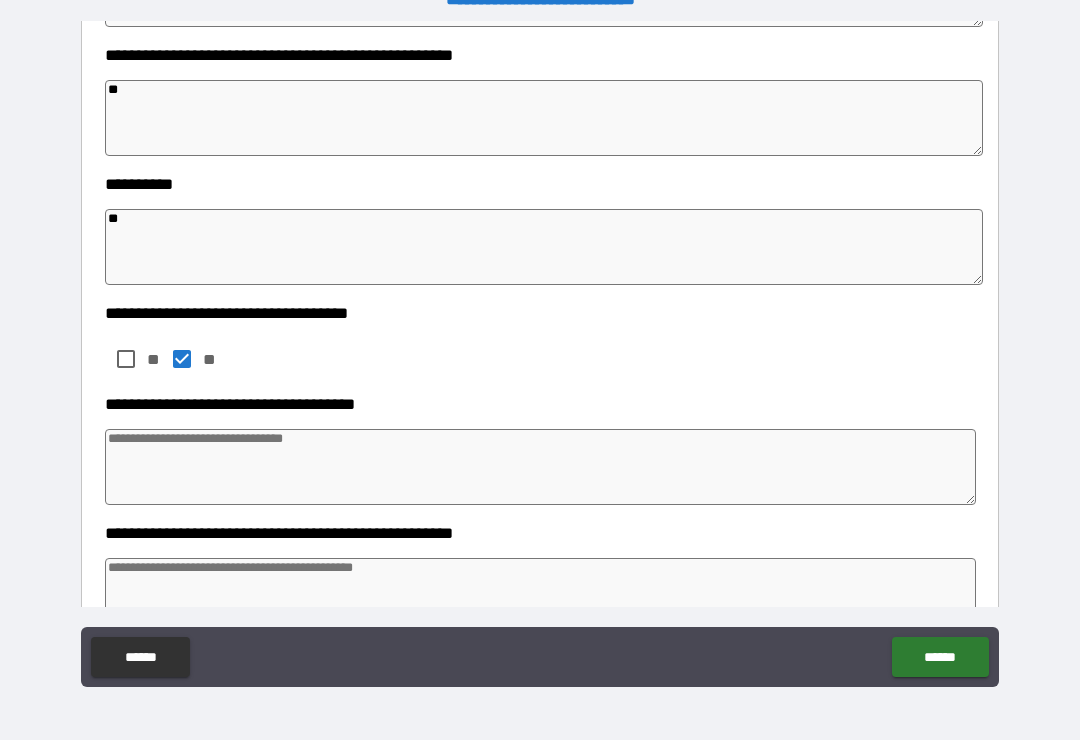 click on "******" at bounding box center [940, 657] 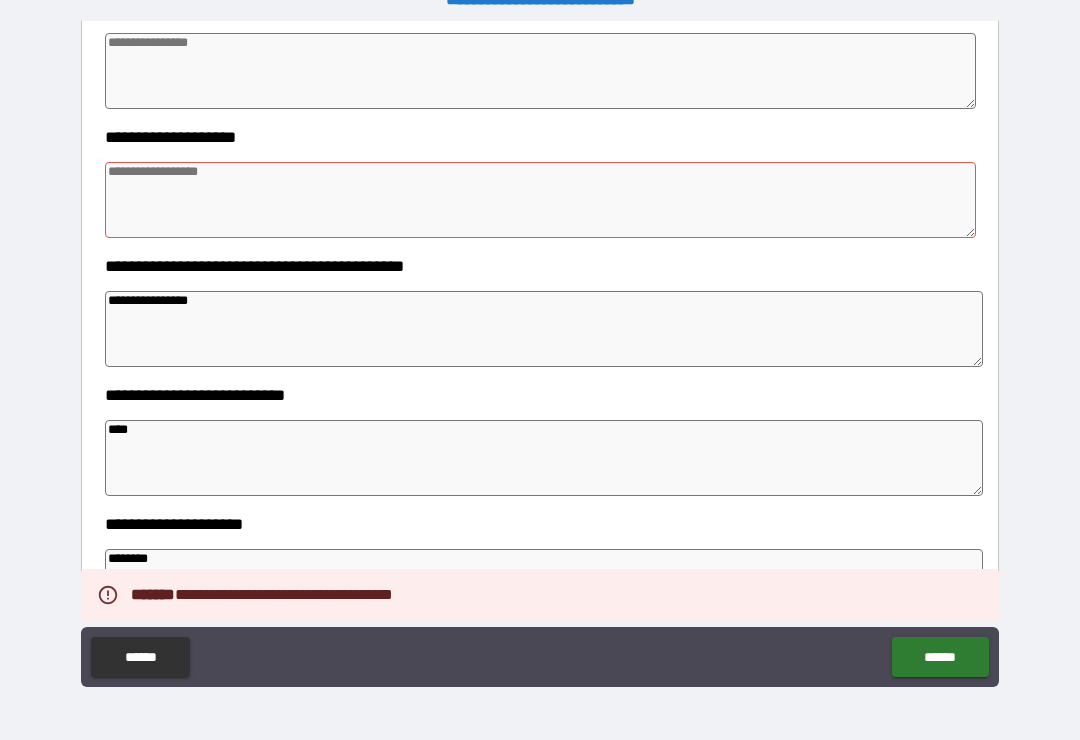 scroll, scrollTop: 1329, scrollLeft: 0, axis: vertical 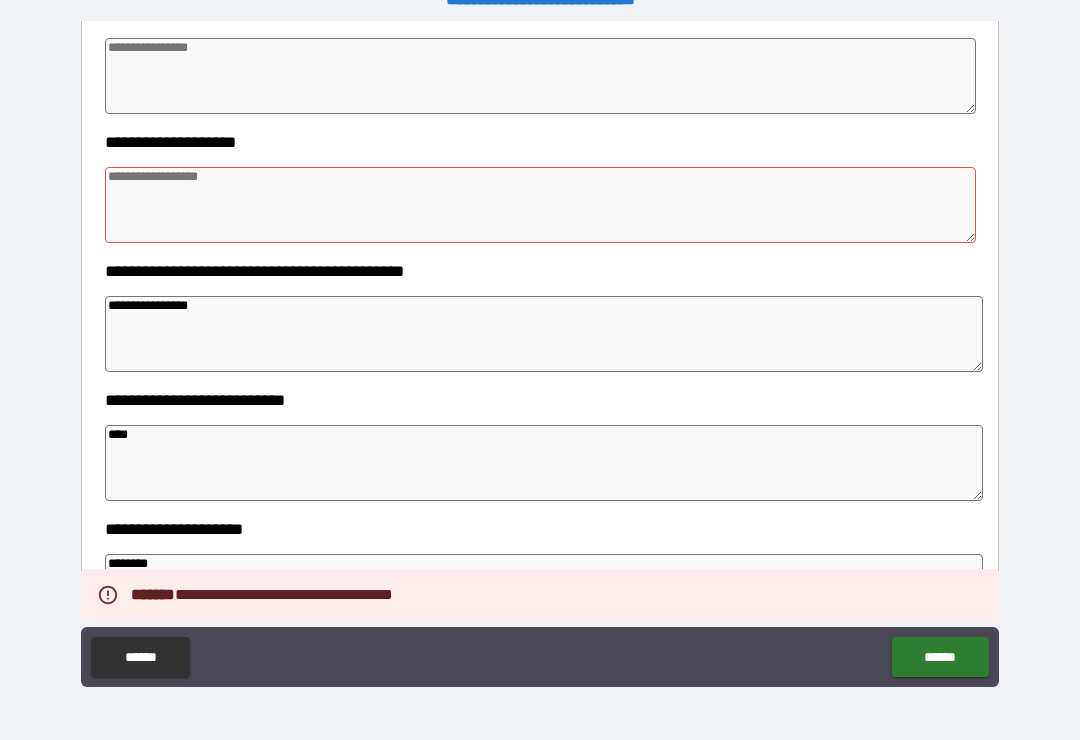 click at bounding box center (540, 205) 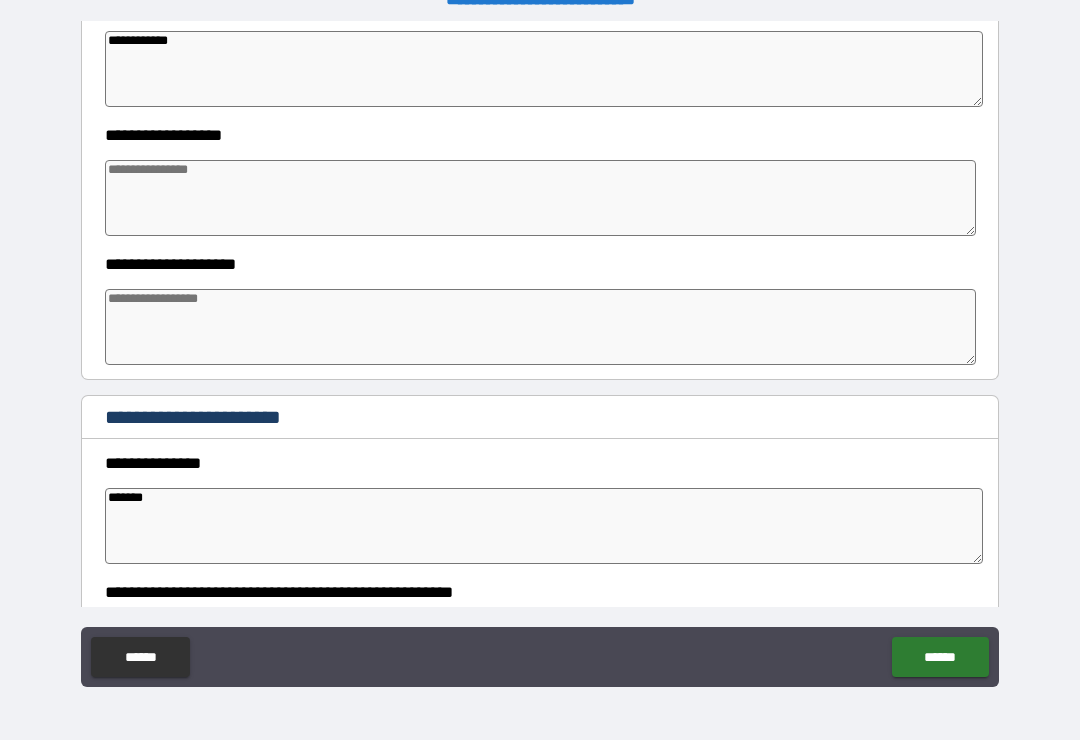 click on "******" at bounding box center (940, 657) 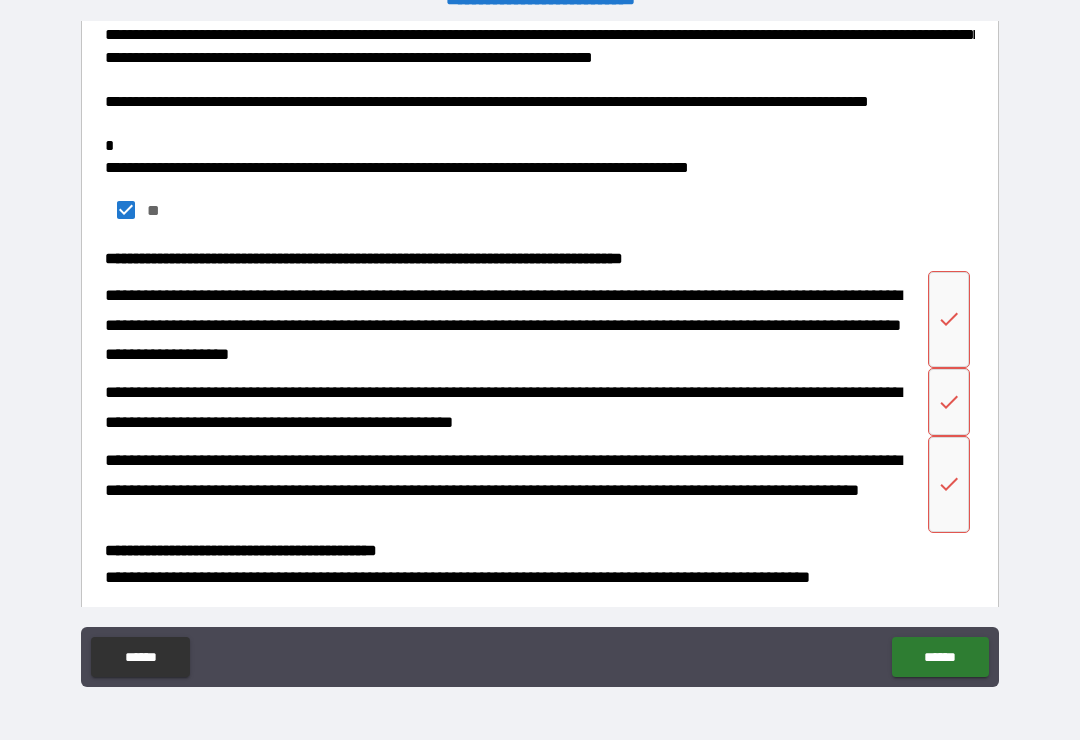 scroll, scrollTop: 7589, scrollLeft: 0, axis: vertical 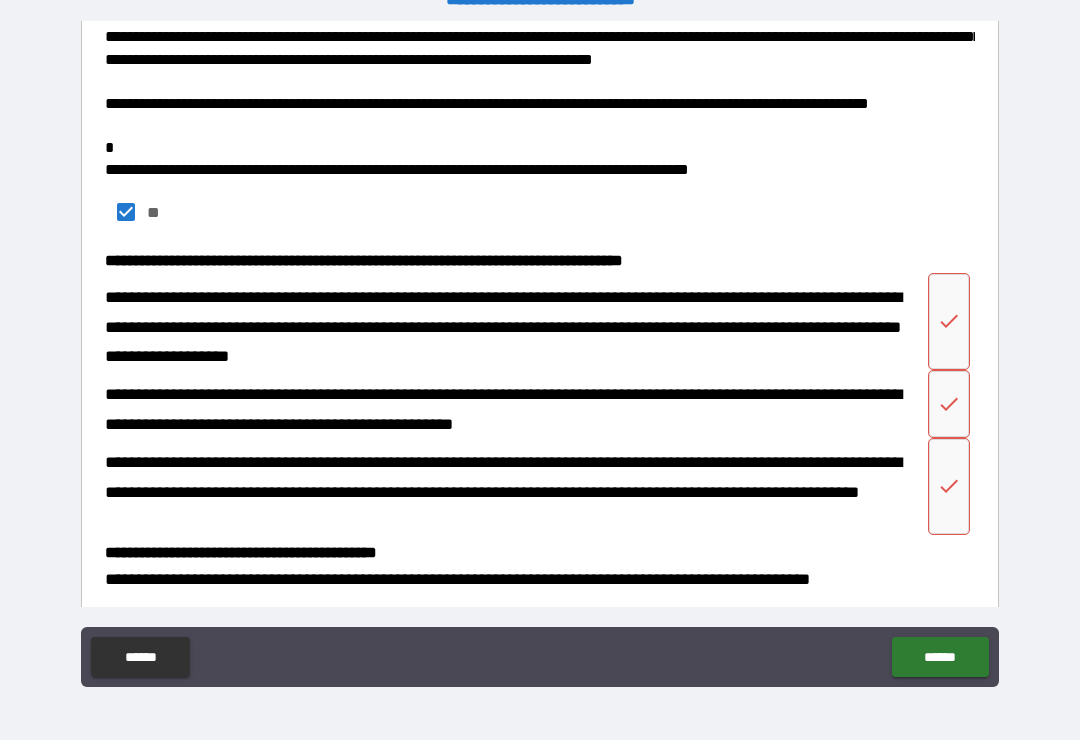 click 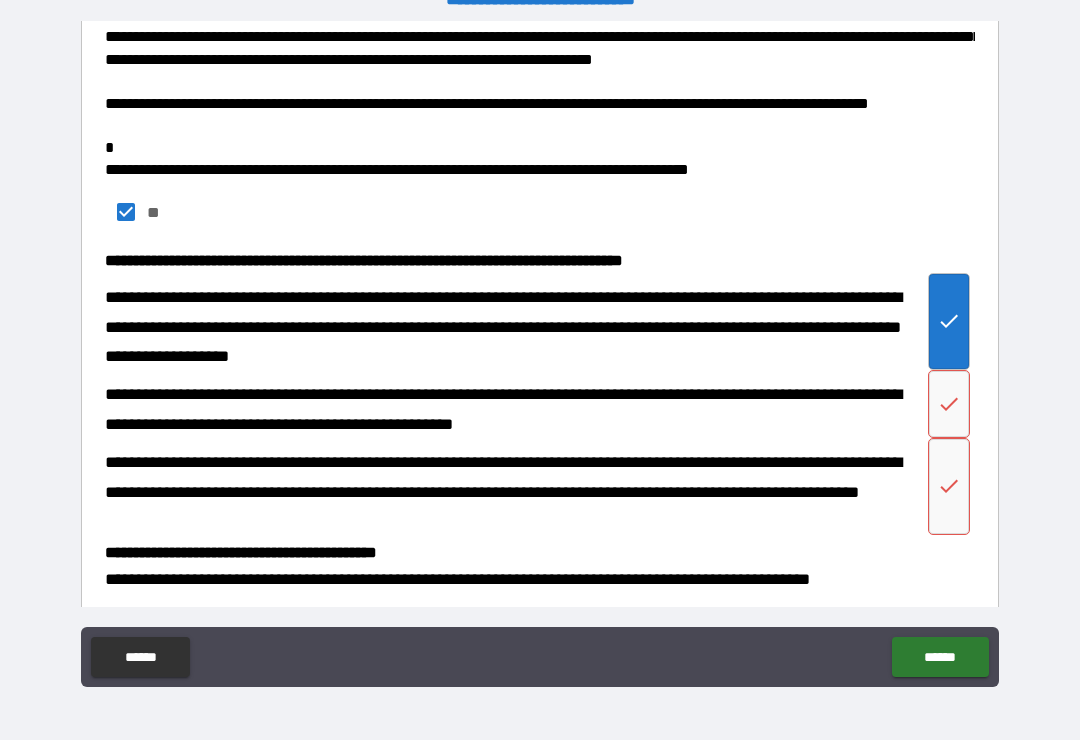 click 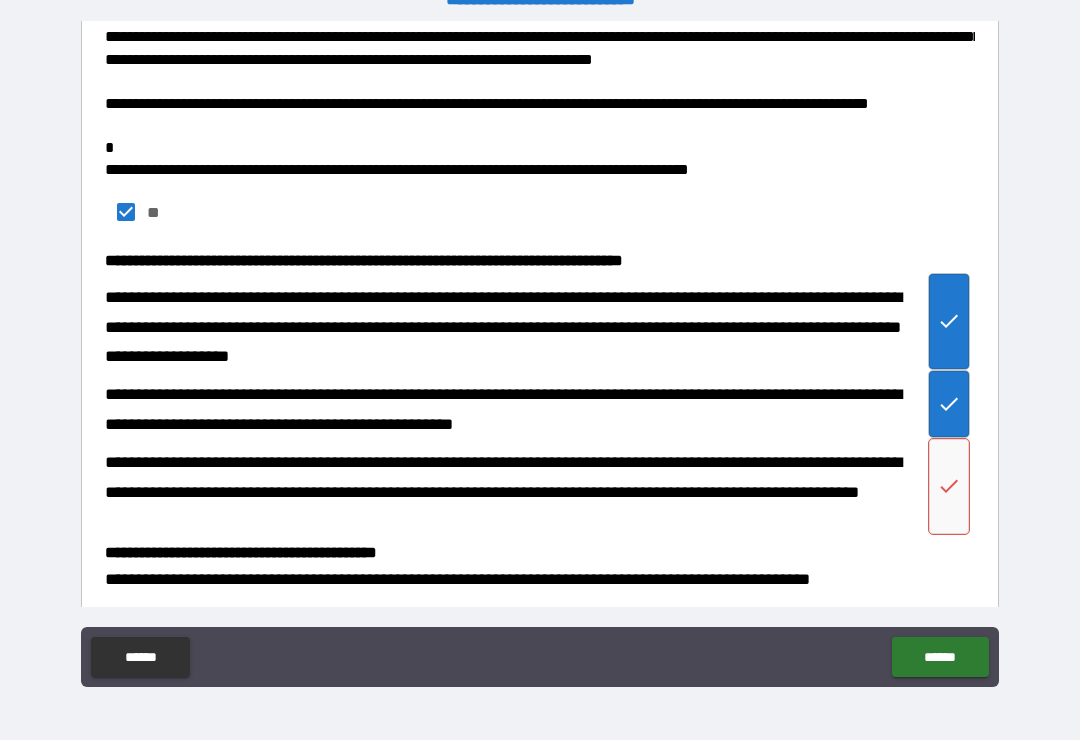 click 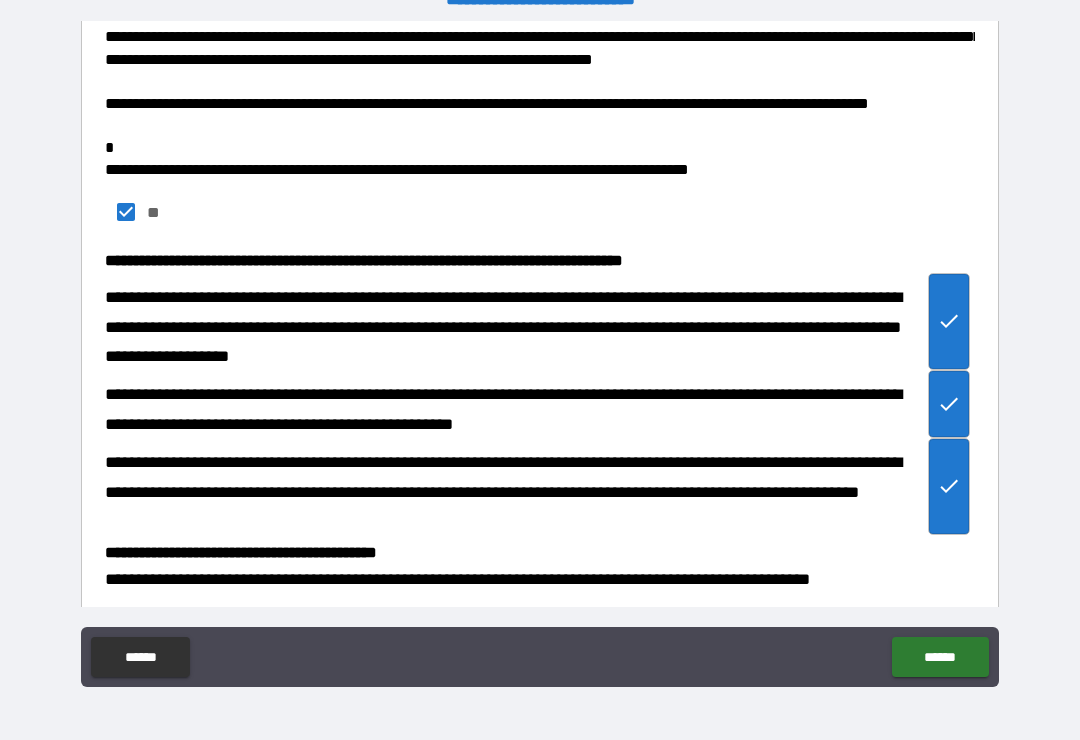 click on "******" at bounding box center [940, 657] 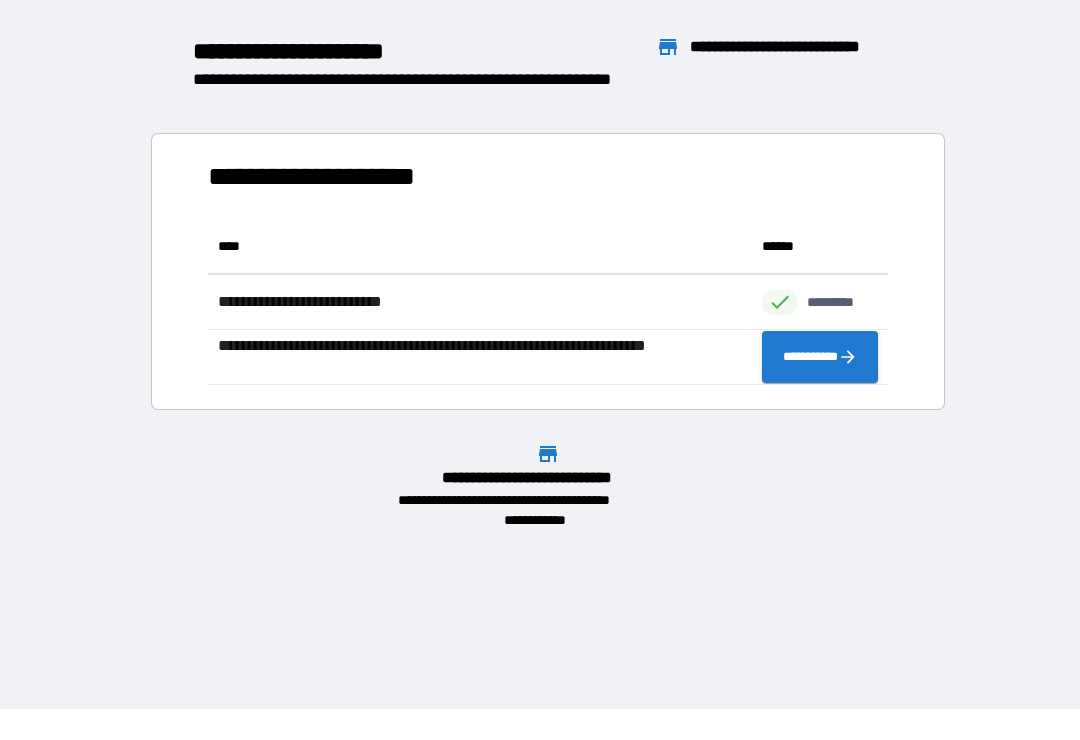 scroll, scrollTop: 1, scrollLeft: 1, axis: both 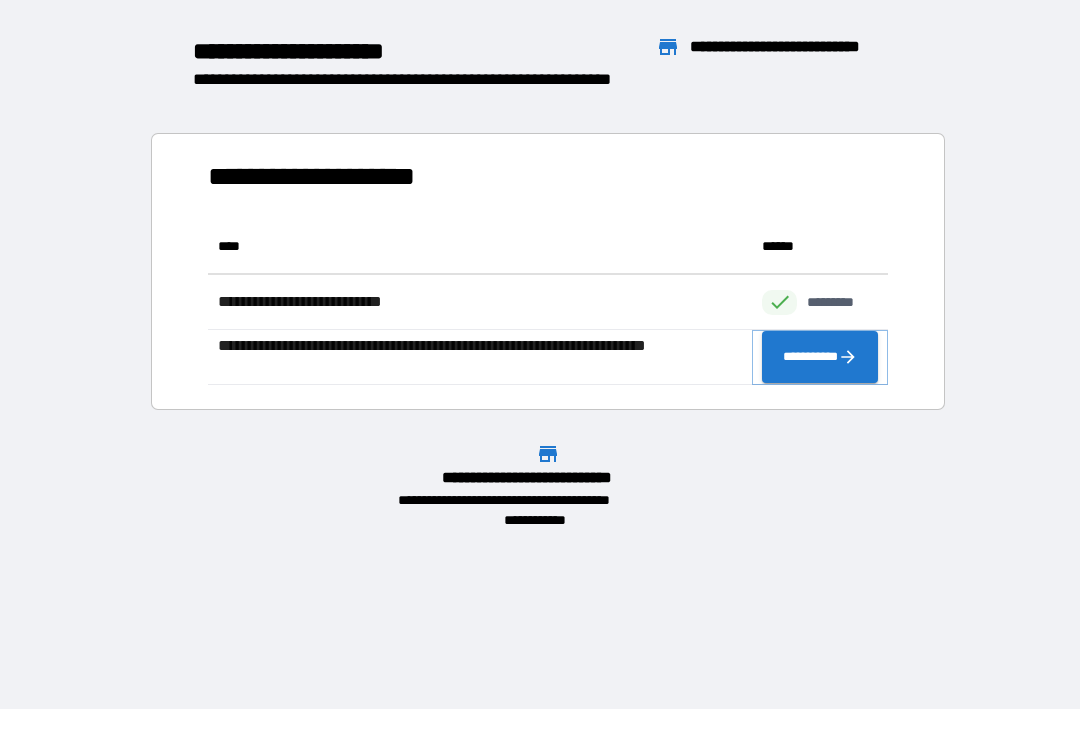 click on "**********" at bounding box center [820, 357] 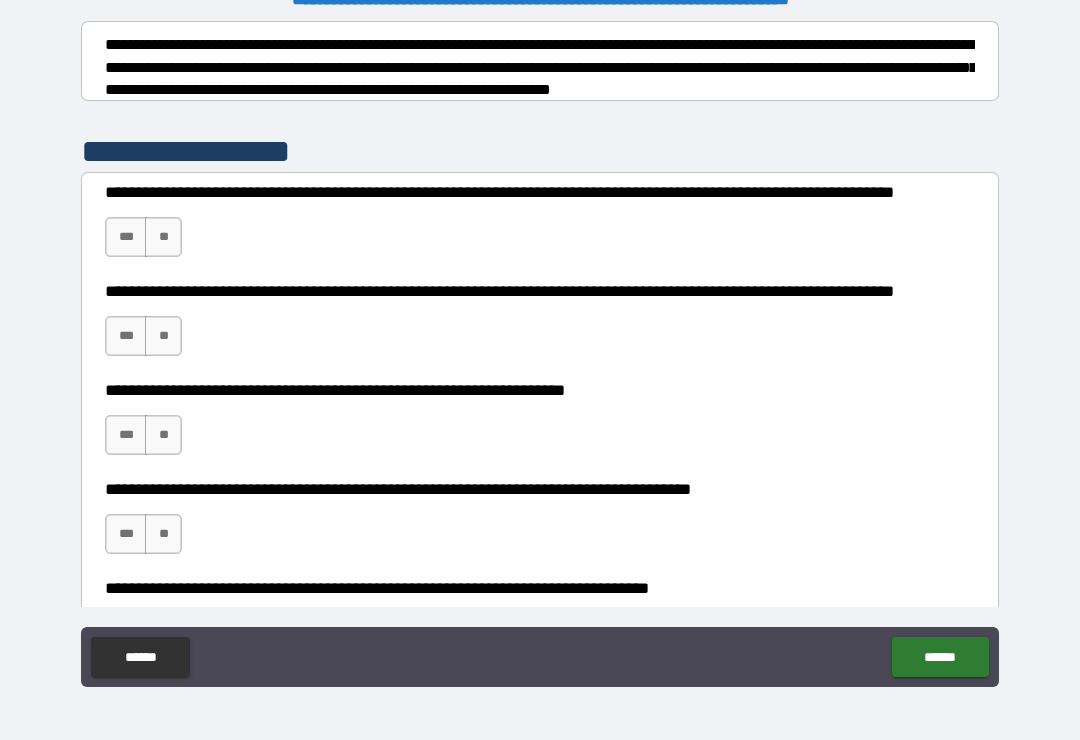 scroll, scrollTop: 316, scrollLeft: 0, axis: vertical 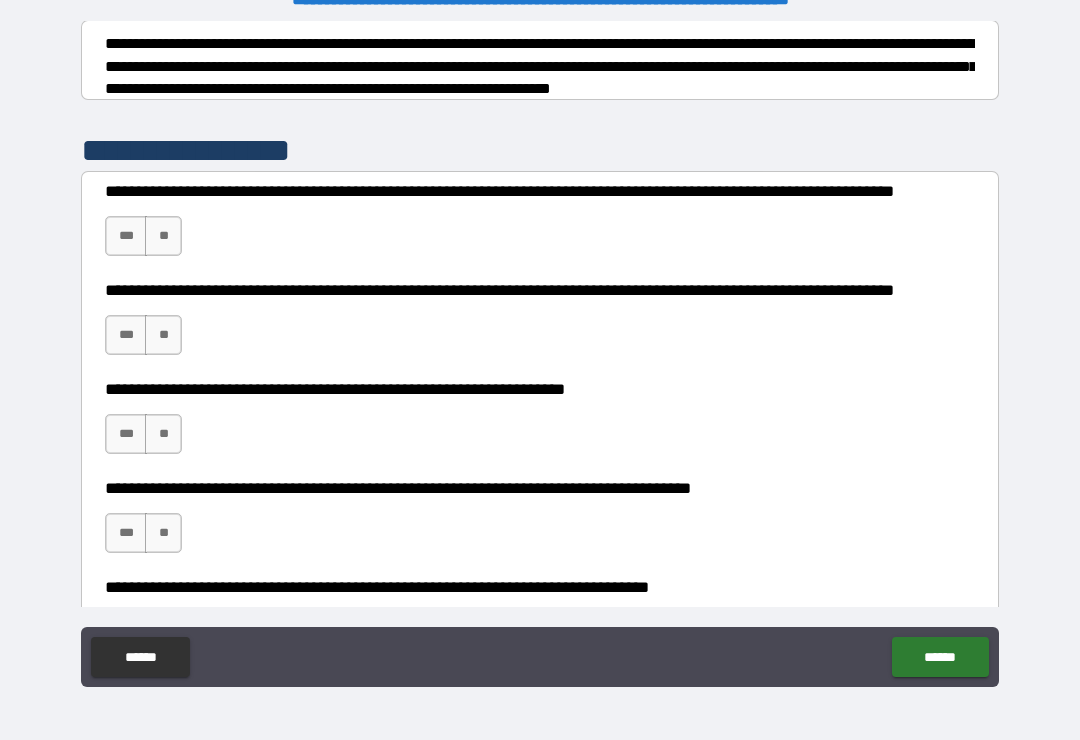 click on "***" at bounding box center (126, 236) 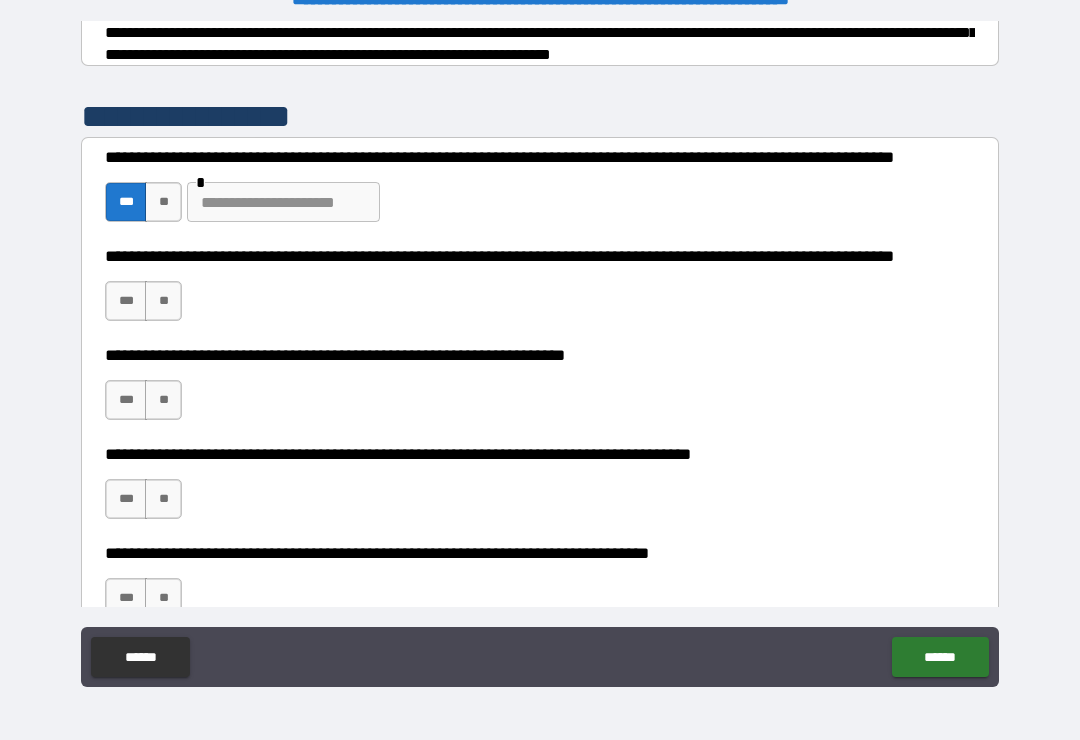 scroll, scrollTop: 351, scrollLeft: 0, axis: vertical 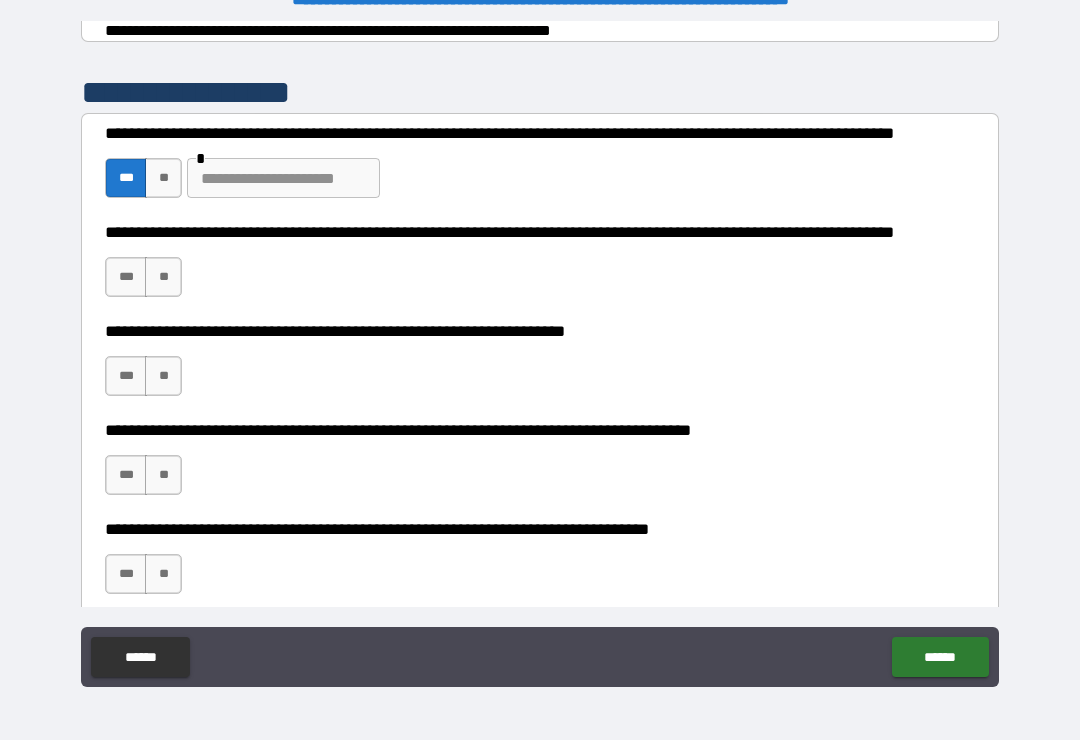 click on "**" at bounding box center (163, 277) 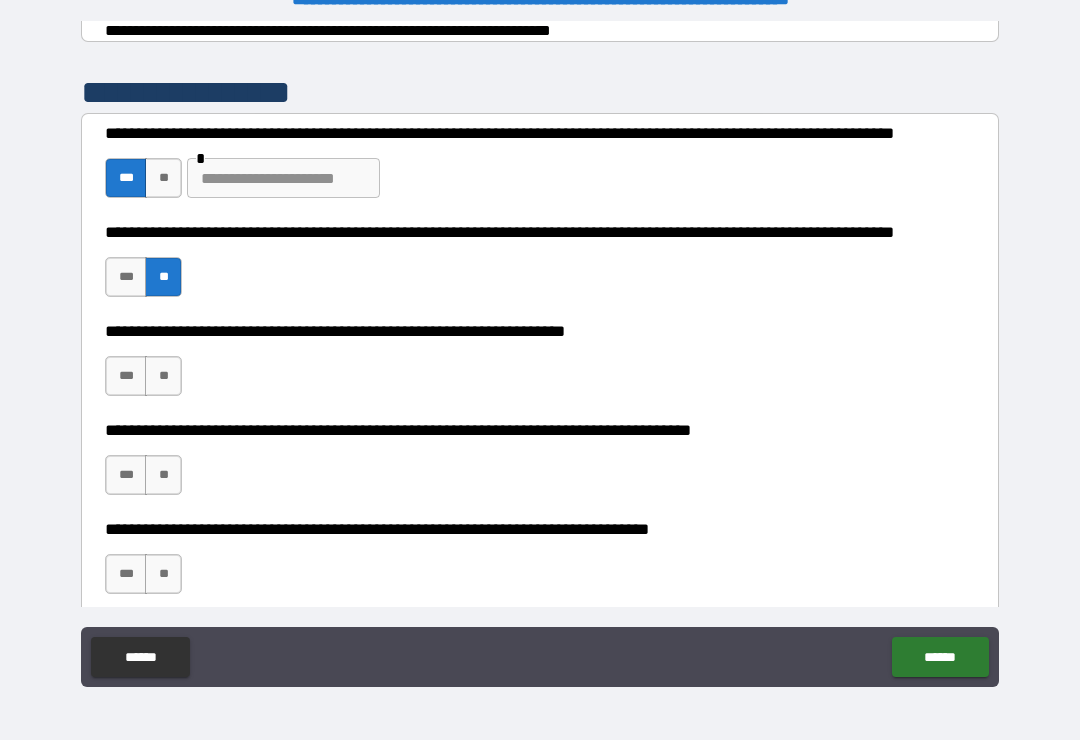 click on "**" at bounding box center (163, 376) 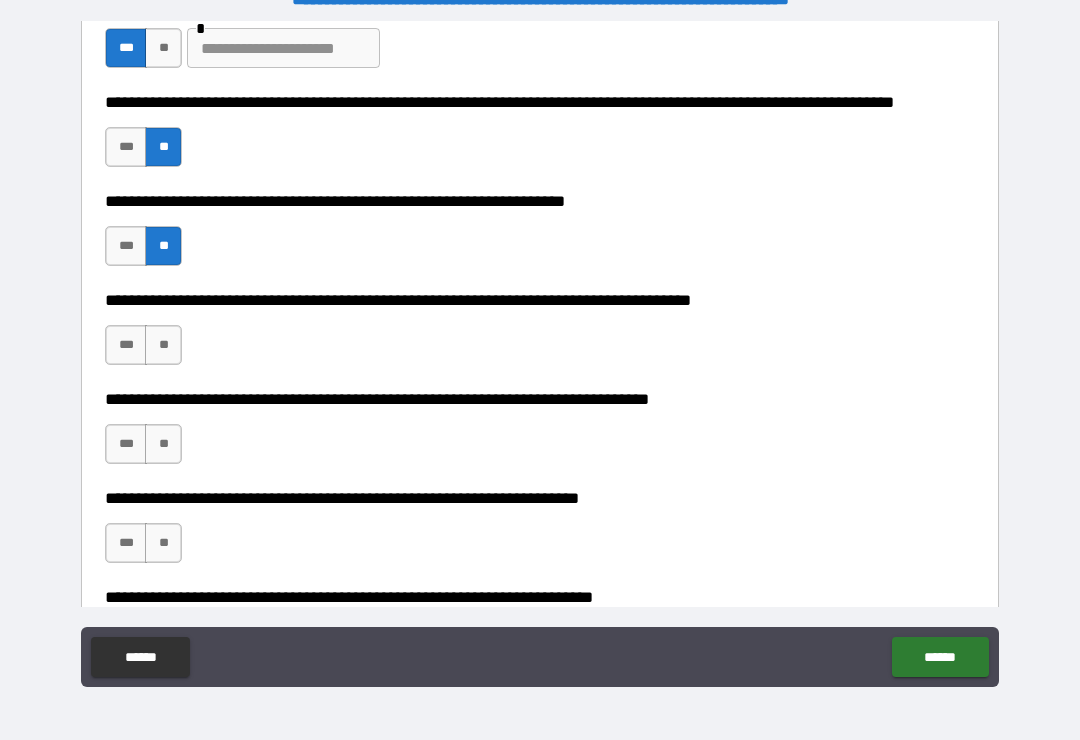 scroll, scrollTop: 506, scrollLeft: 0, axis: vertical 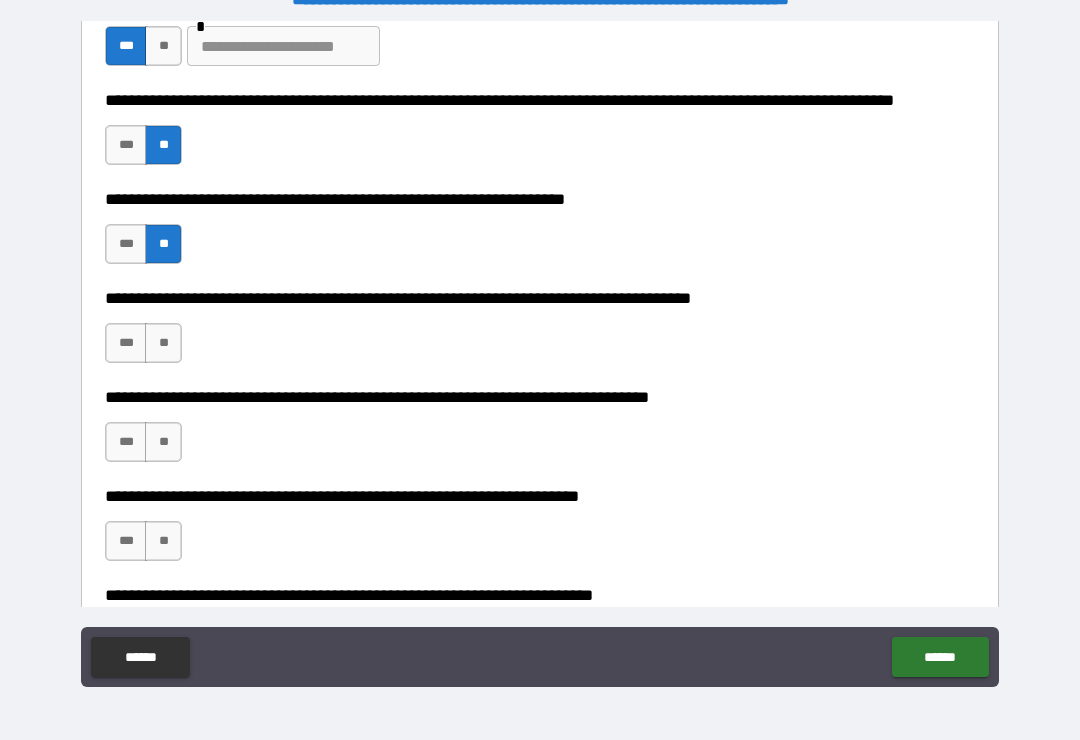 click on "***" at bounding box center (126, 343) 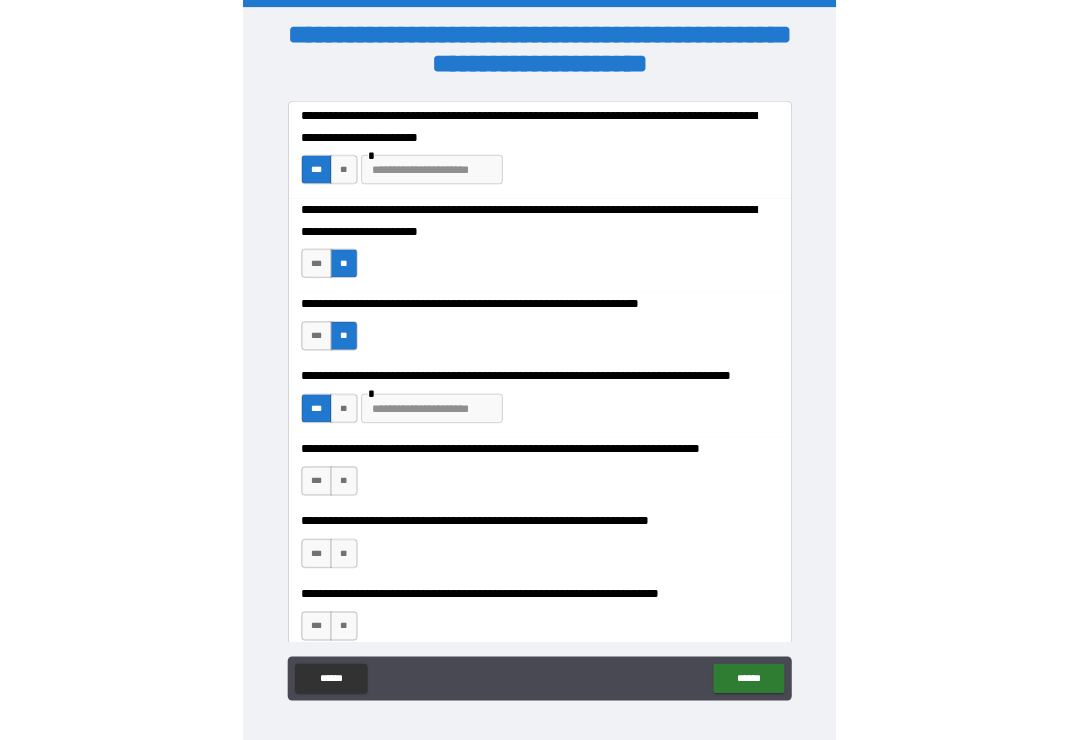 scroll, scrollTop: 31, scrollLeft: 0, axis: vertical 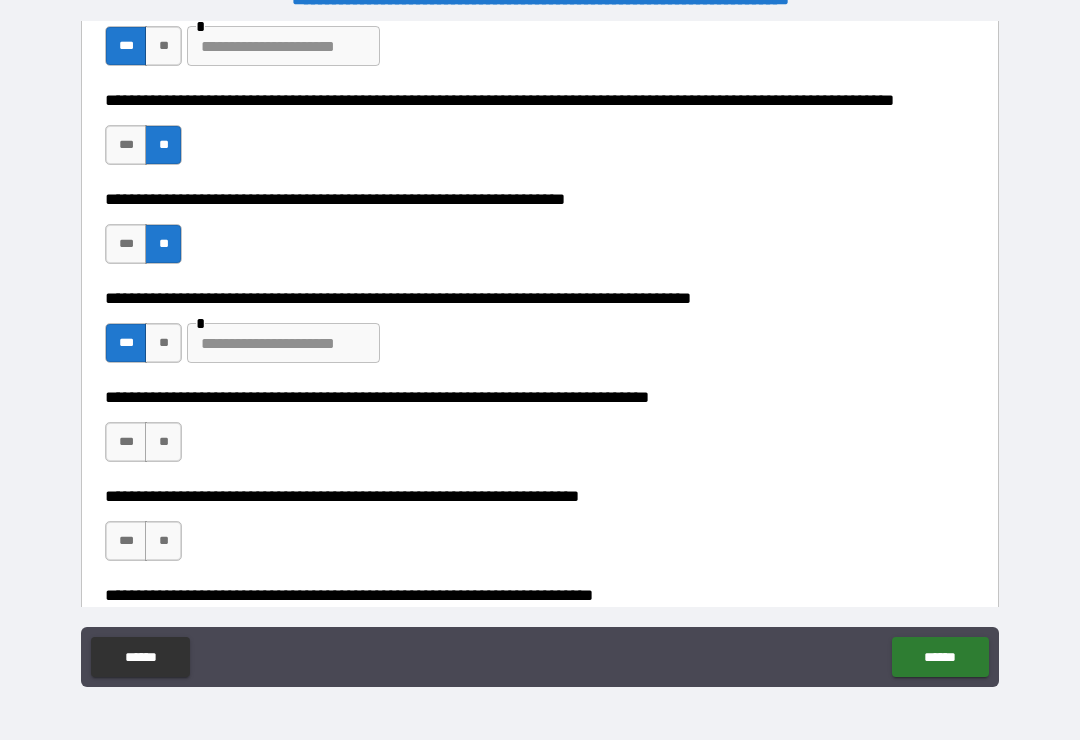 click on "***" at bounding box center [126, 442] 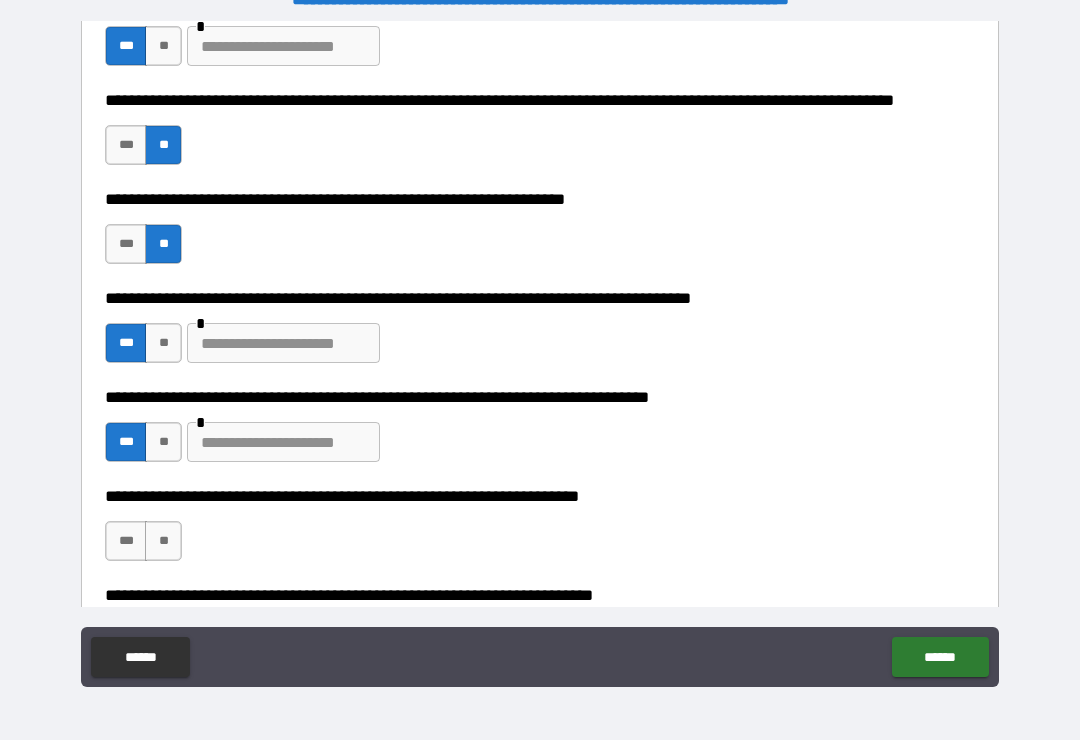 click at bounding box center (283, 442) 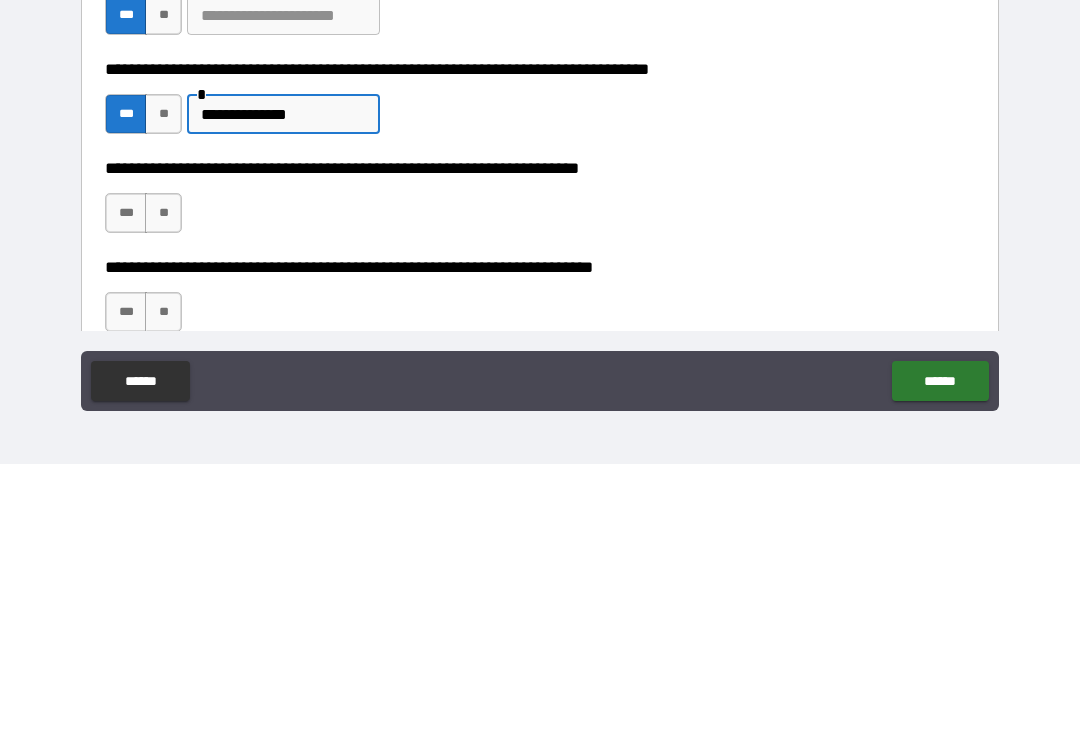 scroll, scrollTop: 563, scrollLeft: 0, axis: vertical 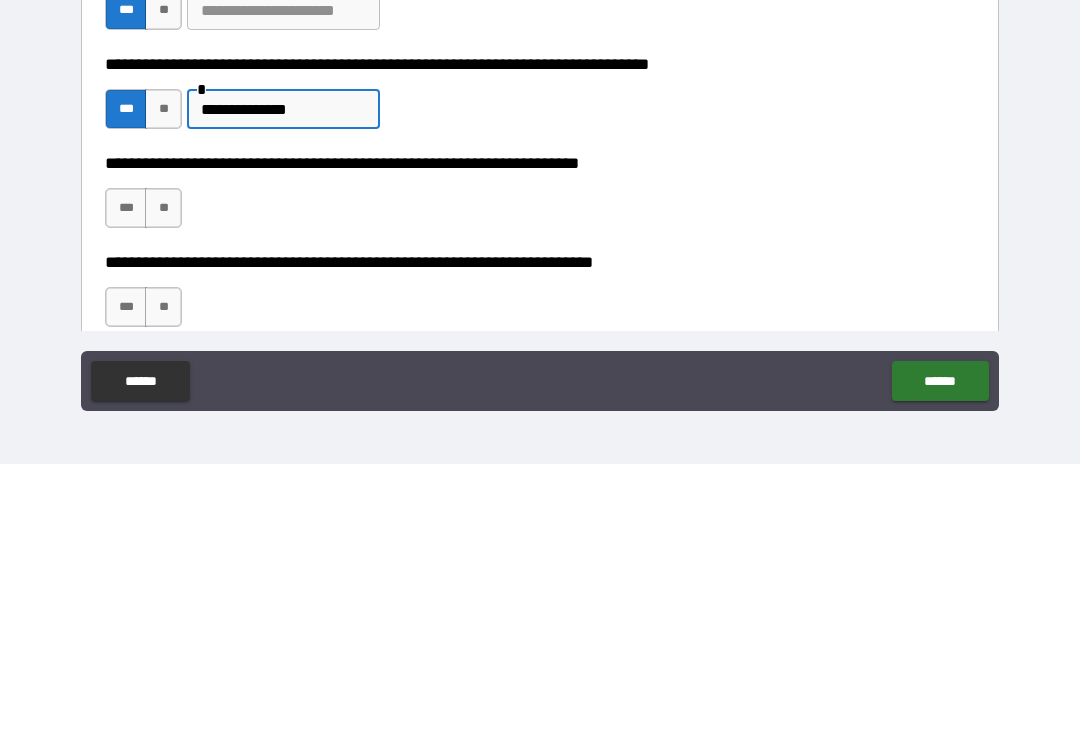 click on "**" at bounding box center [163, 484] 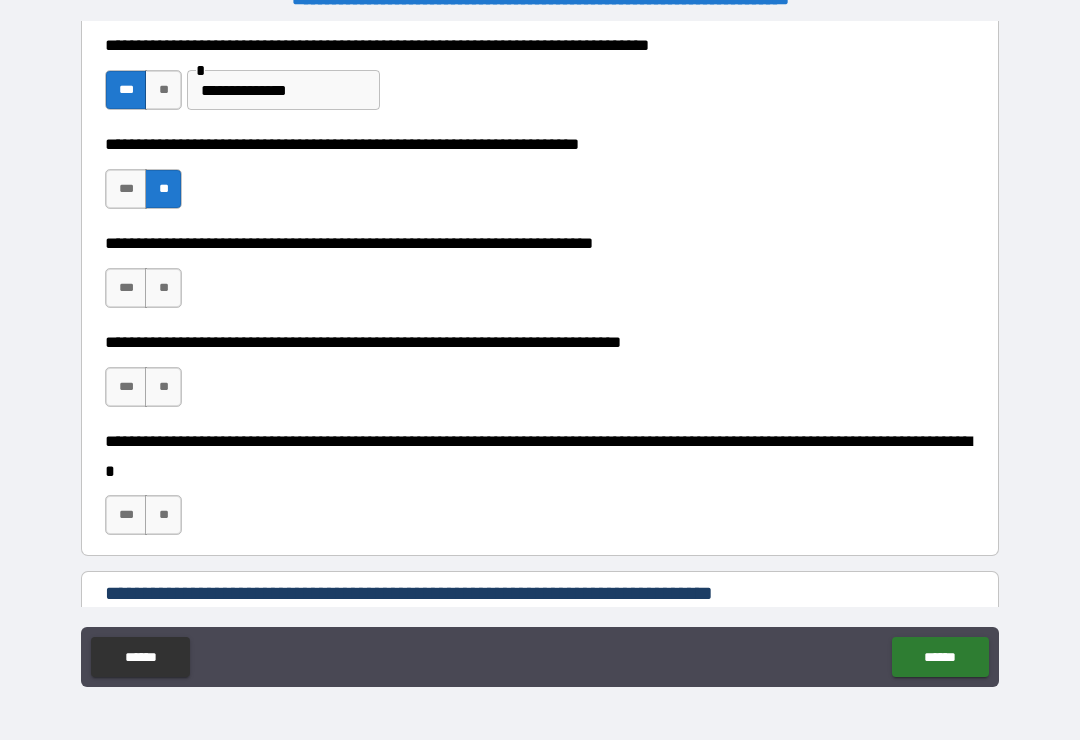 scroll, scrollTop: 860, scrollLeft: 0, axis: vertical 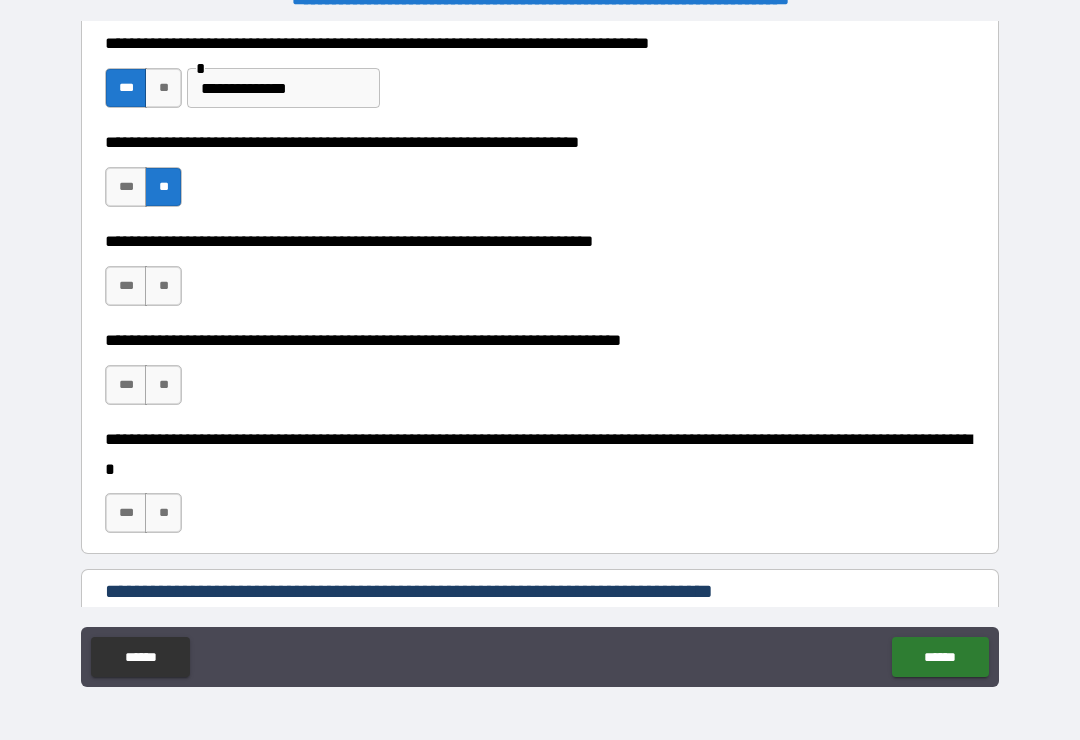 click on "**" at bounding box center [163, 286] 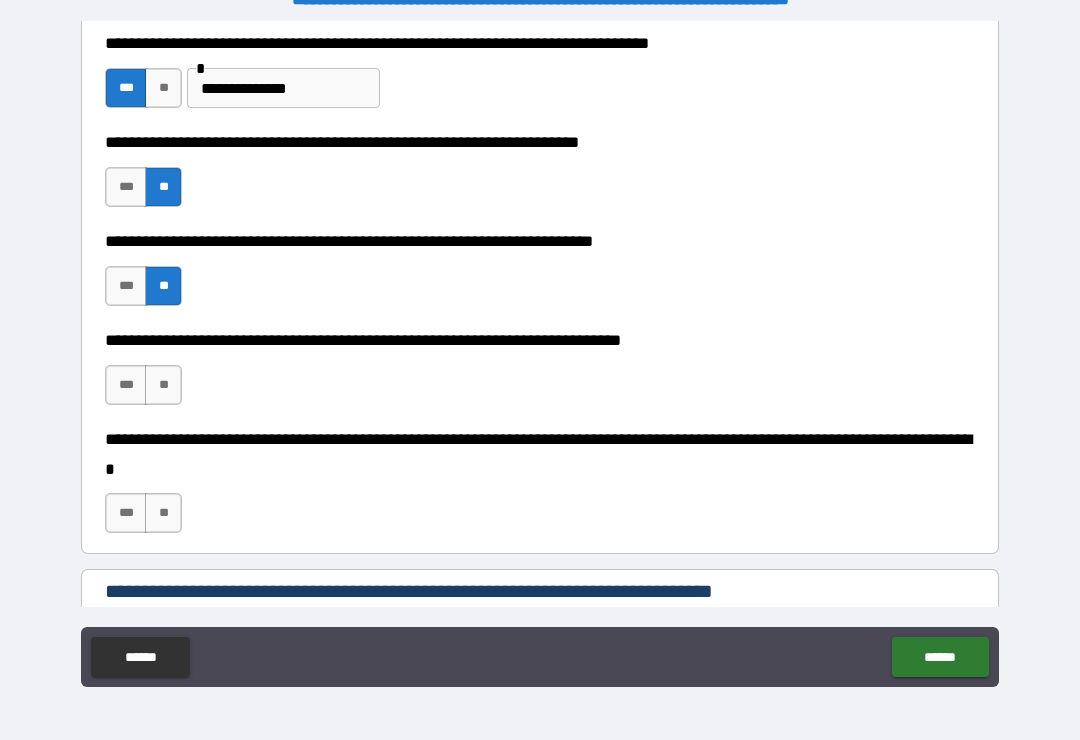 click on "**" at bounding box center [163, 385] 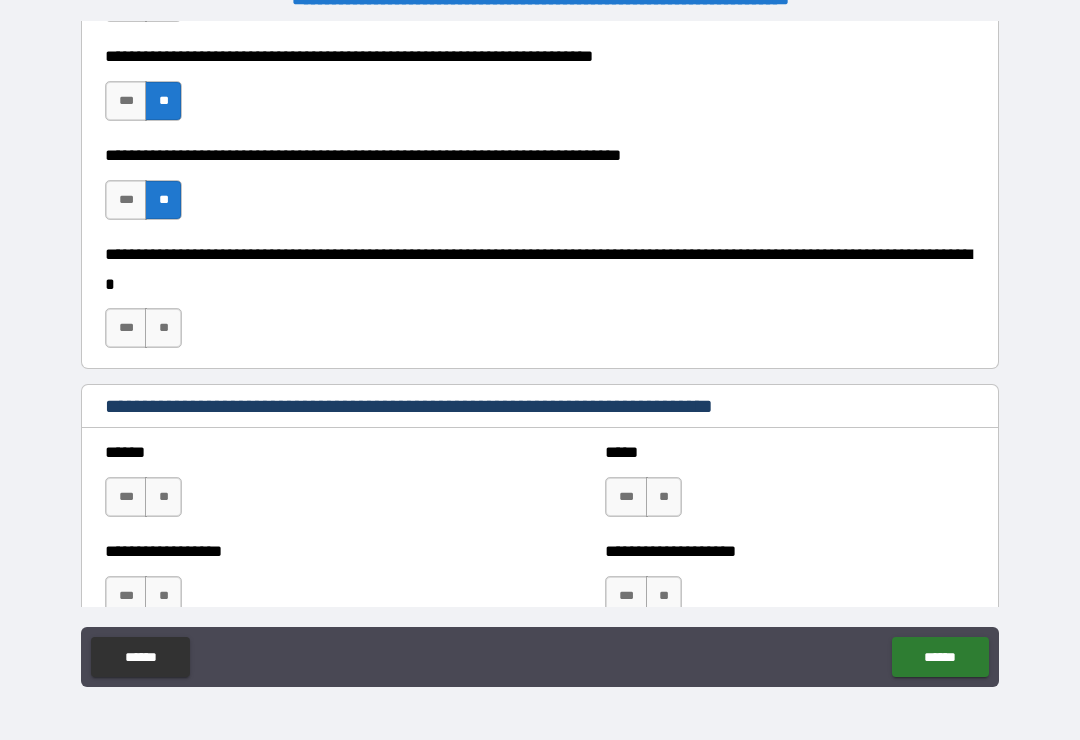 scroll, scrollTop: 1046, scrollLeft: 0, axis: vertical 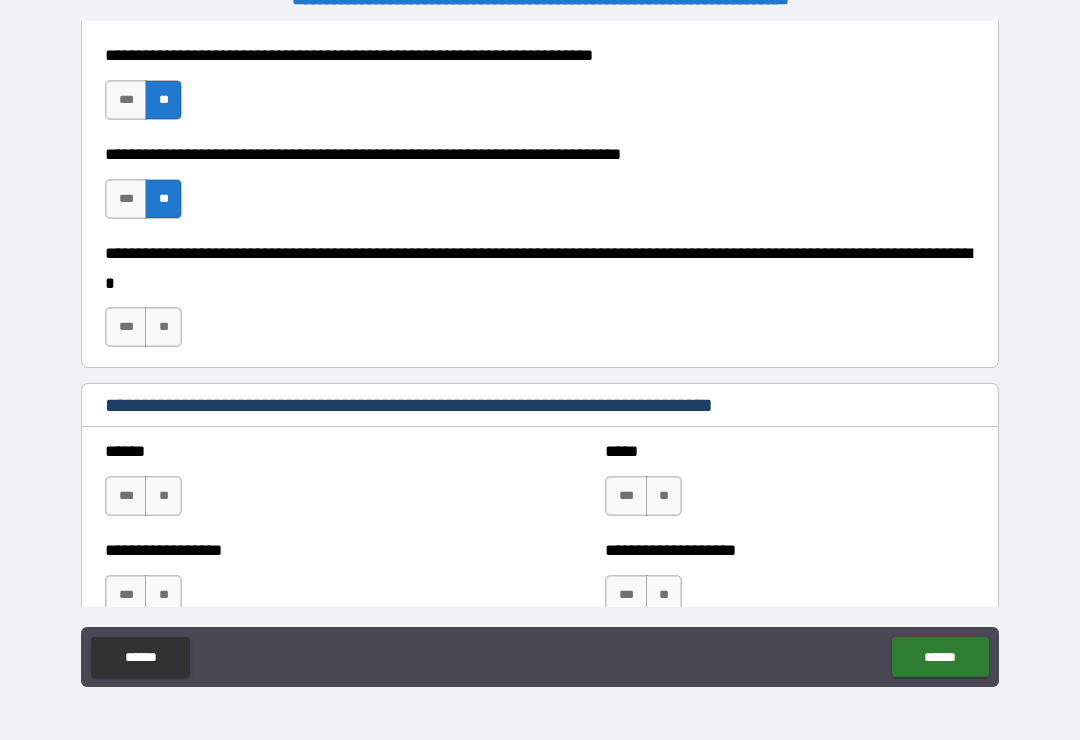 click on "**" at bounding box center (163, 327) 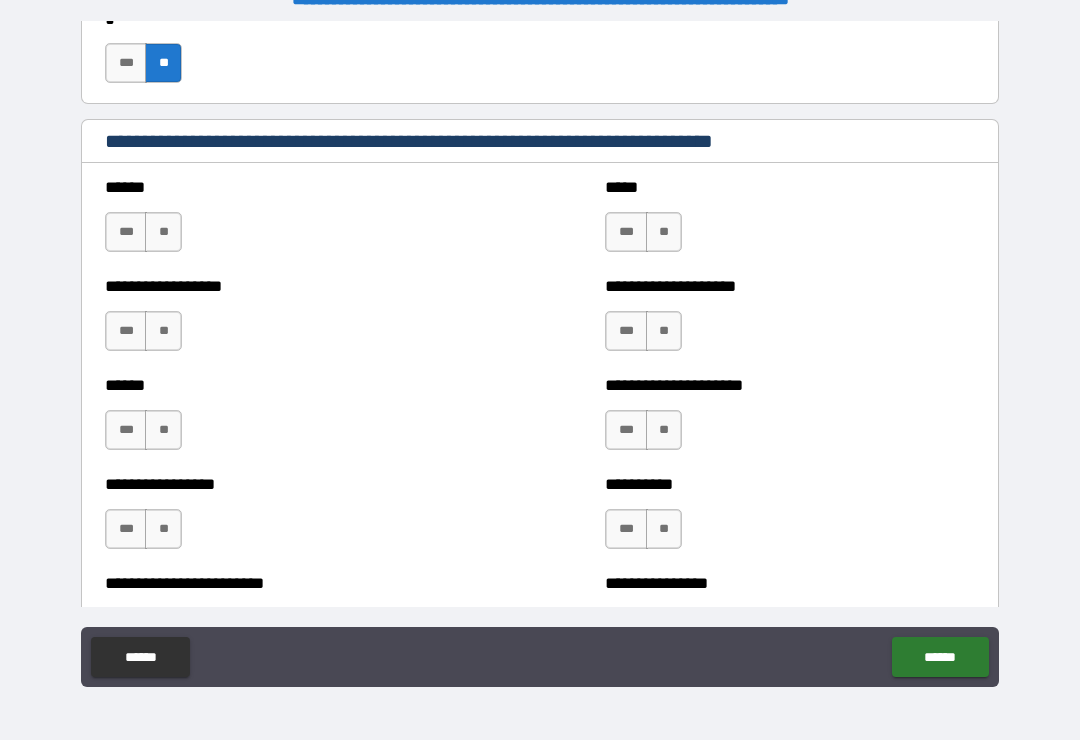 scroll, scrollTop: 1314, scrollLeft: 0, axis: vertical 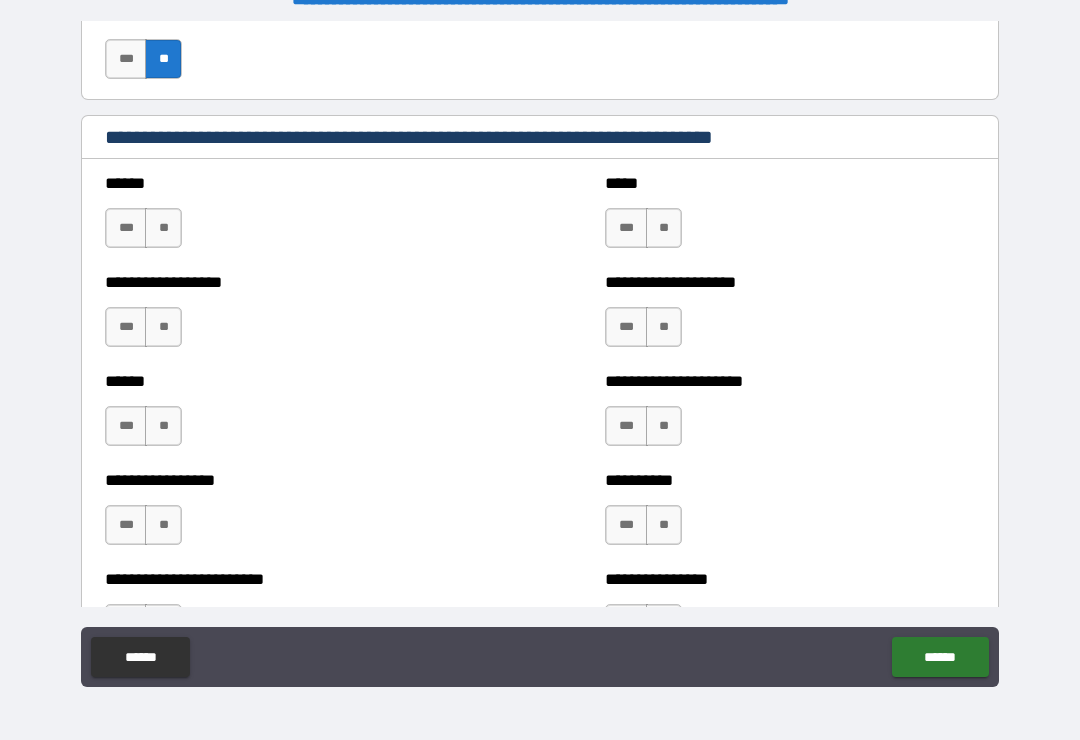 click on "**" at bounding box center (664, 228) 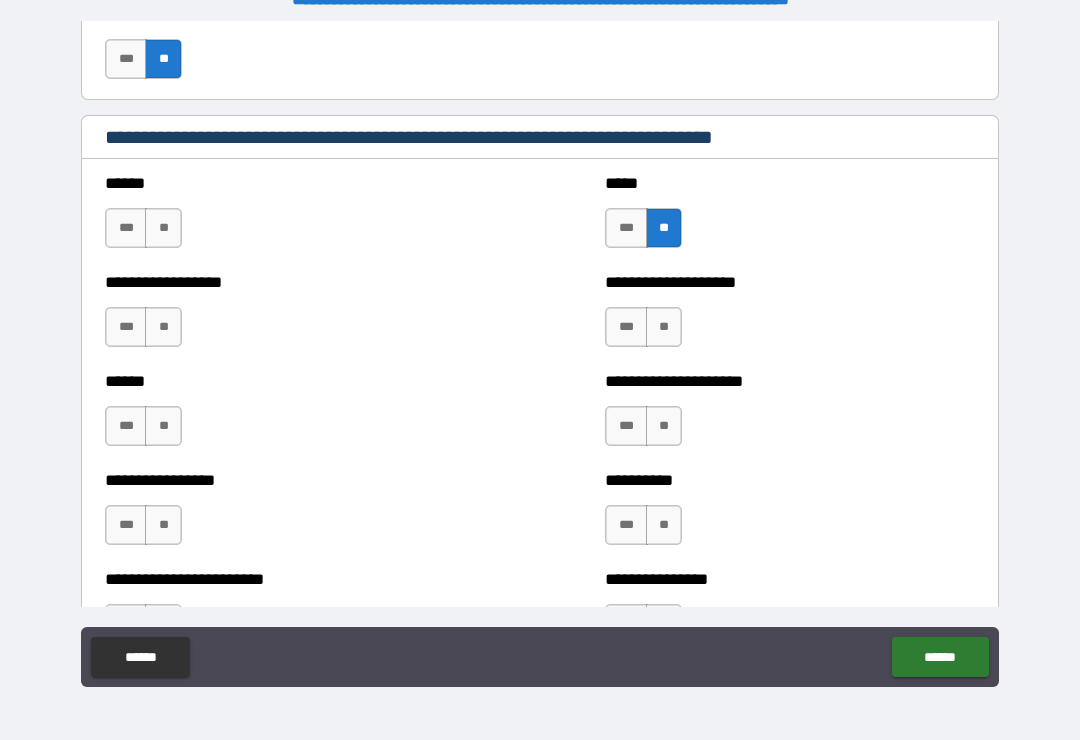 click on "***" at bounding box center [126, 327] 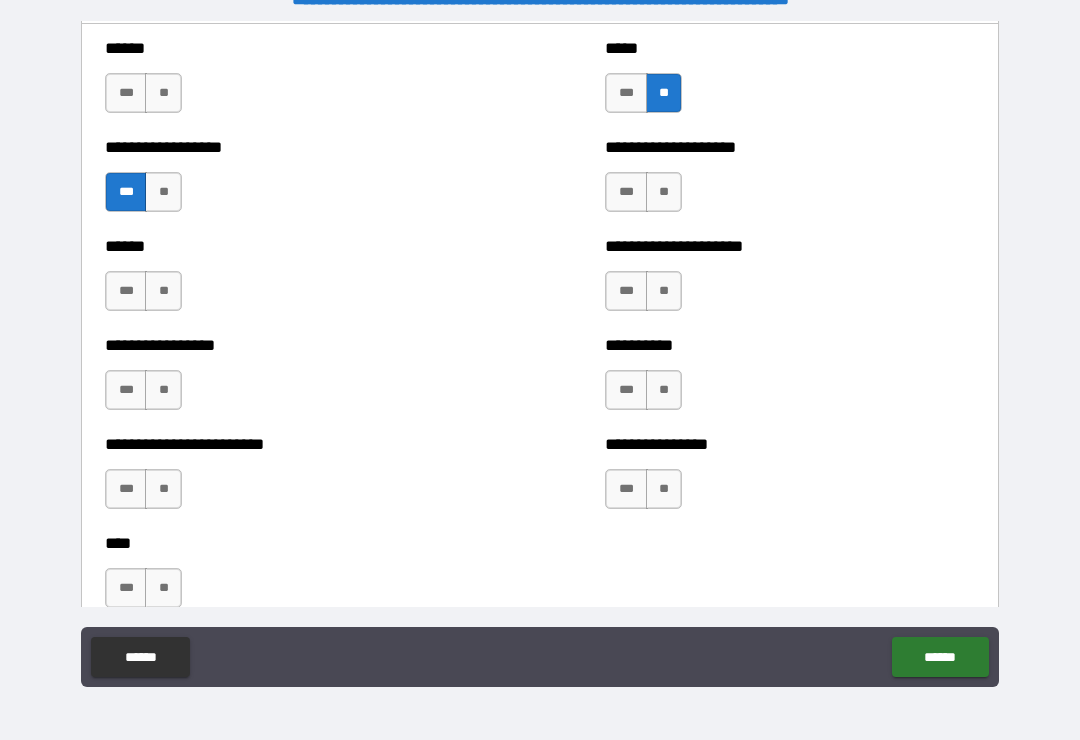 scroll, scrollTop: 1459, scrollLeft: 0, axis: vertical 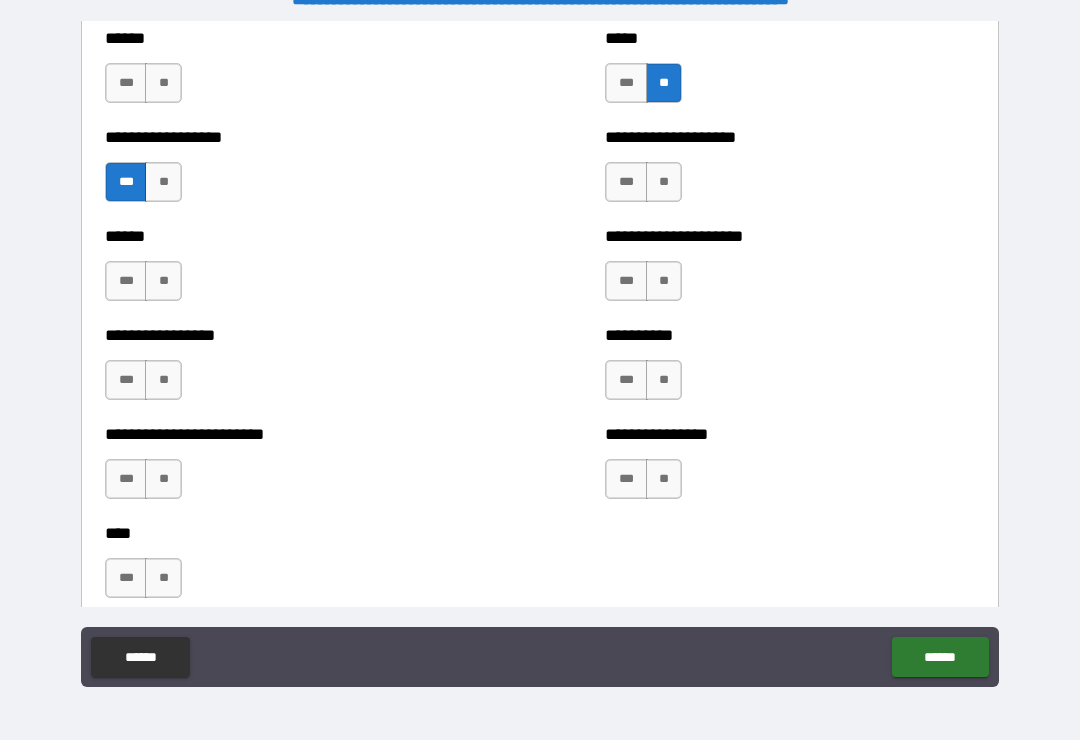 click on "**" at bounding box center (163, 281) 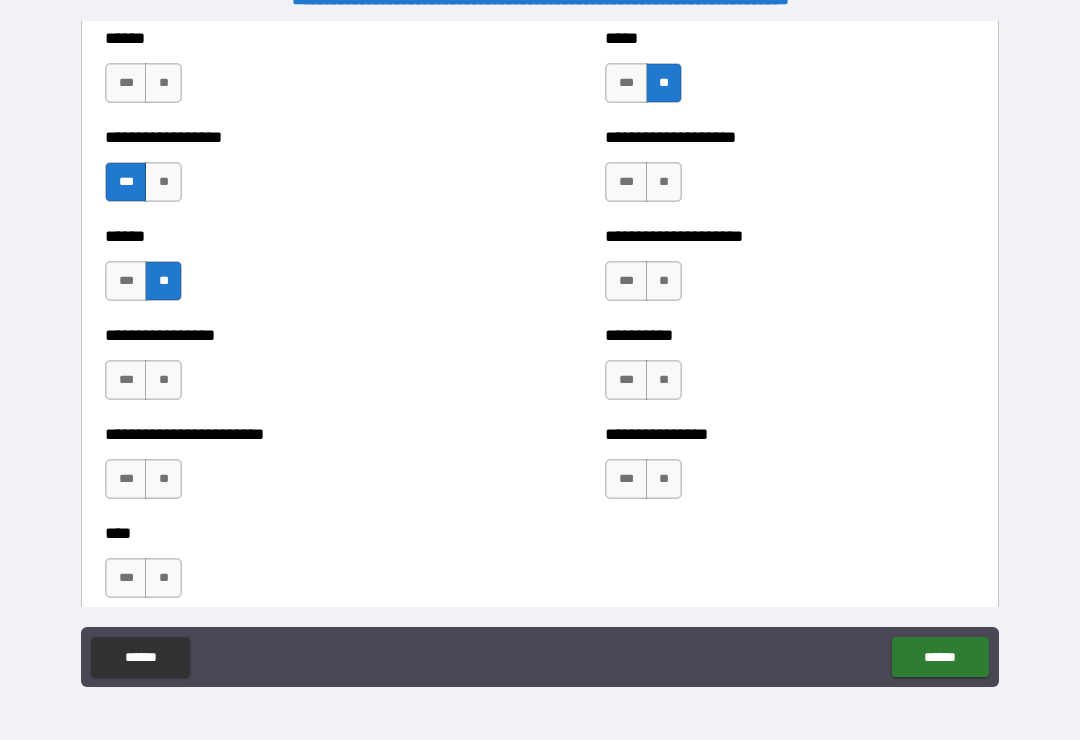 click on "***" at bounding box center (126, 380) 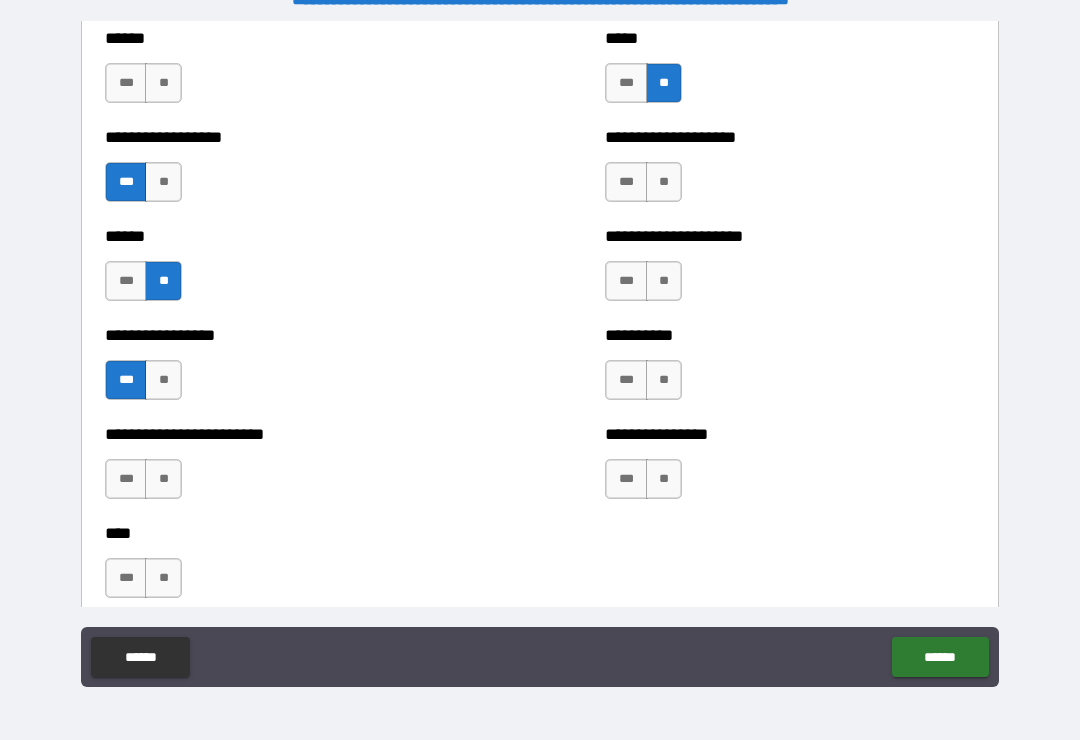 click on "**" at bounding box center (163, 479) 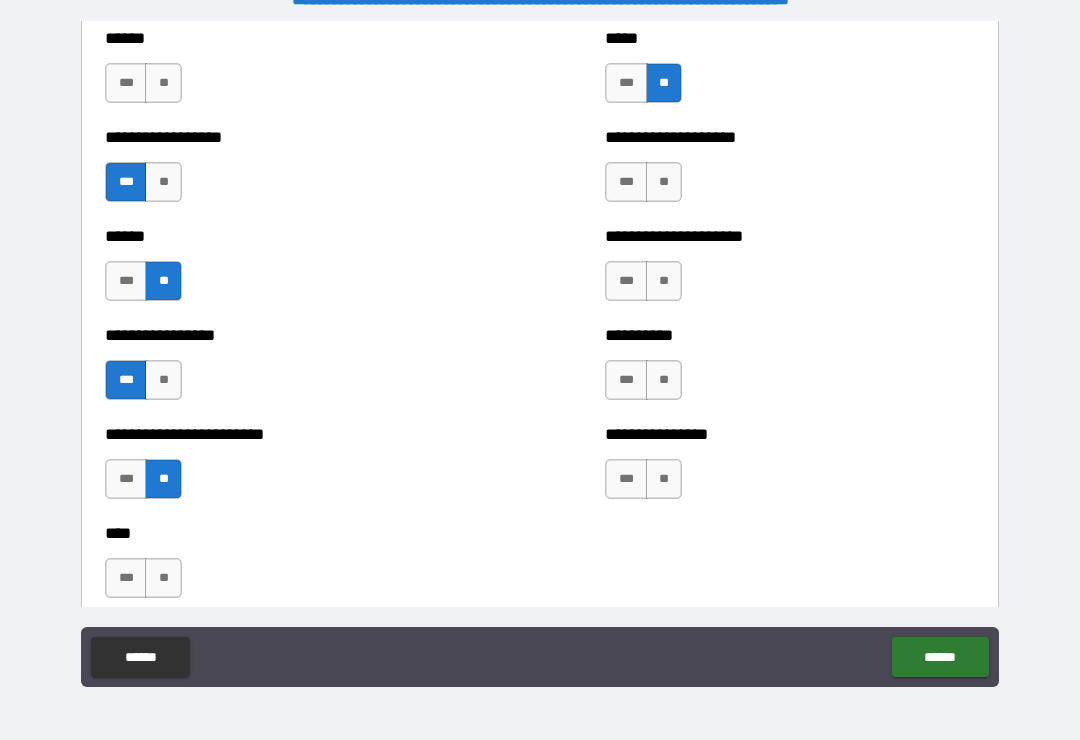 click on "**" at bounding box center [163, 578] 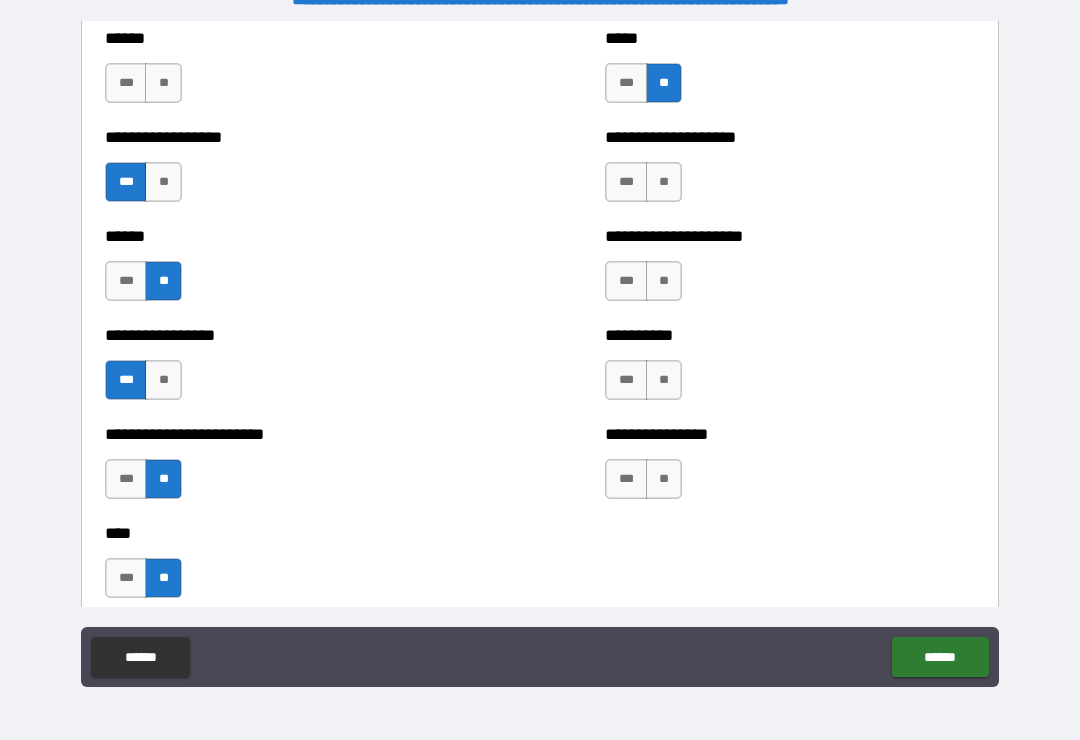 click on "**" at bounding box center [664, 380] 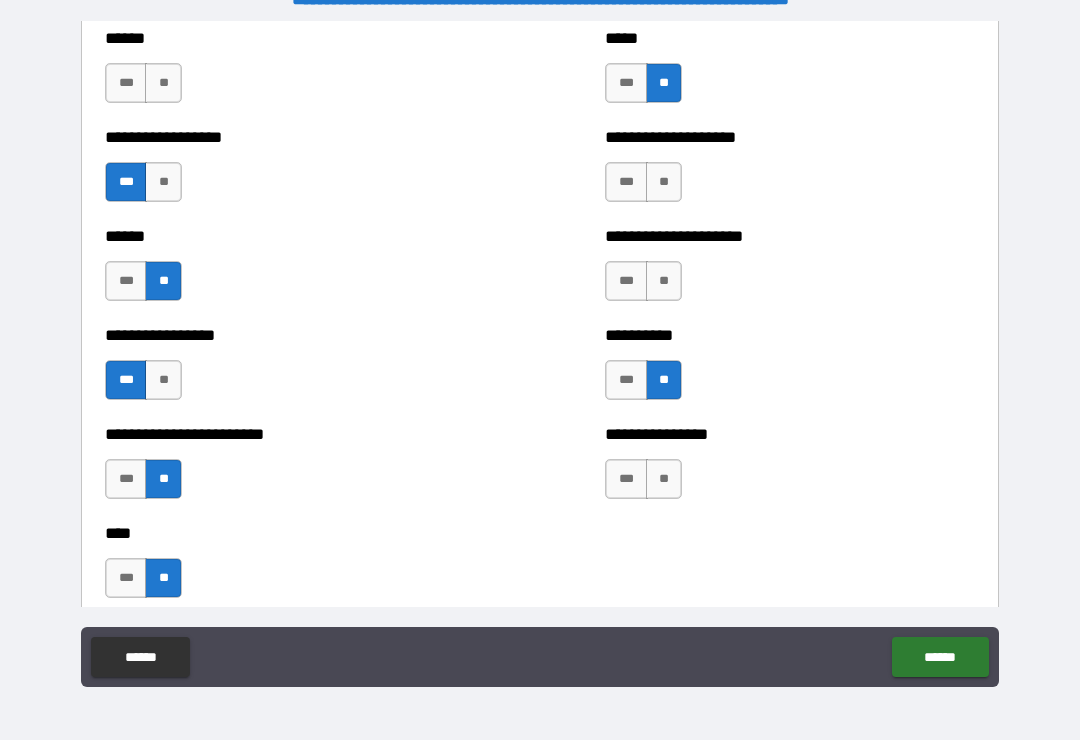 click on "***" at bounding box center [626, 479] 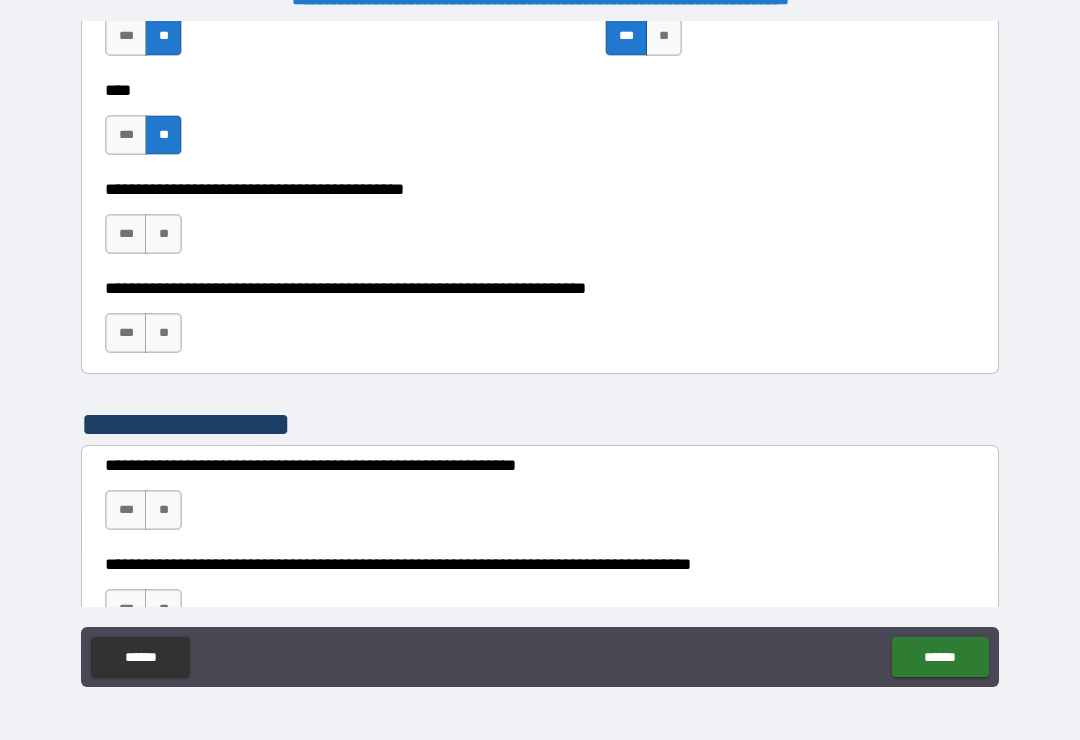 scroll, scrollTop: 1962, scrollLeft: 0, axis: vertical 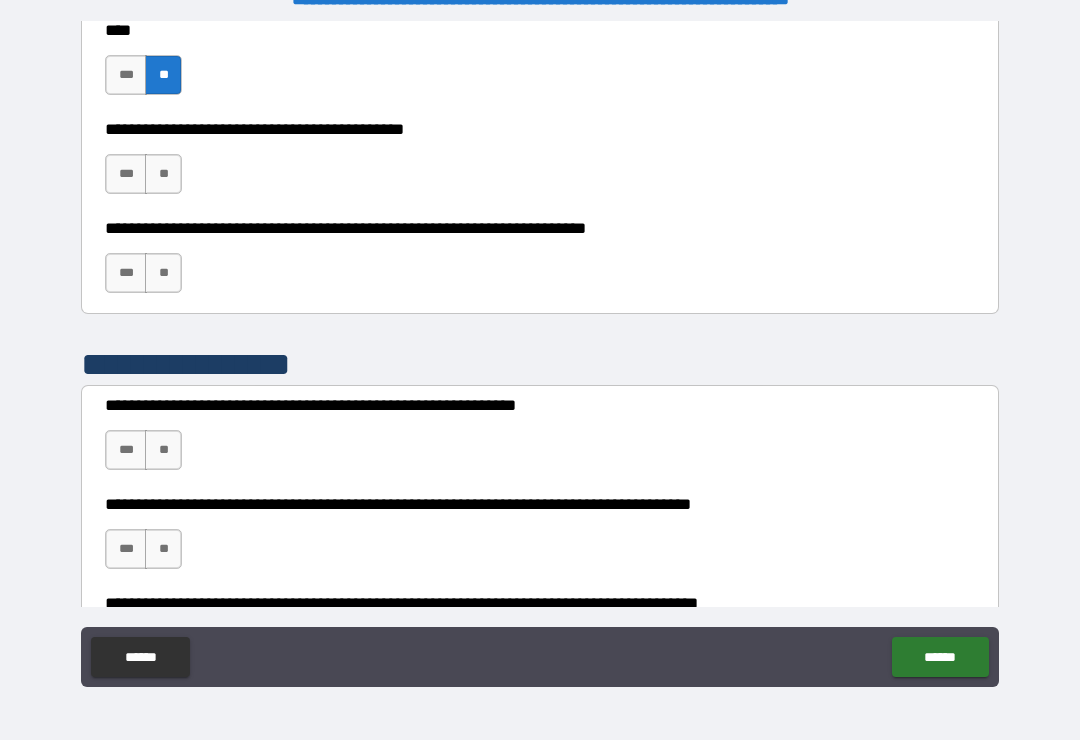 click on "***" at bounding box center (126, 174) 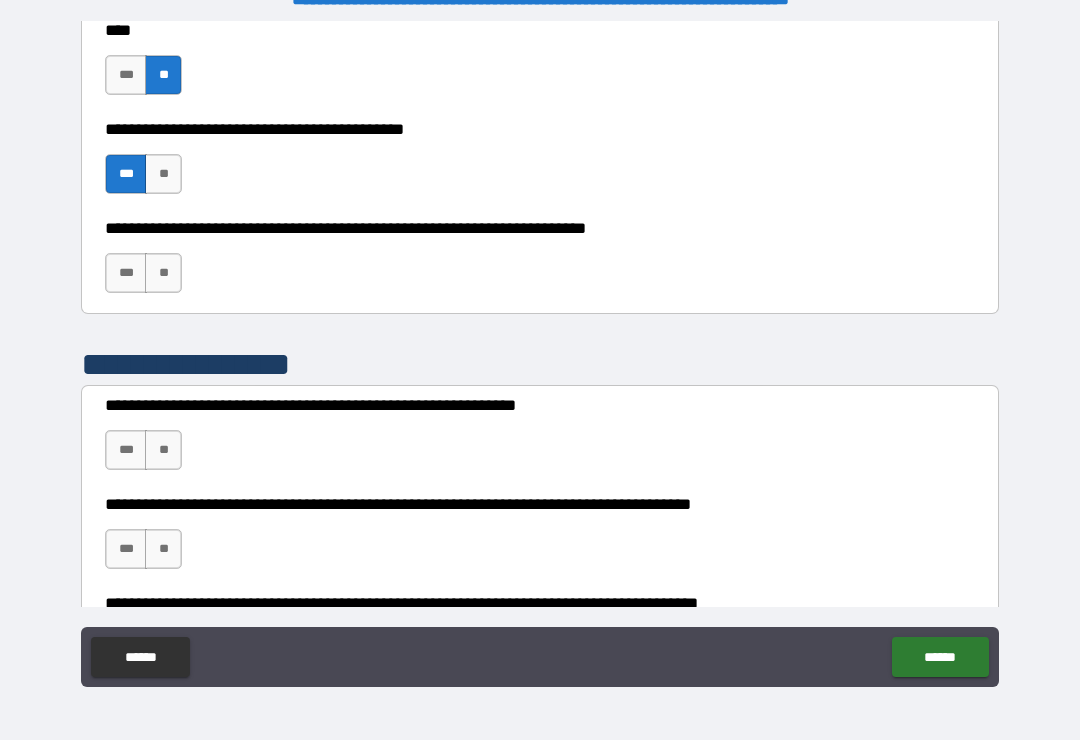 click on "**" at bounding box center (163, 273) 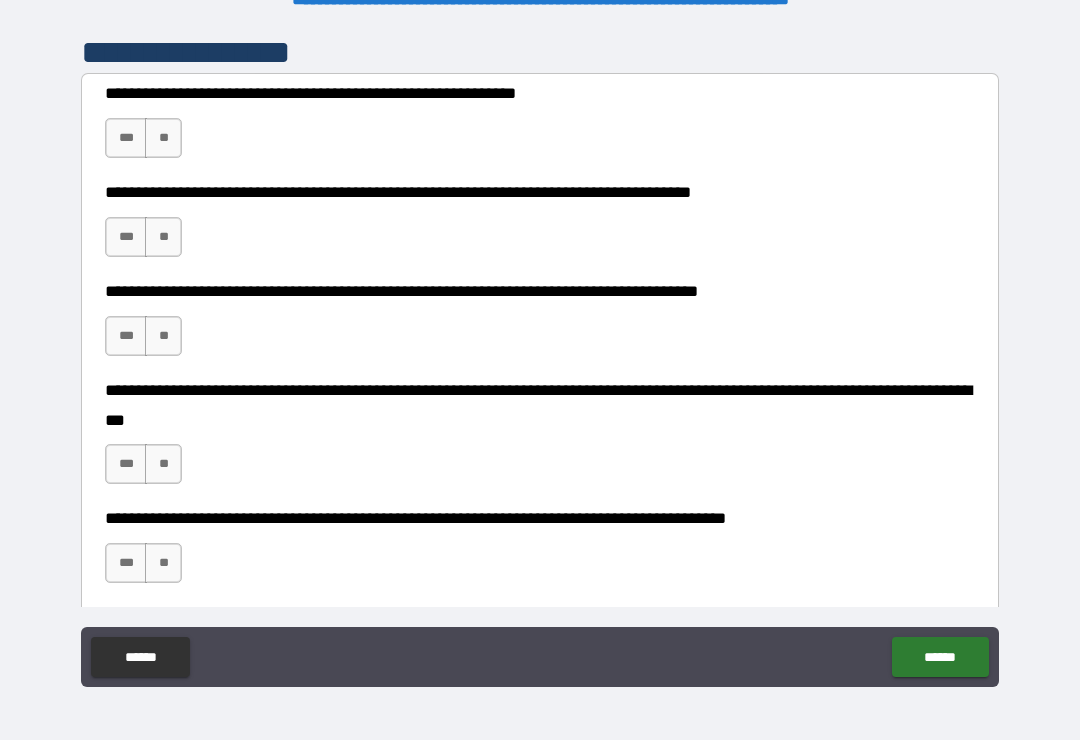 scroll, scrollTop: 2277, scrollLeft: 0, axis: vertical 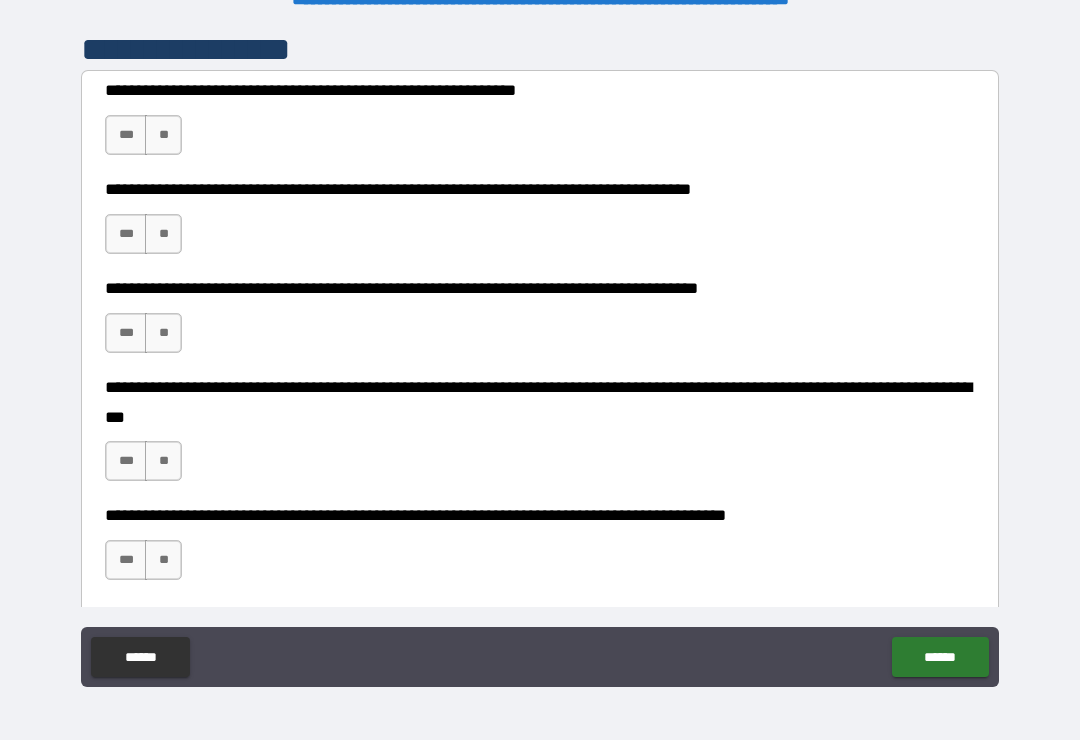 click on "***" at bounding box center (126, 461) 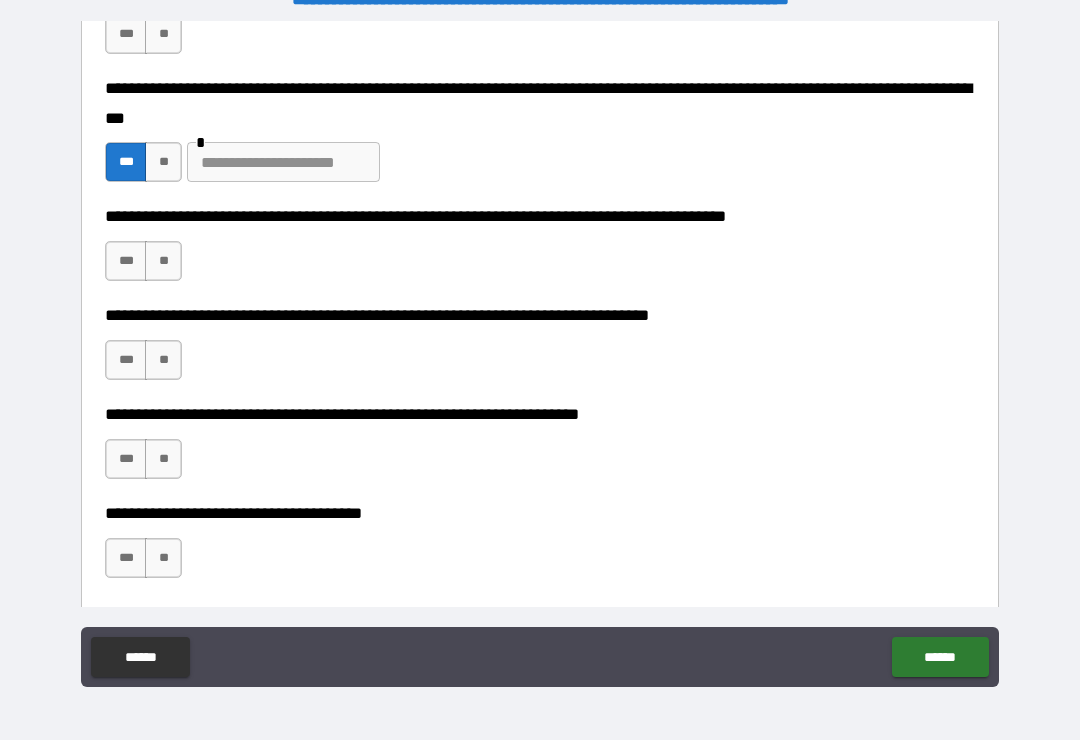 scroll, scrollTop: 2577, scrollLeft: 0, axis: vertical 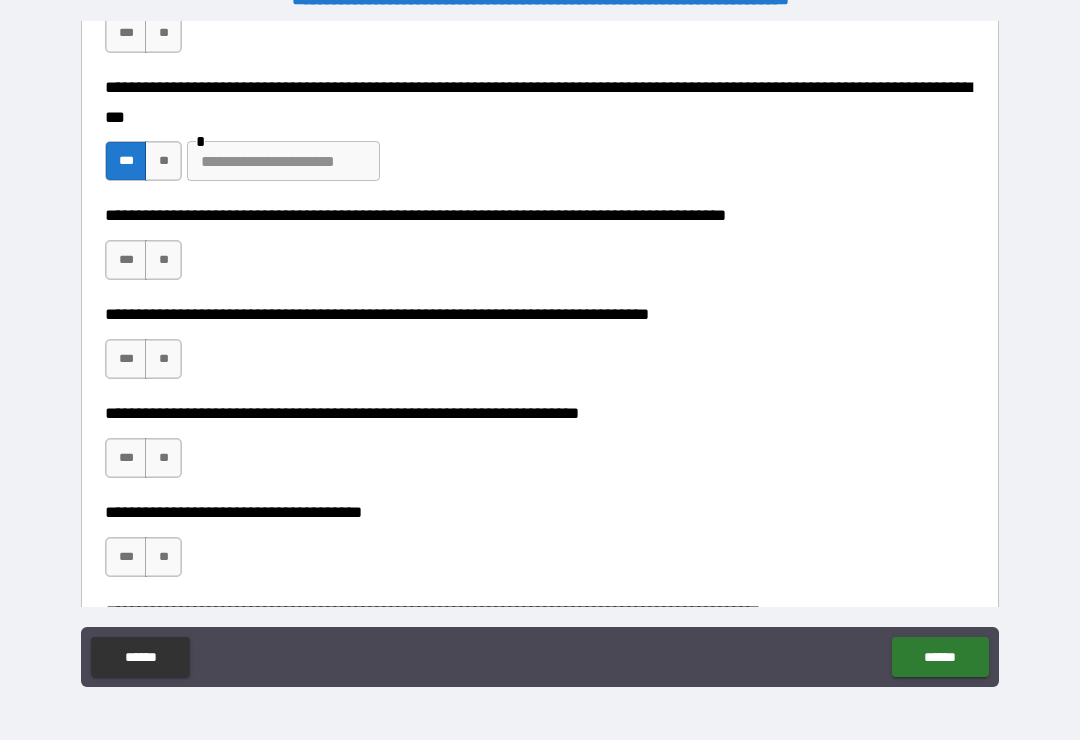click on "**" at bounding box center [163, 359] 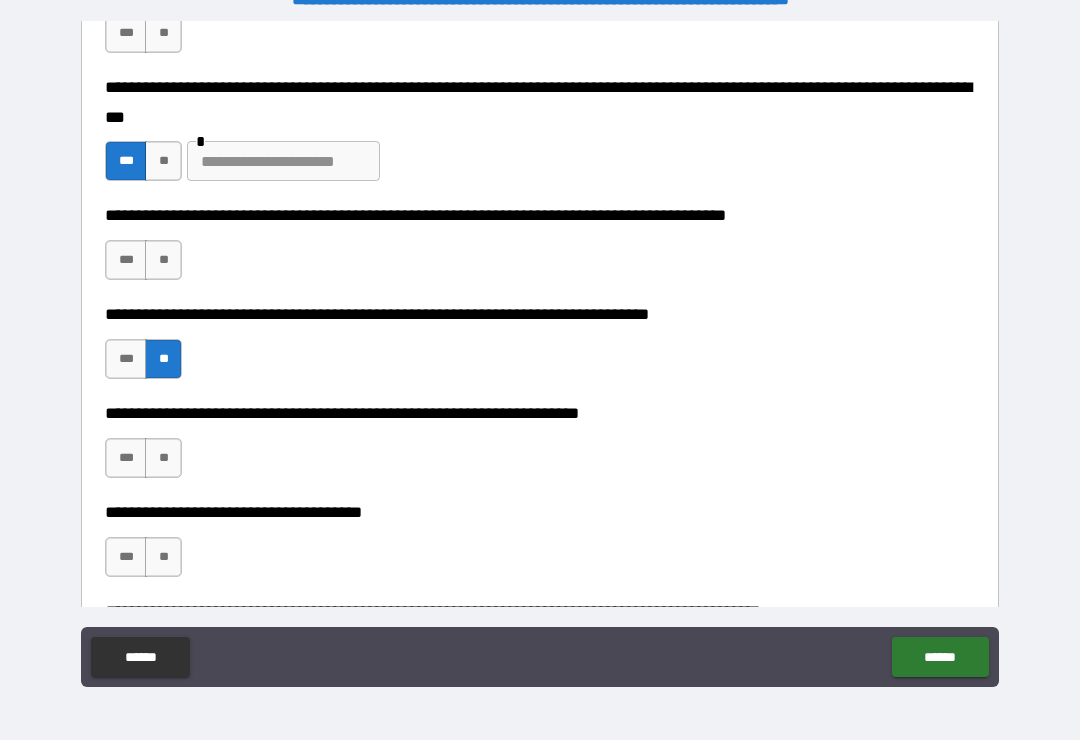 click on "**" at bounding box center (163, 458) 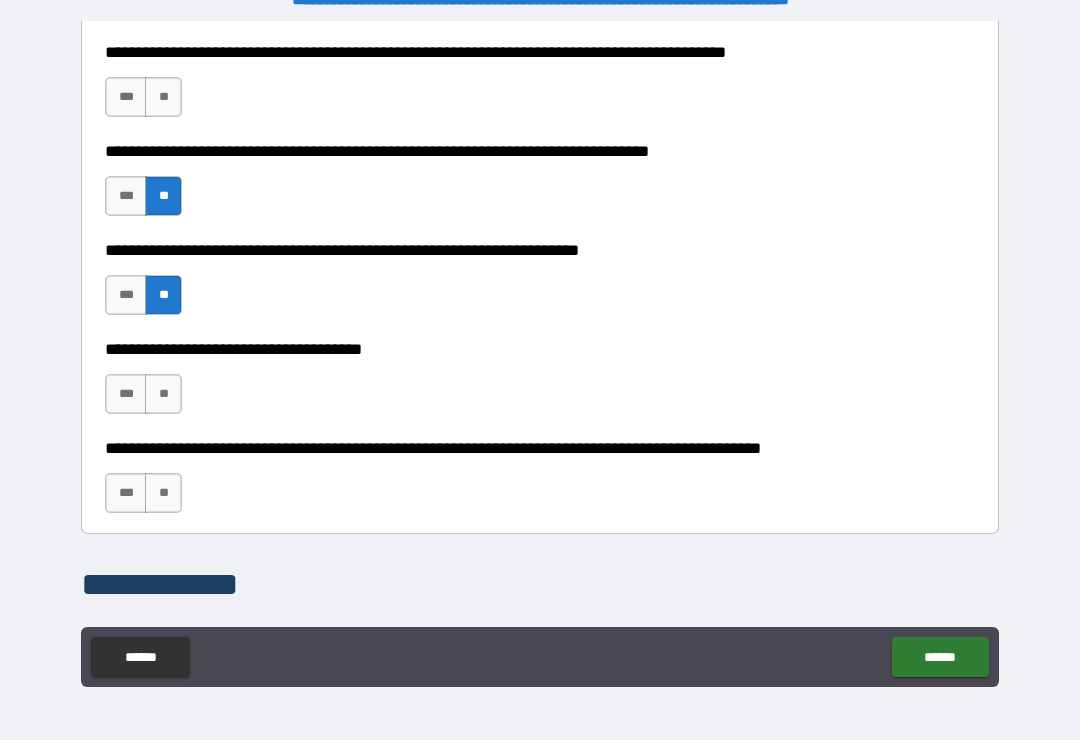 scroll, scrollTop: 2741, scrollLeft: 0, axis: vertical 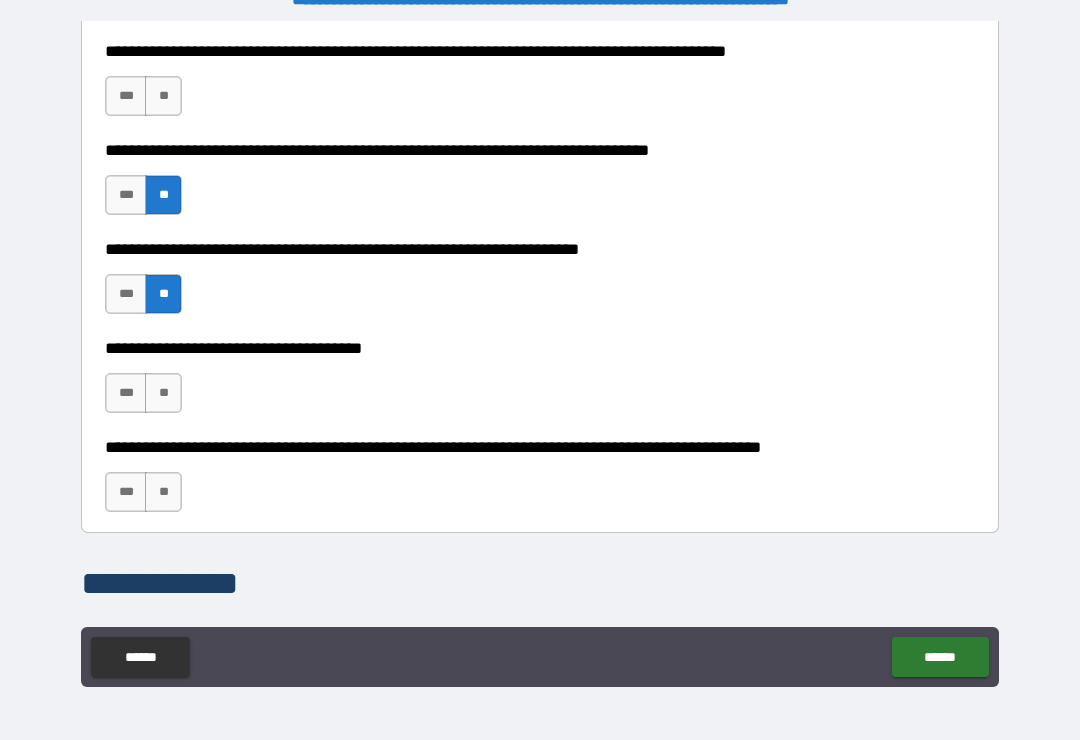 click on "***" at bounding box center (126, 393) 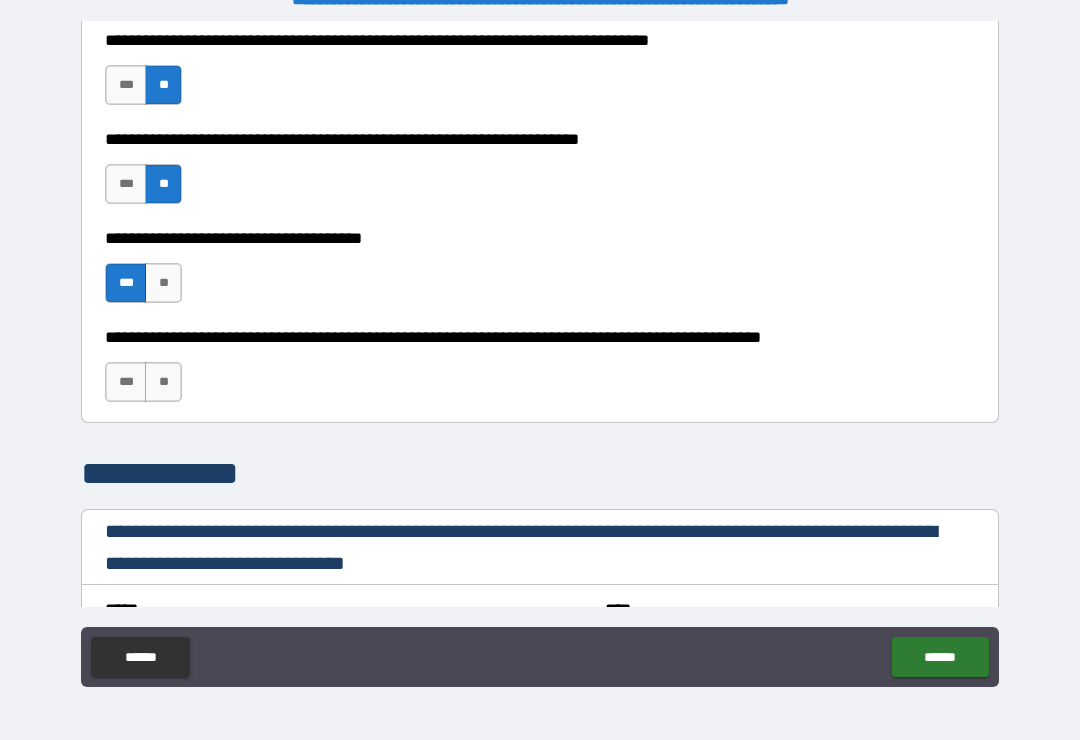 scroll, scrollTop: 2852, scrollLeft: 0, axis: vertical 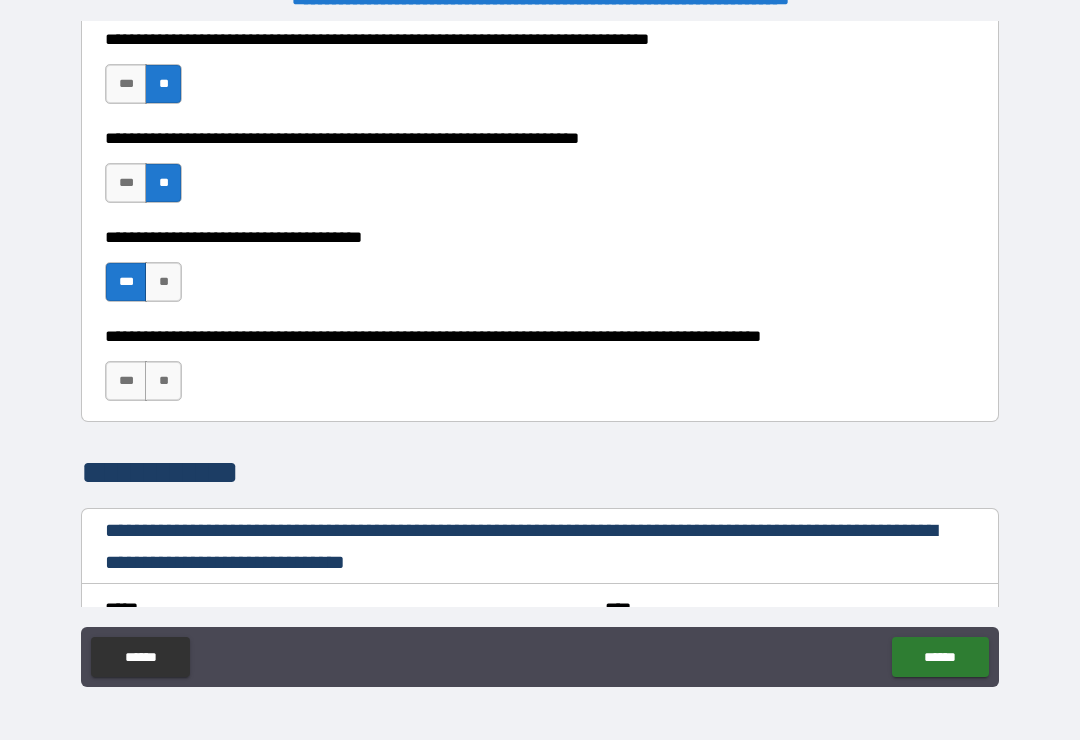click on "**" at bounding box center [163, 381] 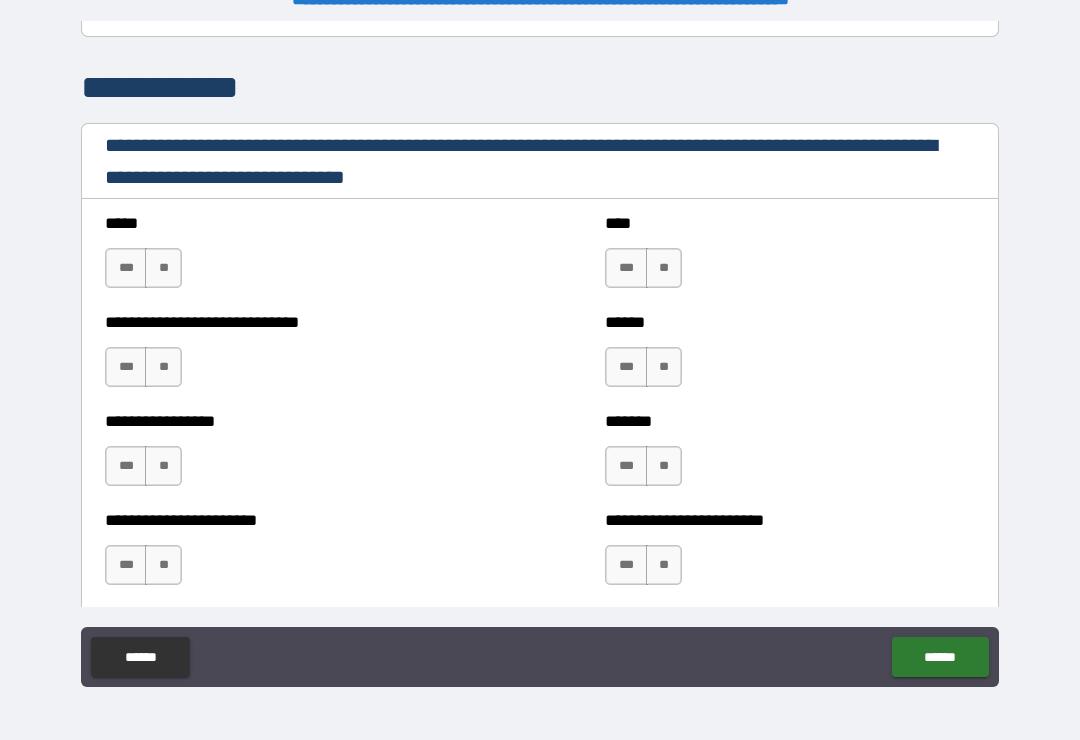 scroll, scrollTop: 3241, scrollLeft: 0, axis: vertical 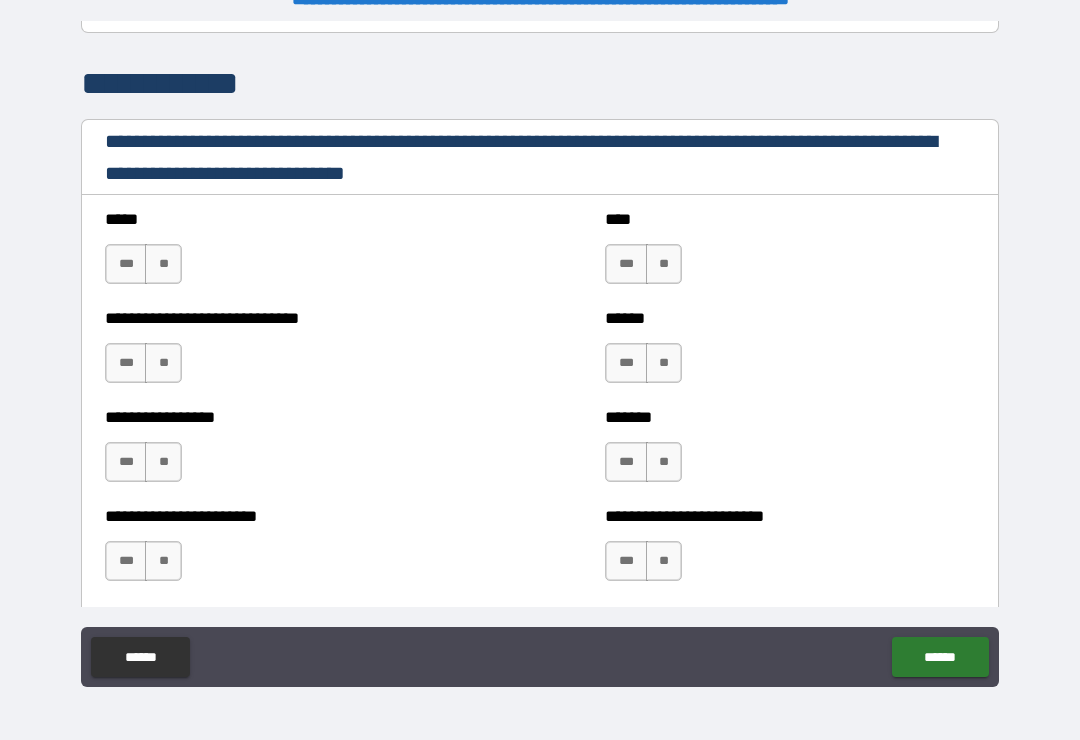 click on "**" at bounding box center (163, 264) 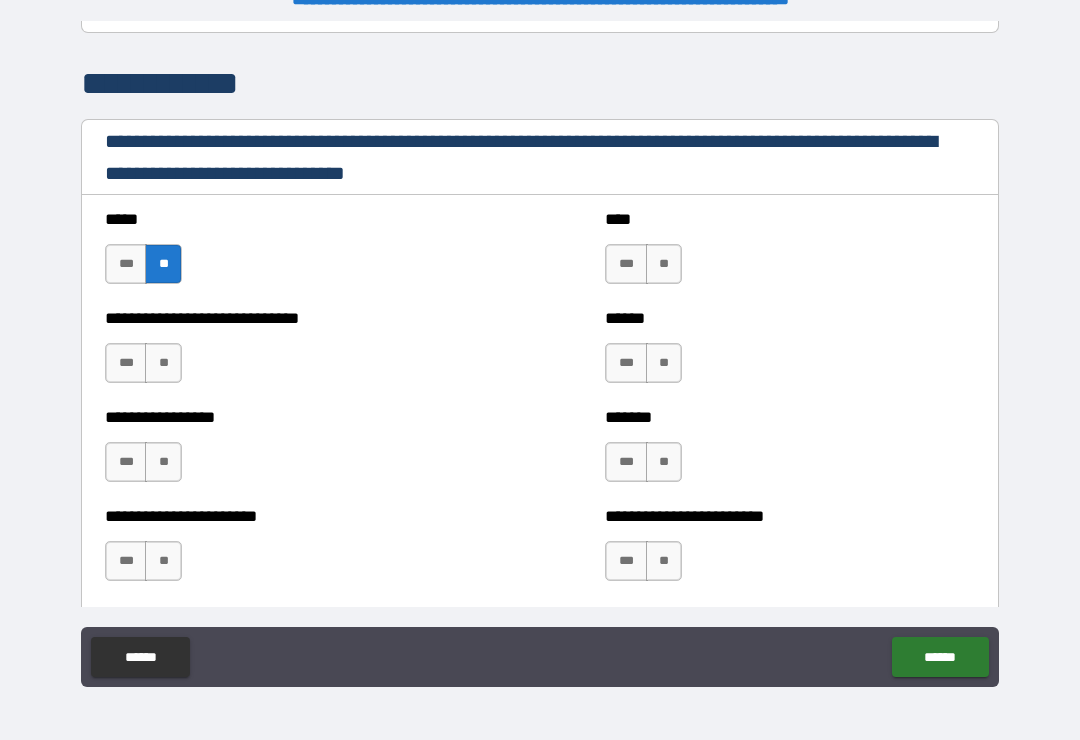 click on "**" at bounding box center (163, 363) 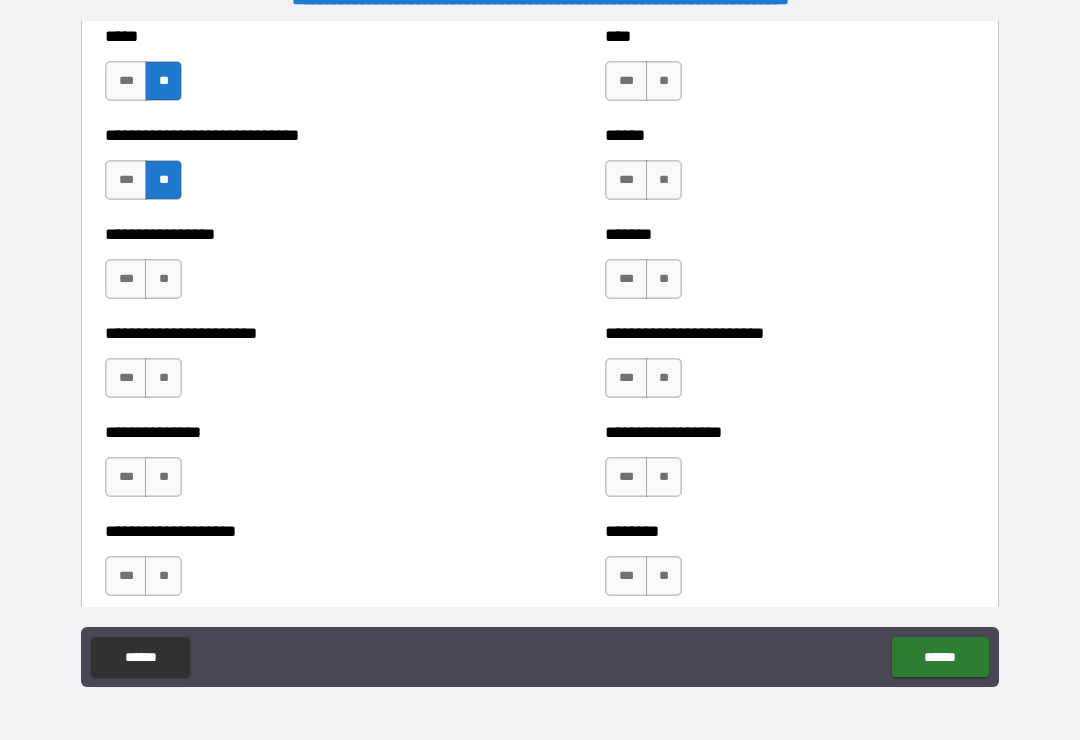 scroll, scrollTop: 3425, scrollLeft: 0, axis: vertical 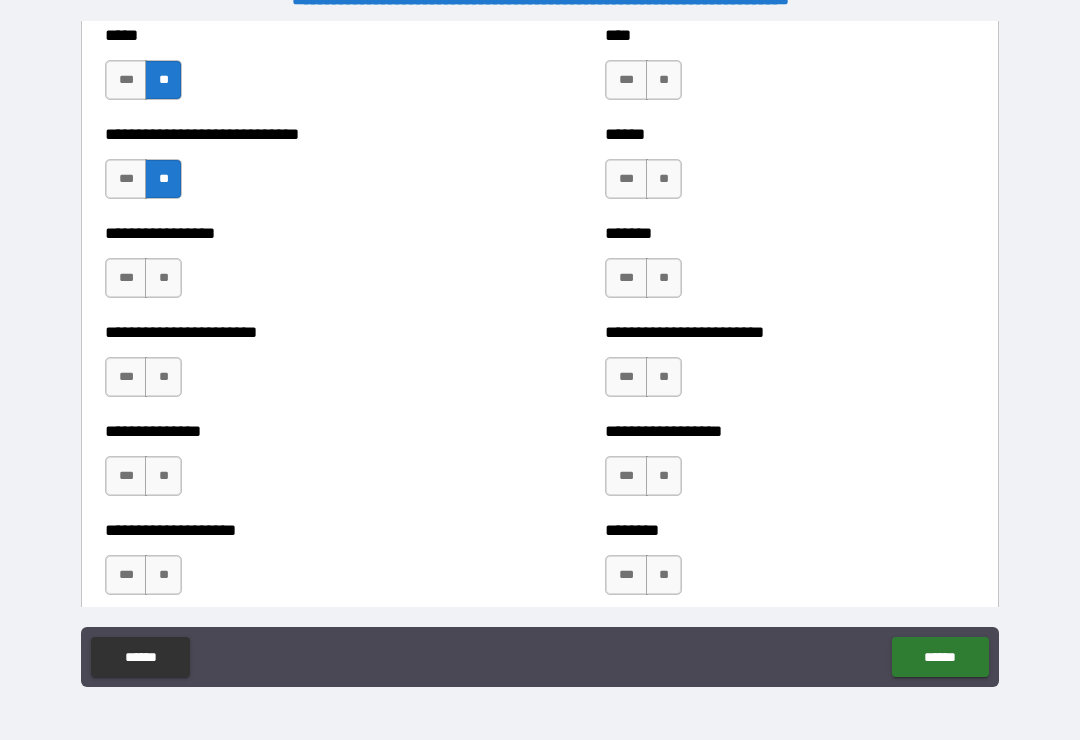 click on "**" at bounding box center (163, 278) 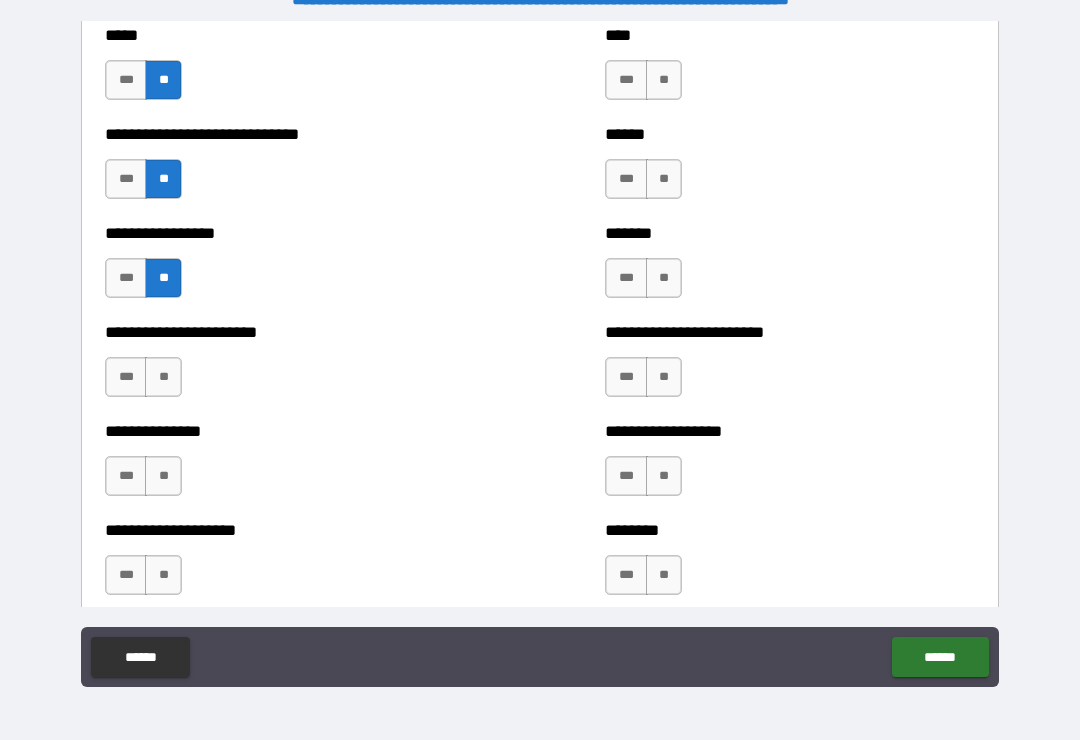 click on "**" at bounding box center [163, 377] 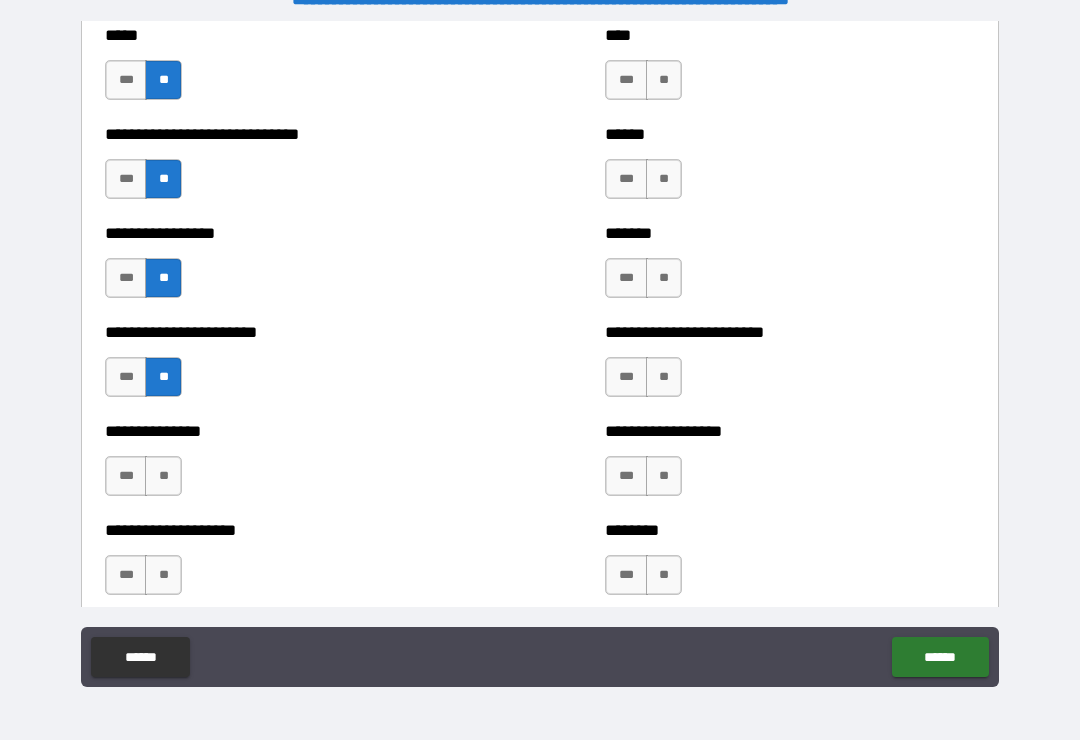 click on "**" at bounding box center (163, 476) 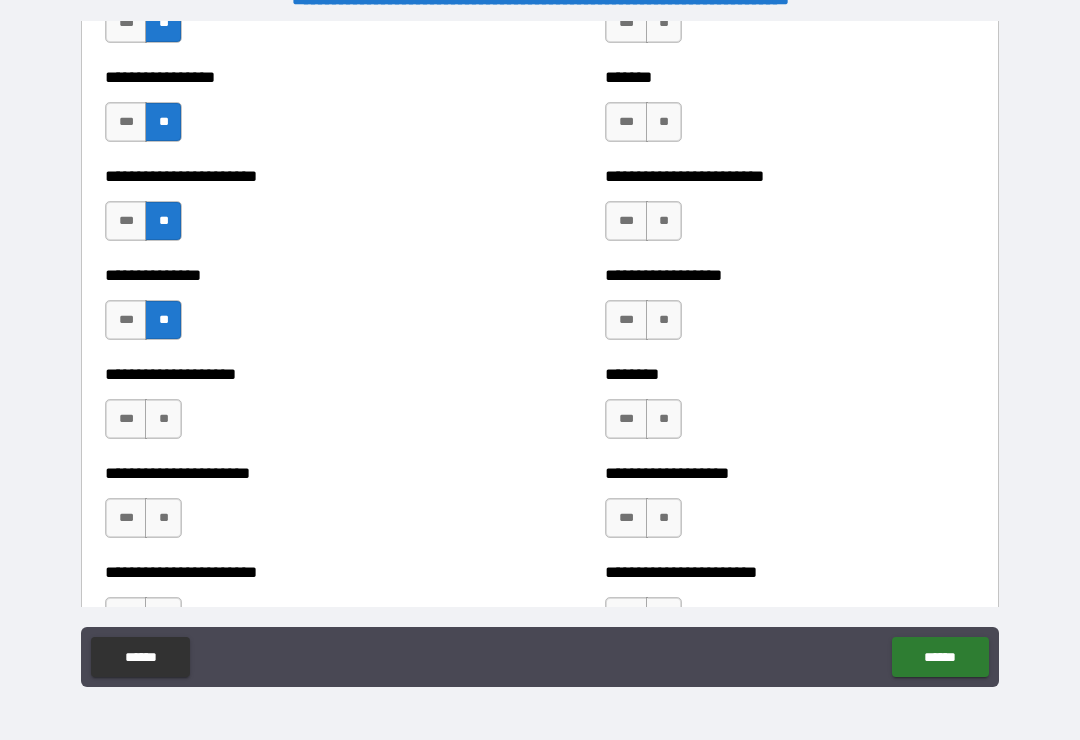 scroll, scrollTop: 3582, scrollLeft: 0, axis: vertical 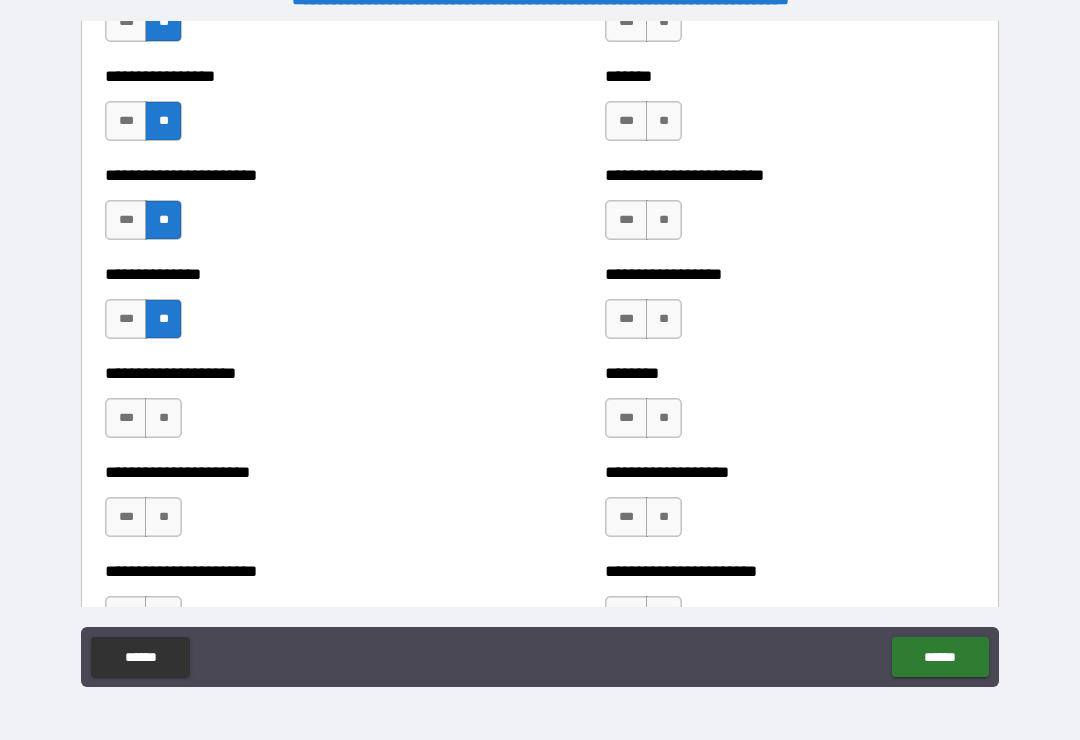 click on "**" at bounding box center [163, 418] 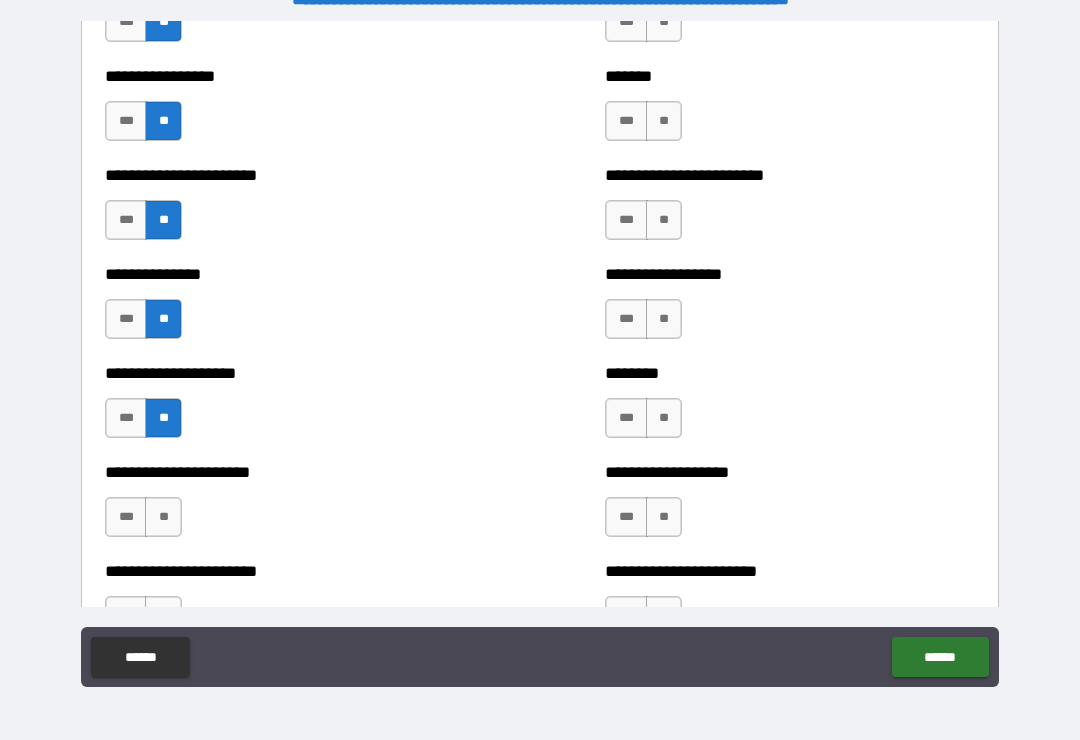 click on "**" at bounding box center (163, 517) 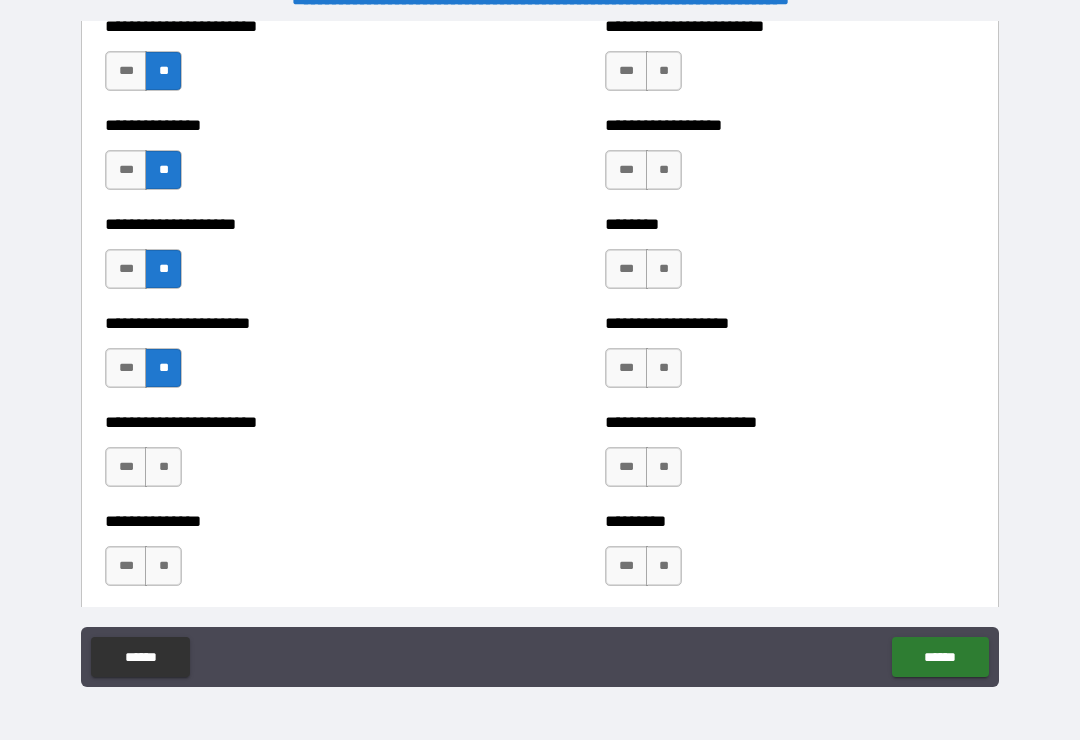 scroll, scrollTop: 3733, scrollLeft: 0, axis: vertical 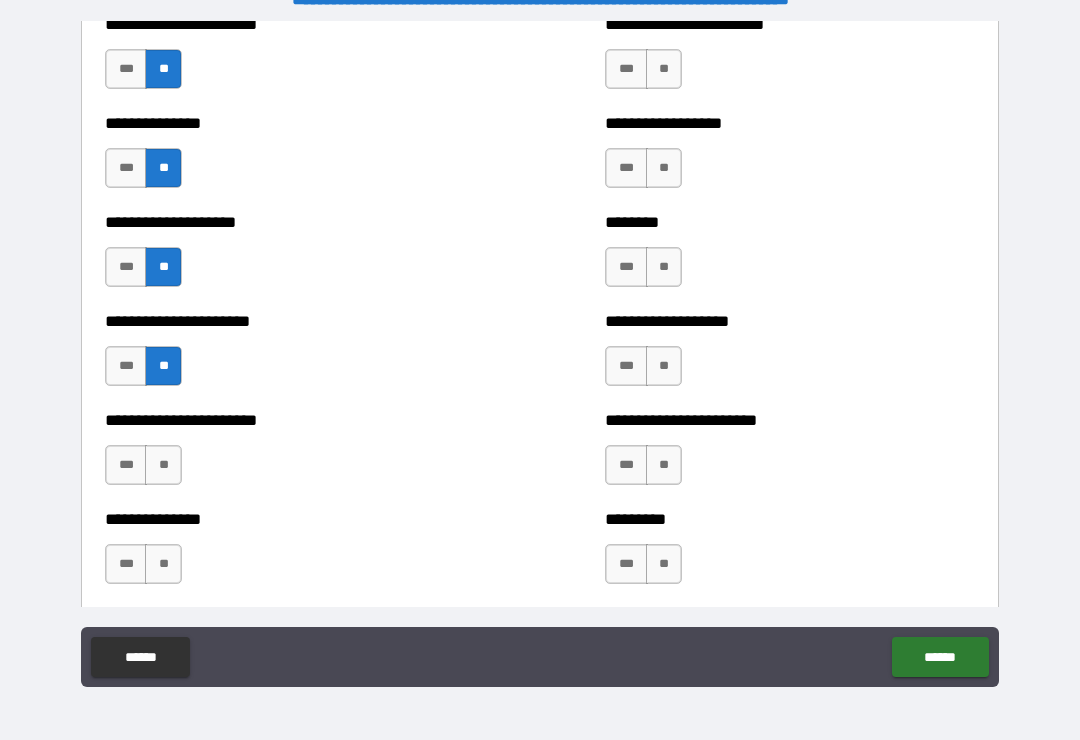 click on "**" at bounding box center (163, 465) 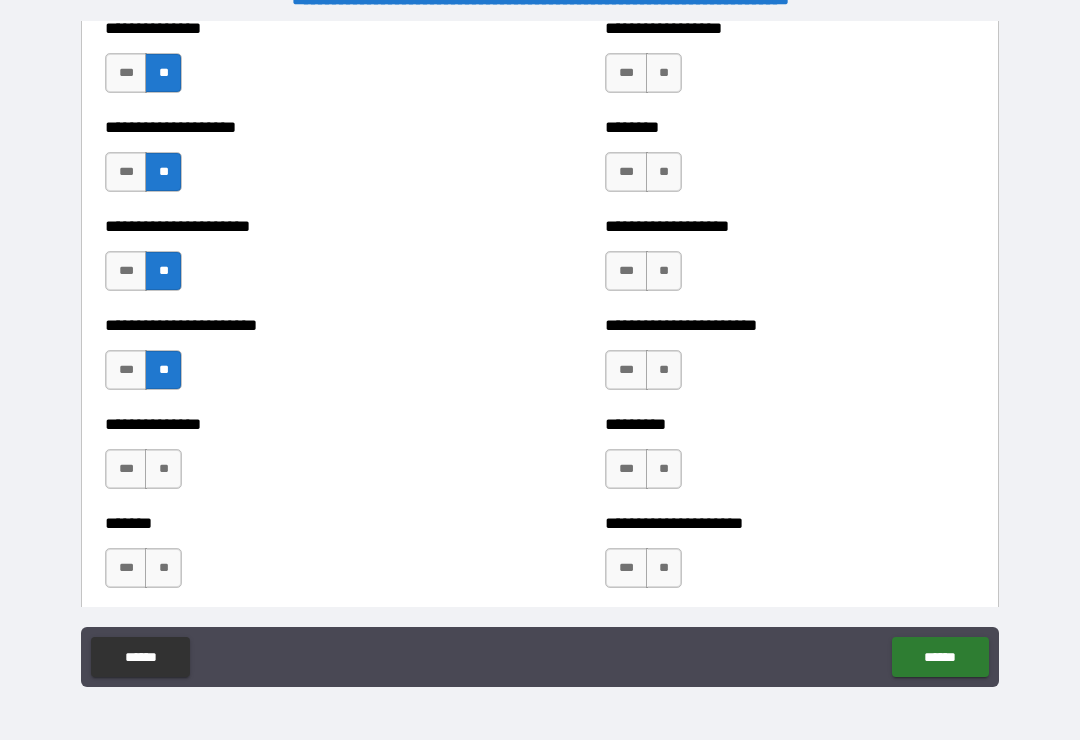 scroll, scrollTop: 3829, scrollLeft: 0, axis: vertical 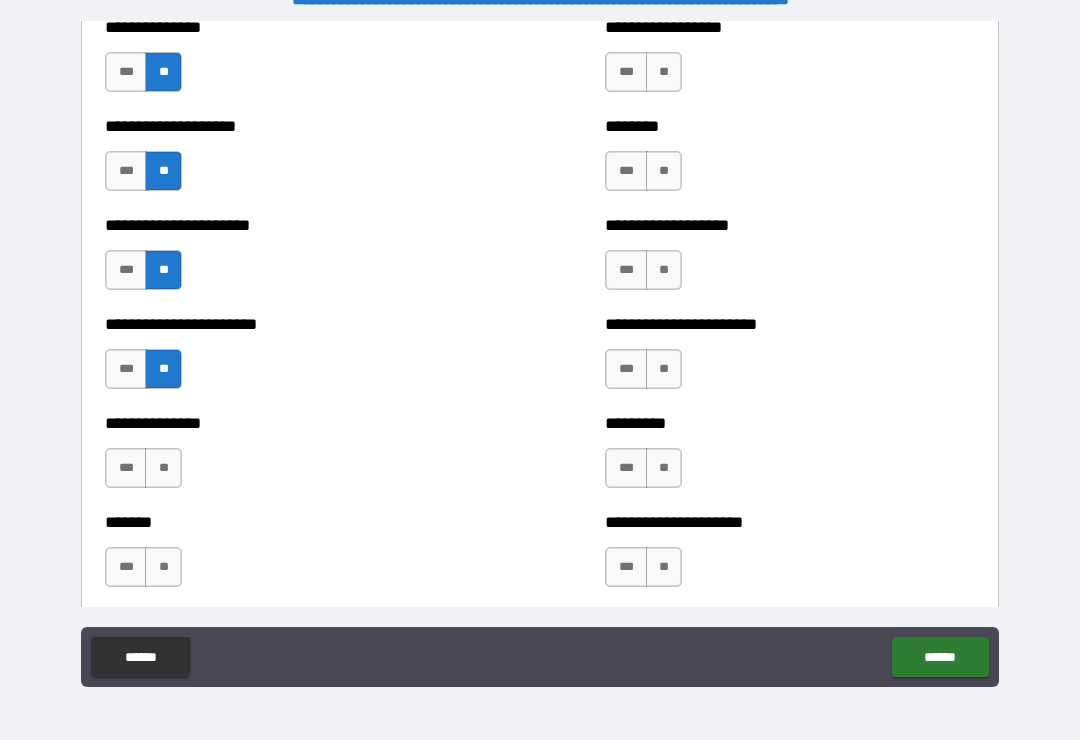 click on "**" at bounding box center [163, 468] 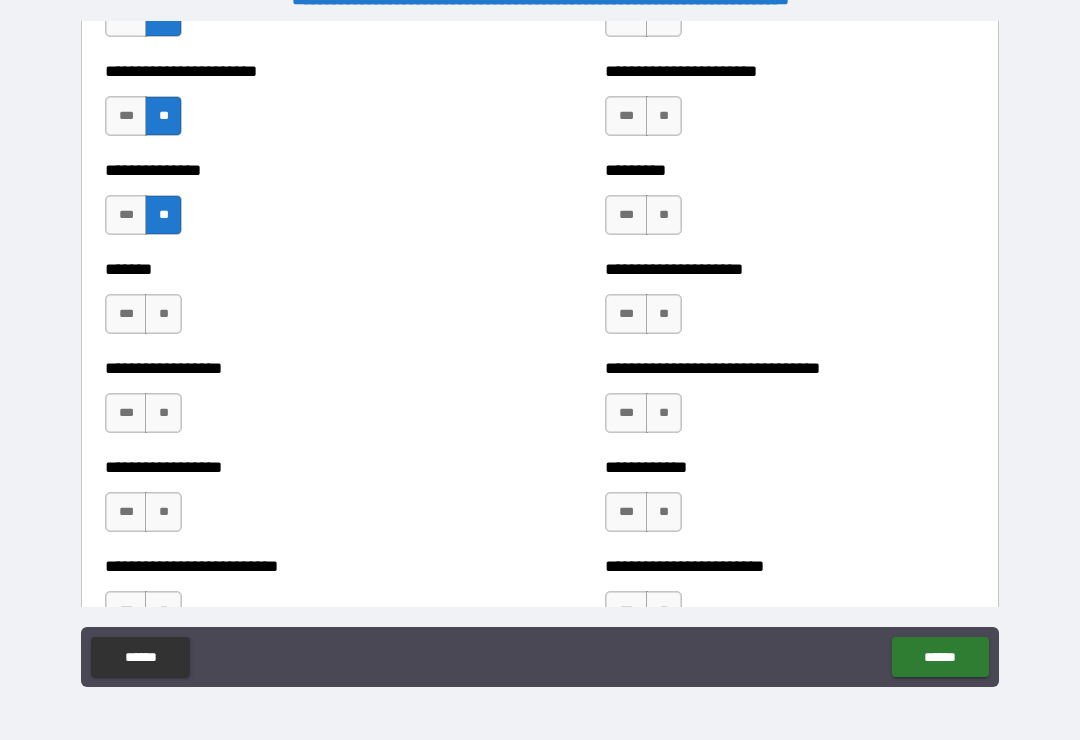 scroll, scrollTop: 4086, scrollLeft: 0, axis: vertical 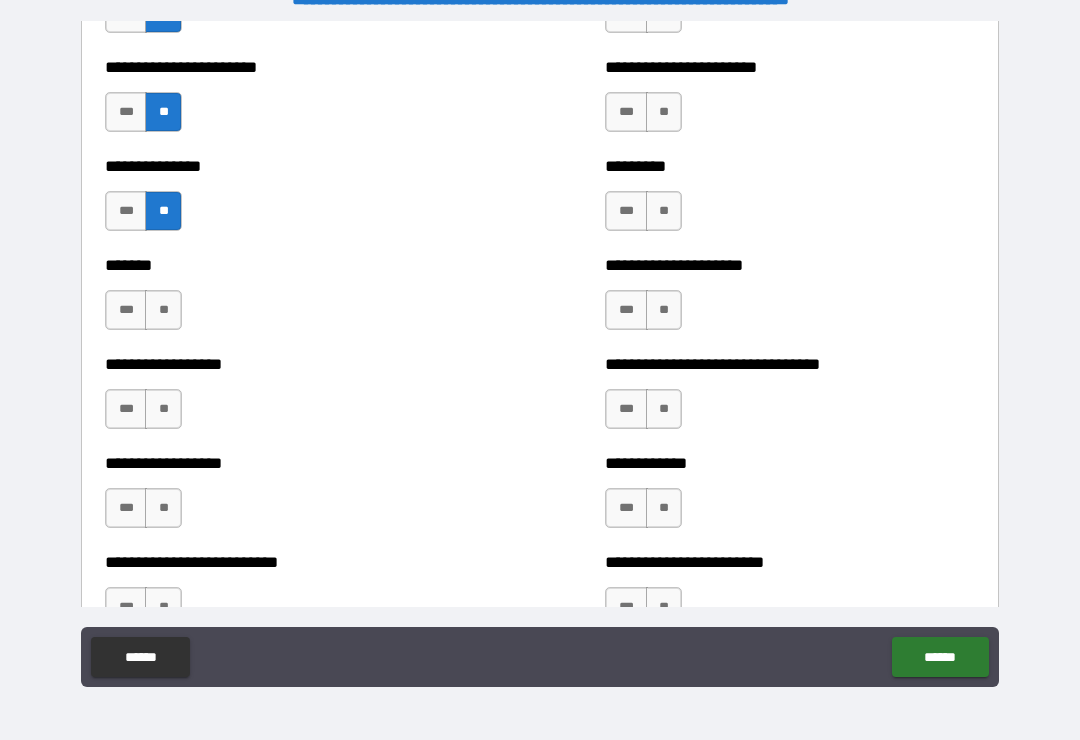 click on "**" at bounding box center (163, 409) 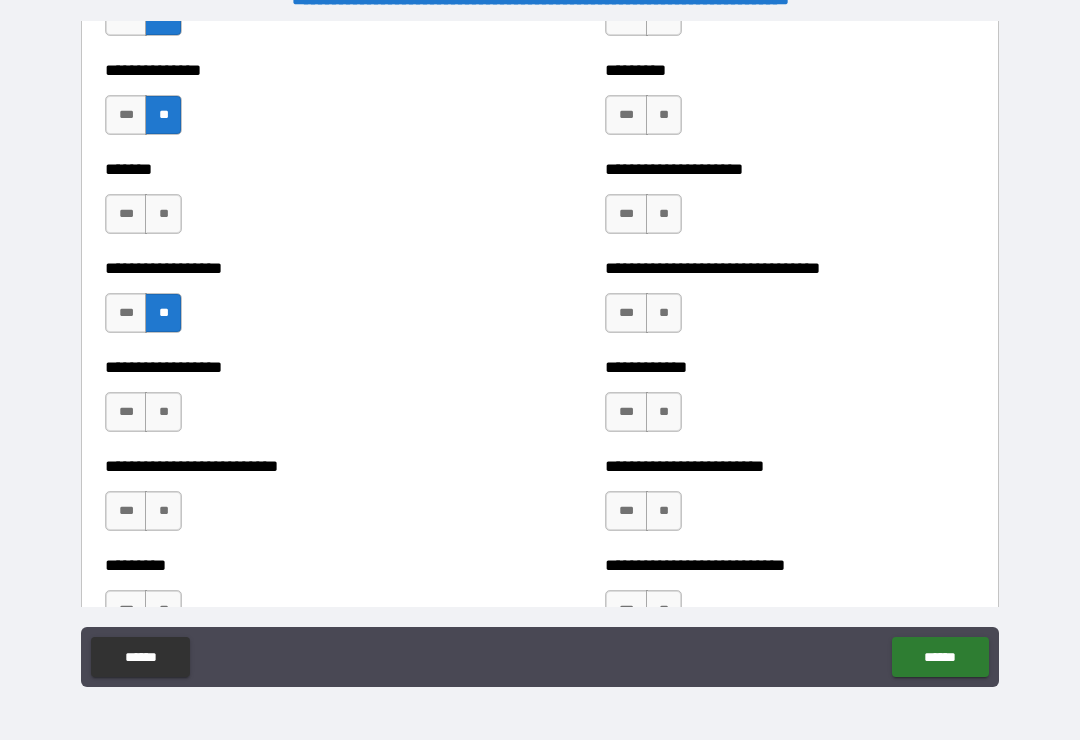 scroll, scrollTop: 4188, scrollLeft: 0, axis: vertical 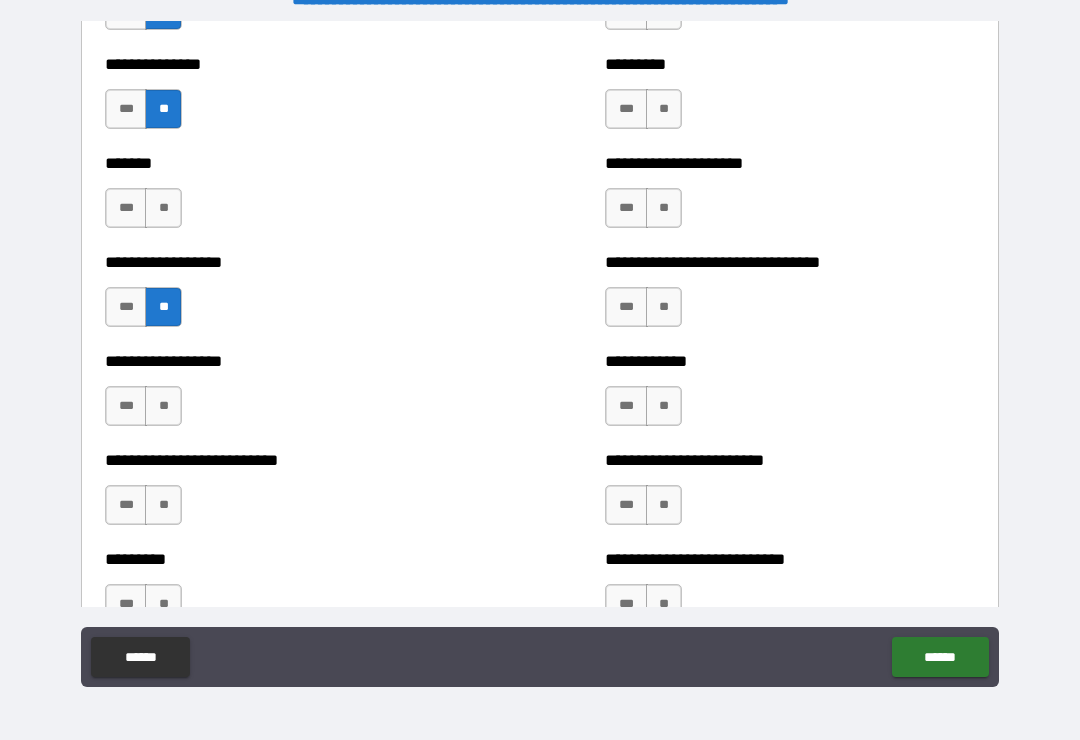 click on "**" at bounding box center [163, 406] 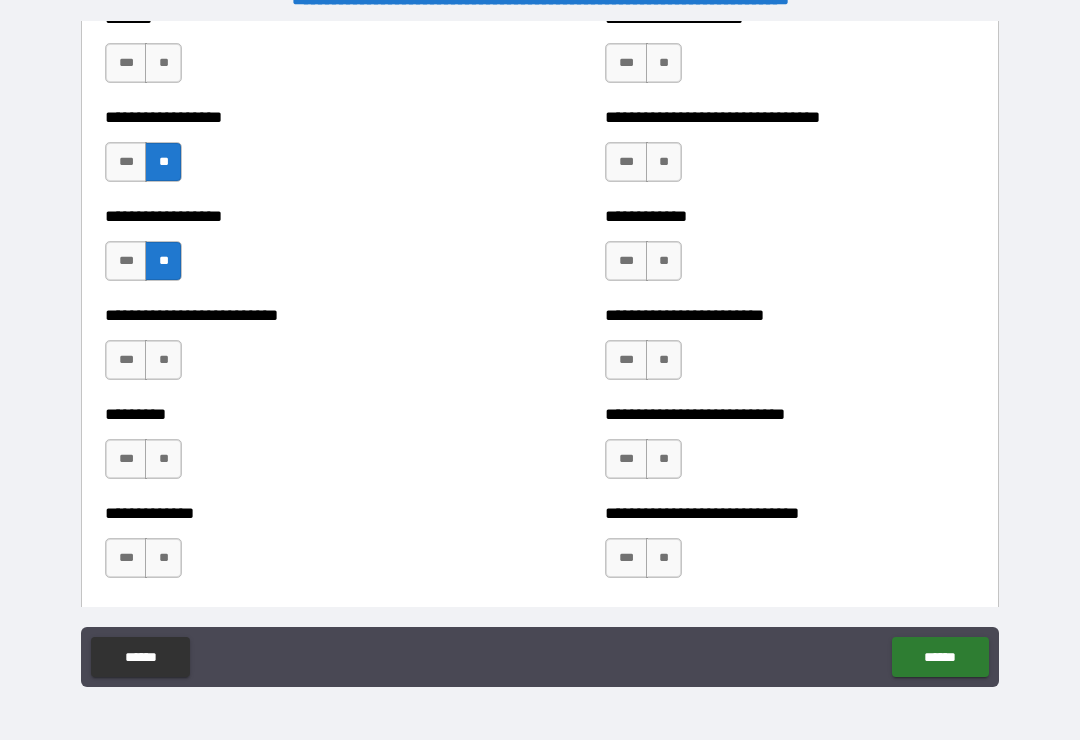 scroll, scrollTop: 4336, scrollLeft: 0, axis: vertical 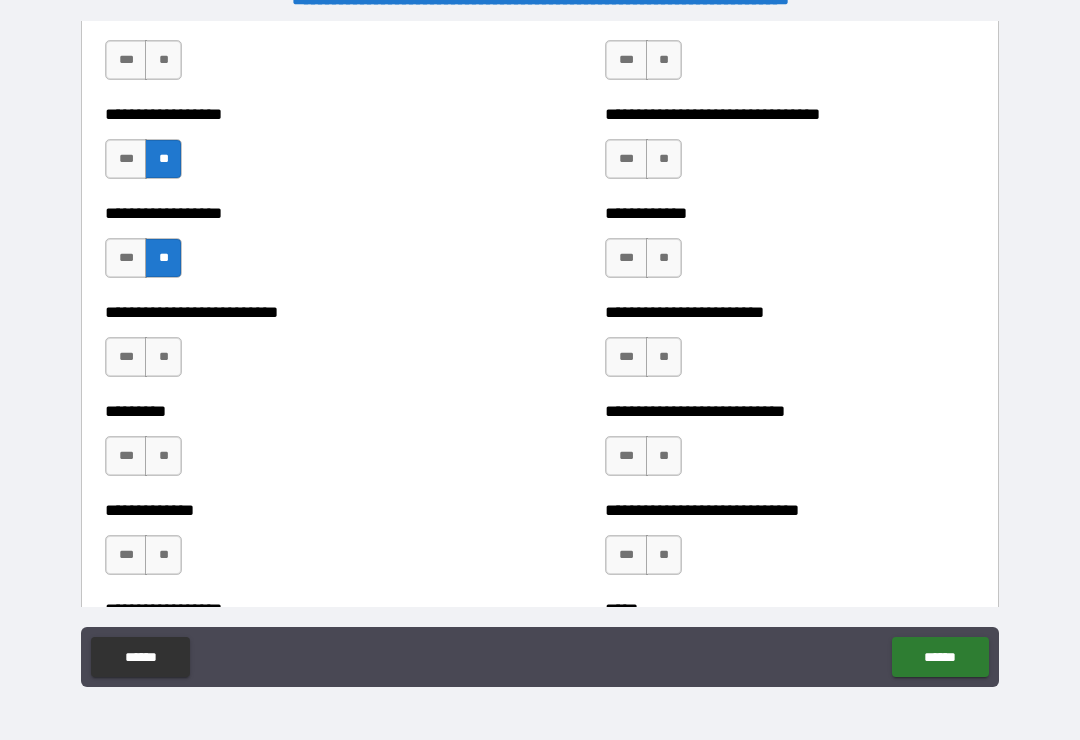 click on "**" at bounding box center [163, 357] 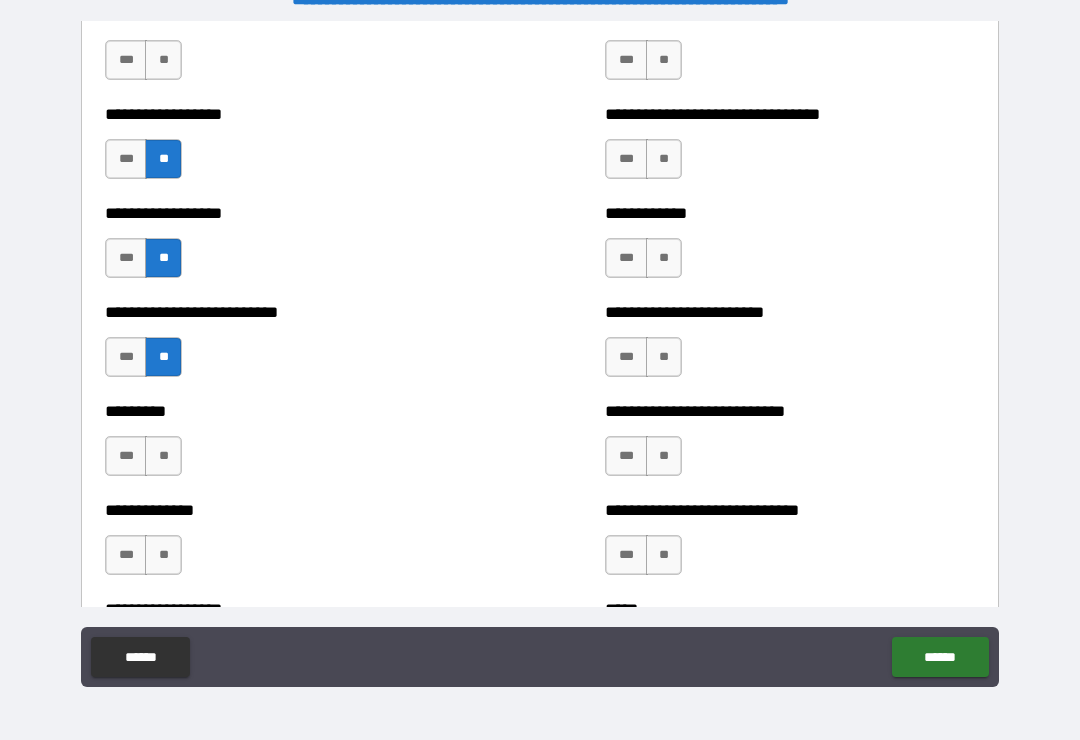 click on "***" at bounding box center (126, 456) 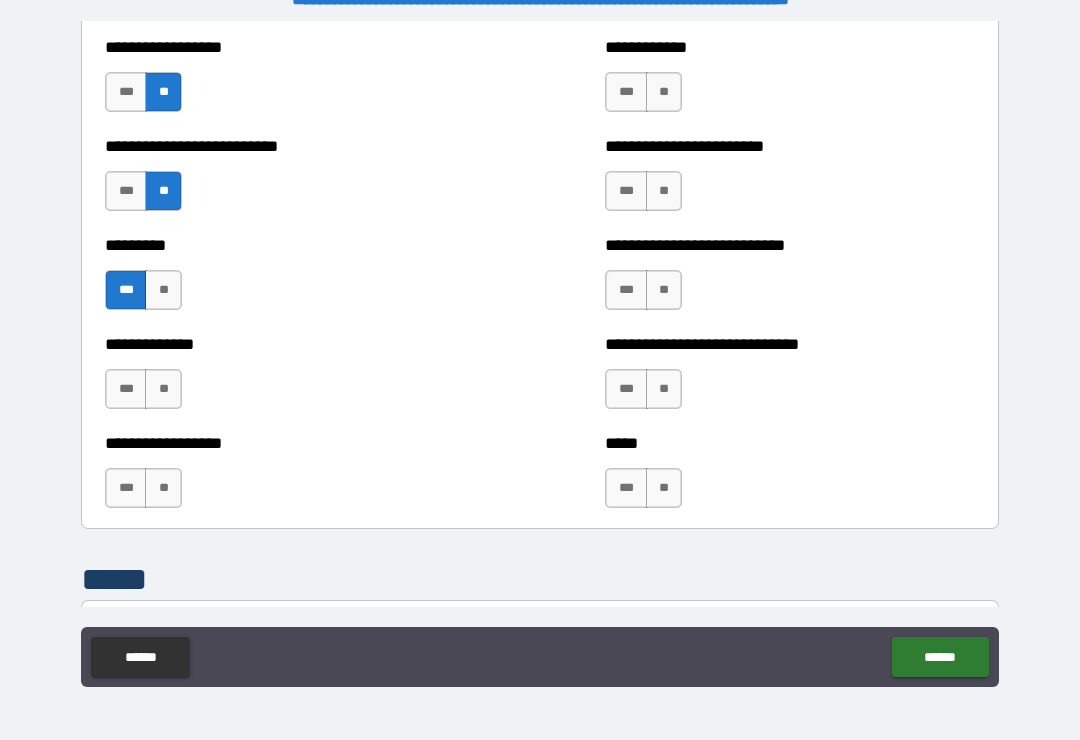 scroll, scrollTop: 4503, scrollLeft: 0, axis: vertical 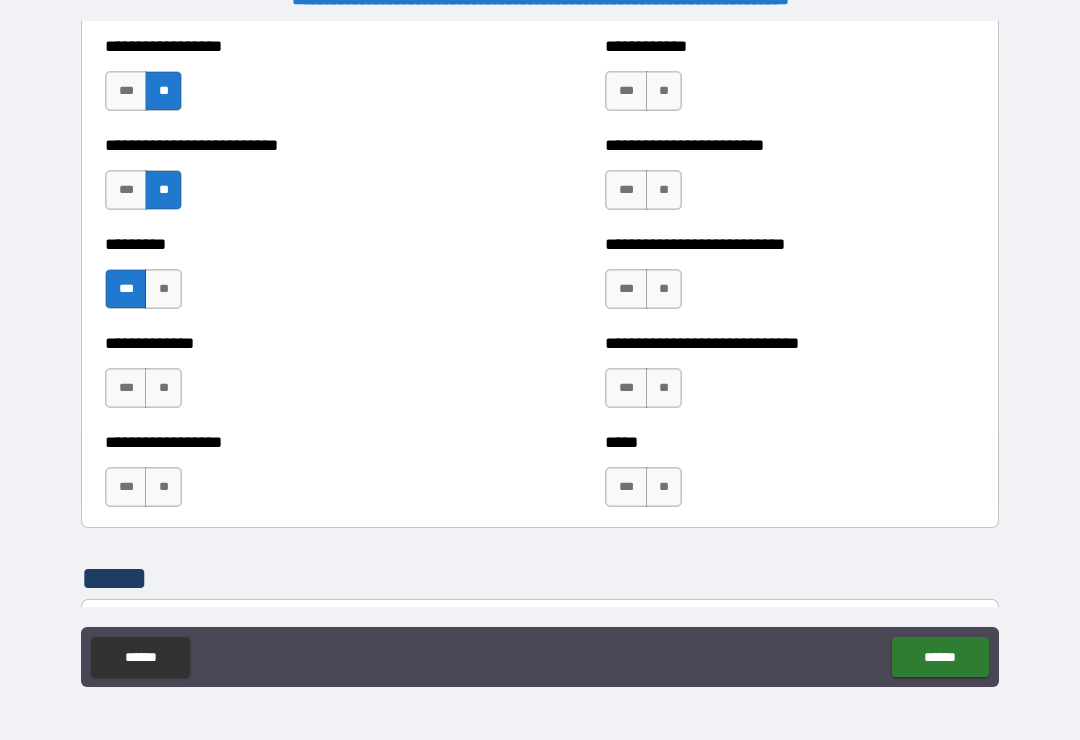 click on "**" at bounding box center (163, 388) 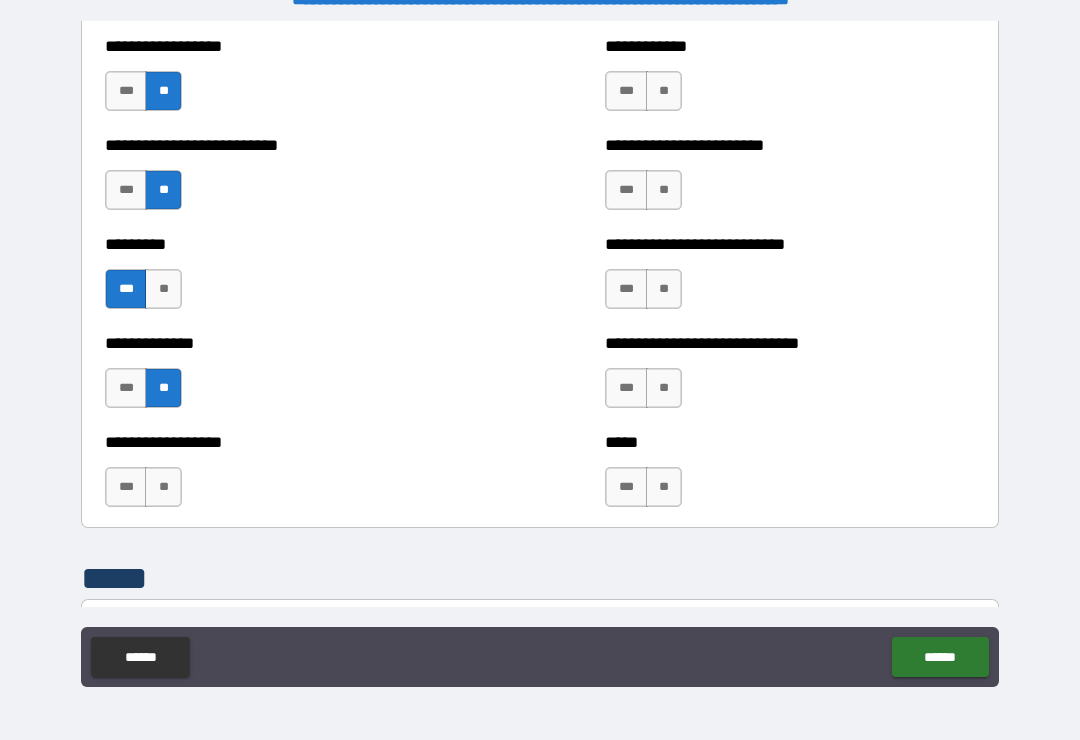 click on "**" at bounding box center [163, 487] 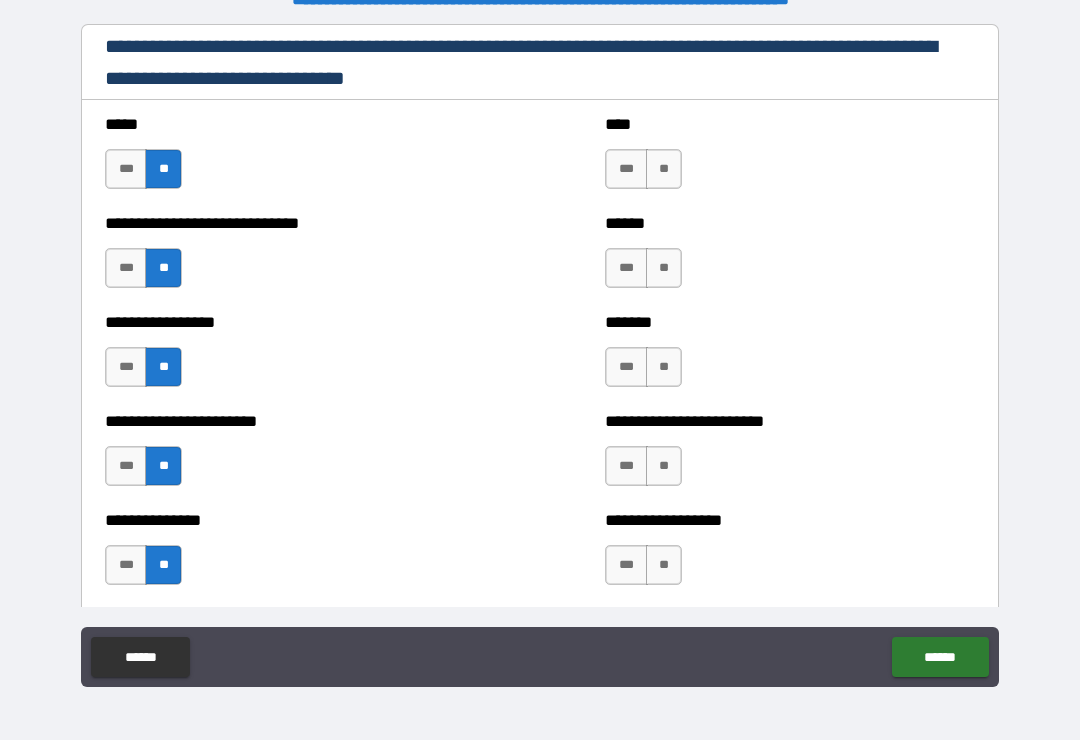 scroll, scrollTop: 3342, scrollLeft: 0, axis: vertical 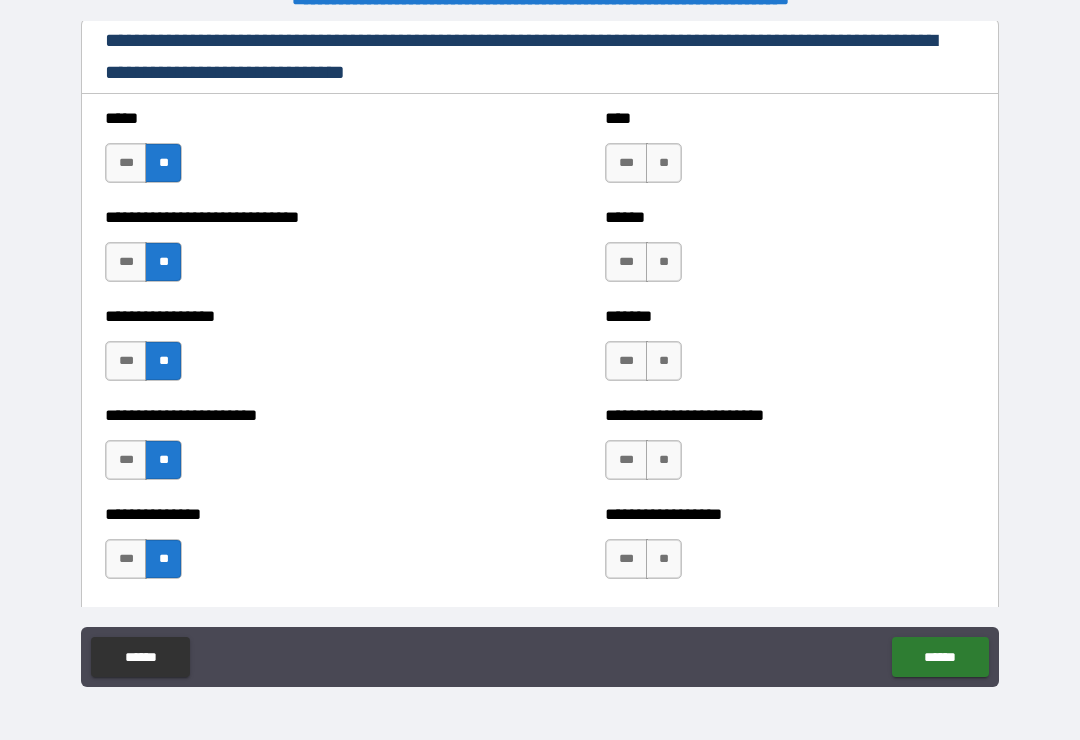 click on "**" at bounding box center [664, 163] 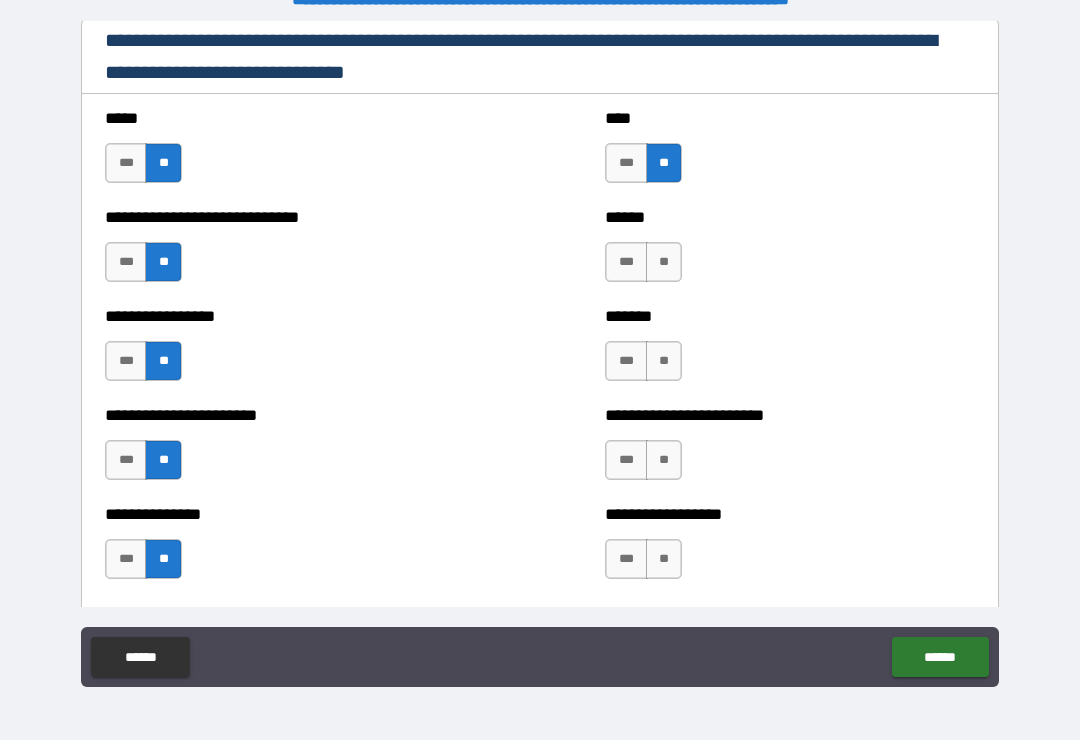 click on "**" at bounding box center (664, 262) 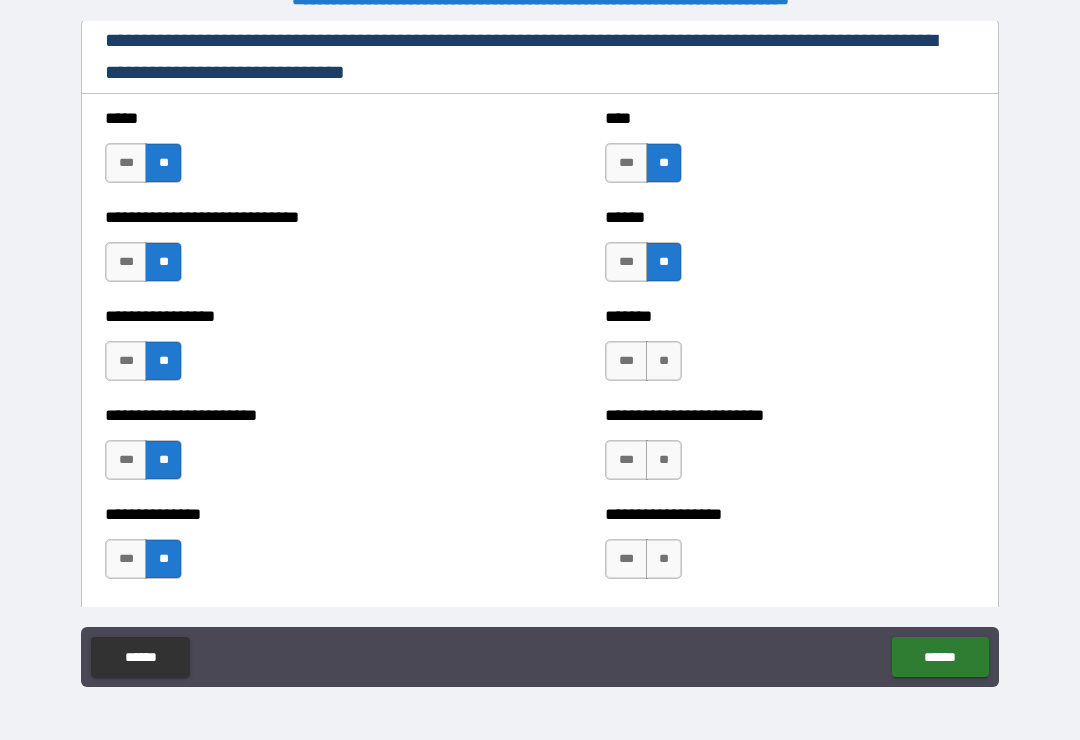 click on "**" at bounding box center (664, 361) 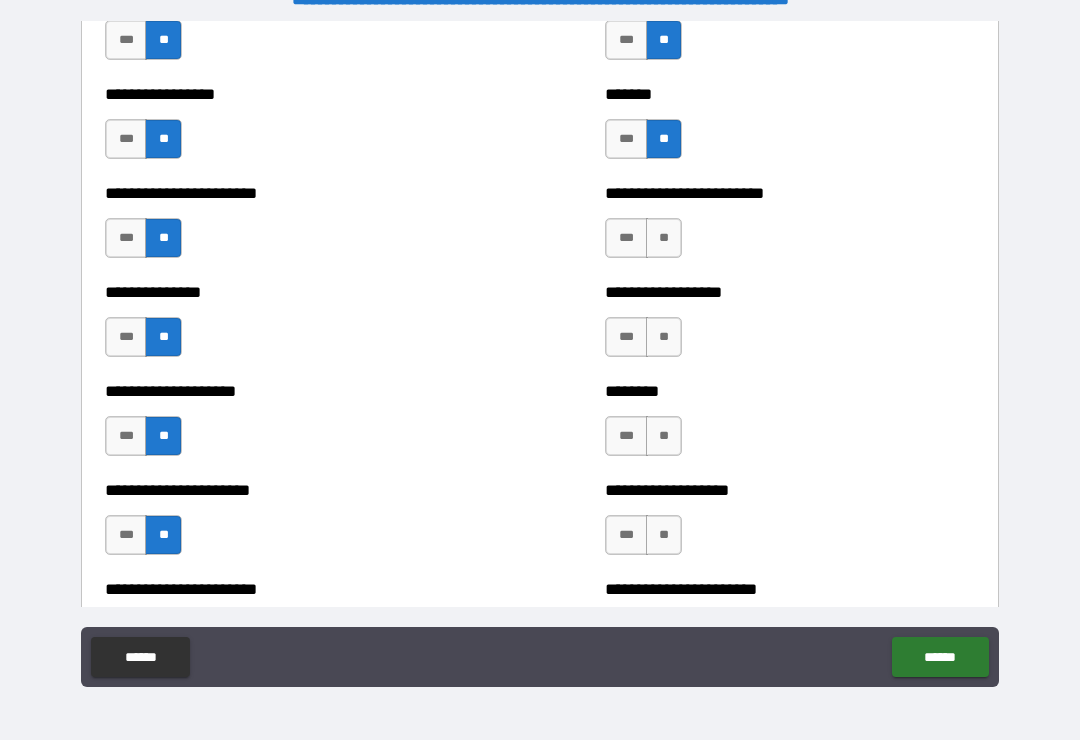 scroll, scrollTop: 3565, scrollLeft: 0, axis: vertical 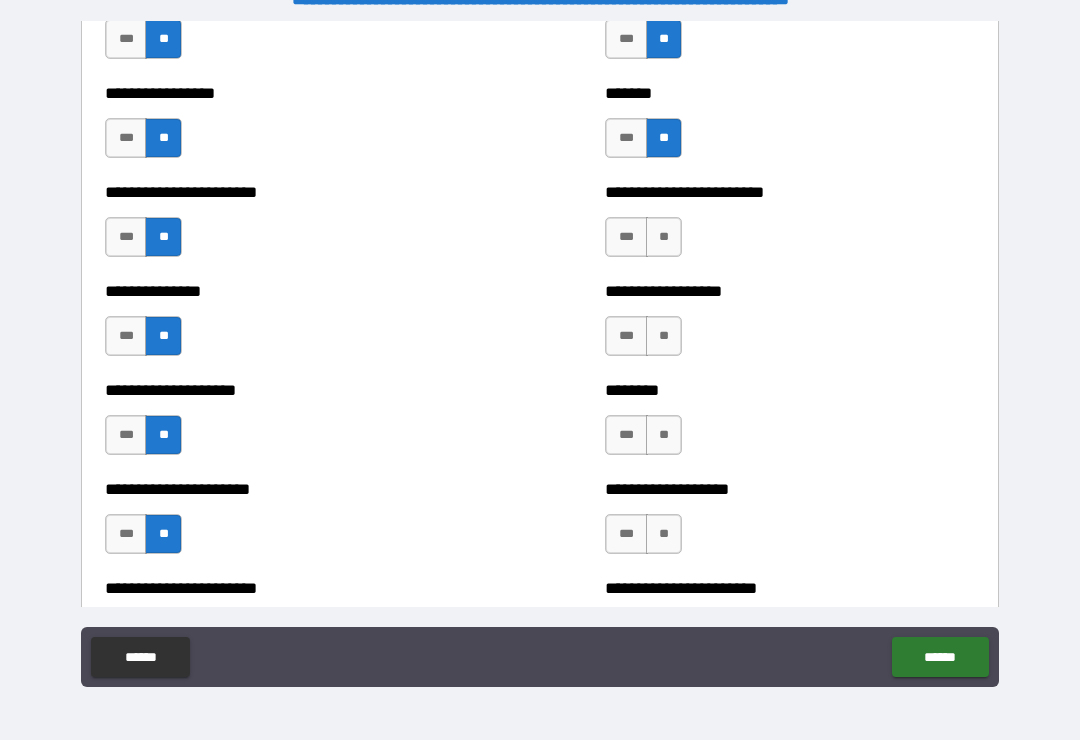 click on "**" at bounding box center [664, 237] 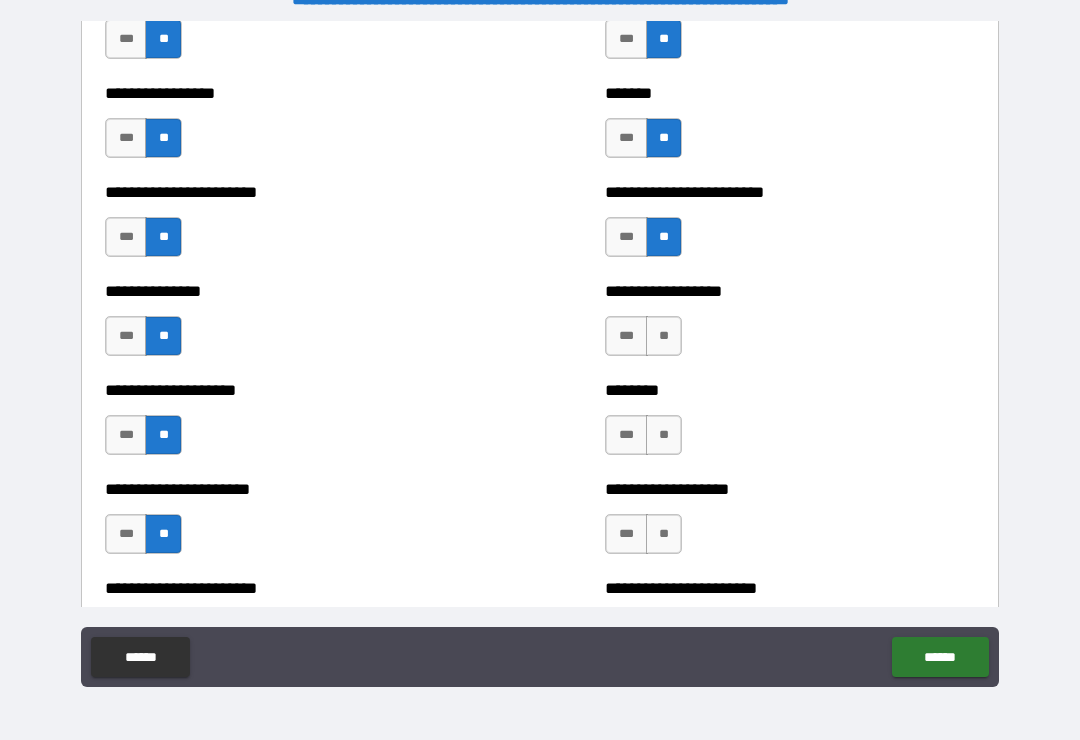 click on "**" at bounding box center [664, 336] 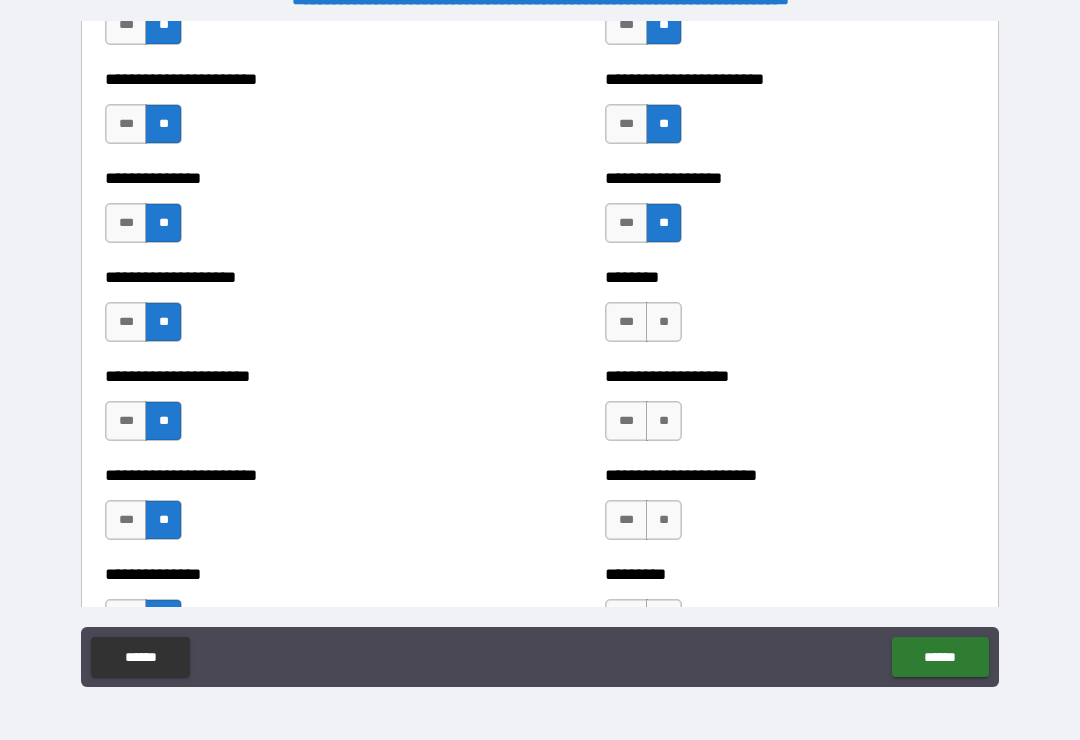 scroll, scrollTop: 3683, scrollLeft: 0, axis: vertical 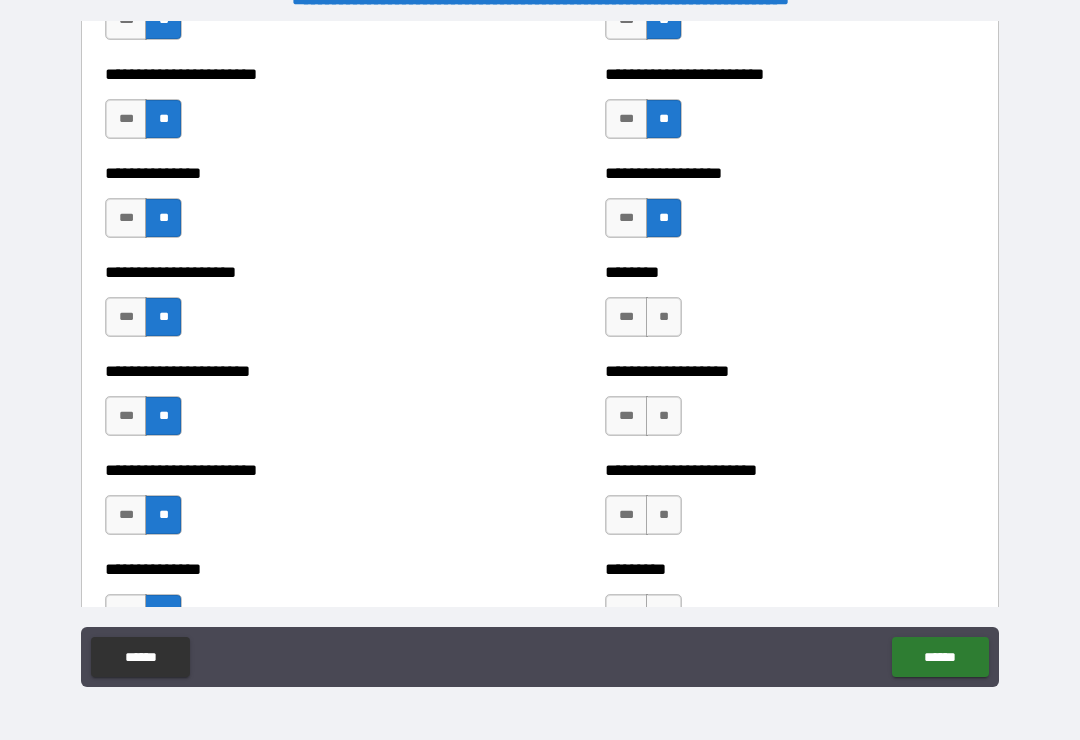 click on "**" at bounding box center (664, 317) 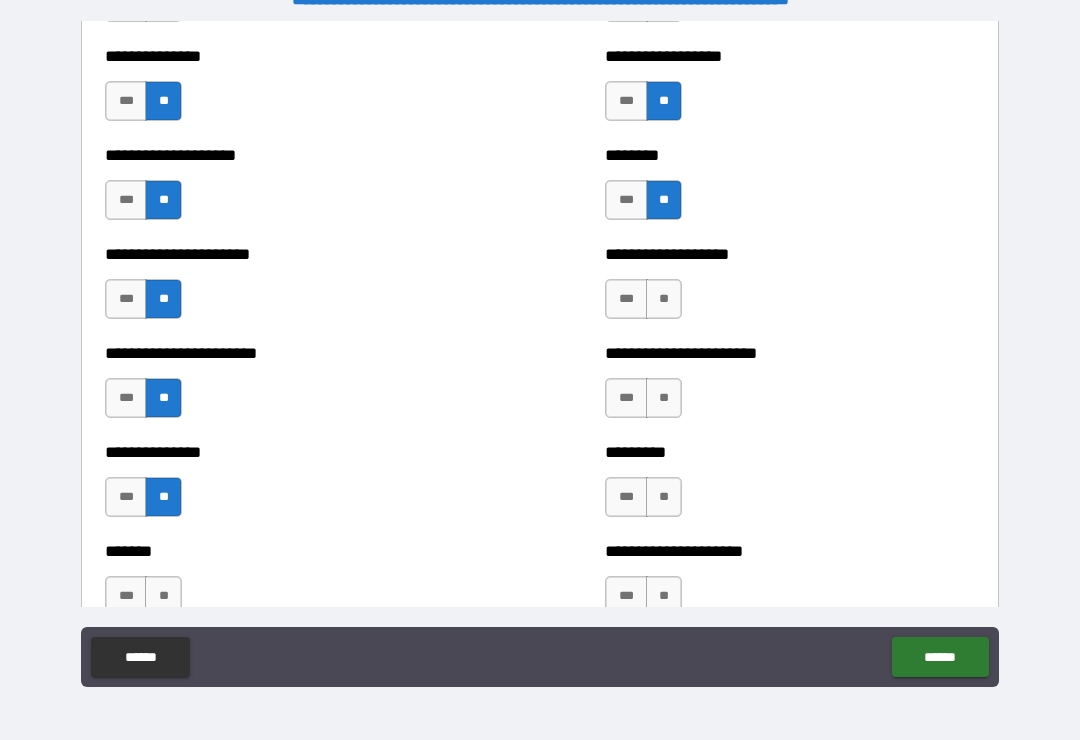 scroll, scrollTop: 3805, scrollLeft: 0, axis: vertical 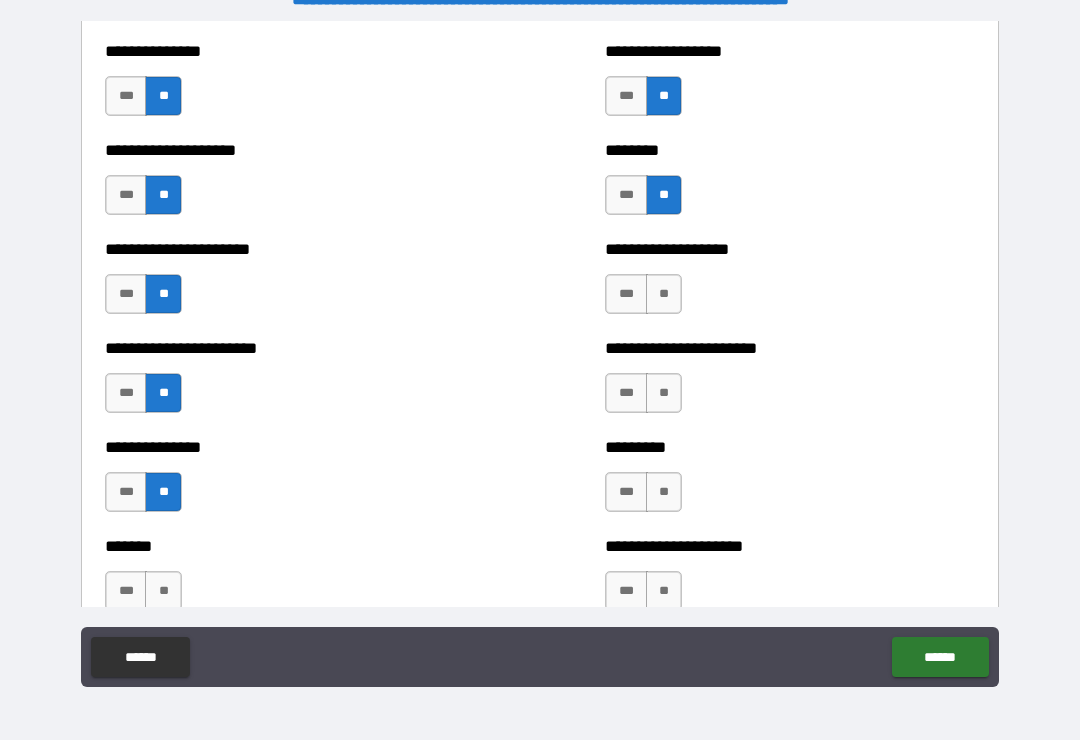 click on "**" at bounding box center [664, 294] 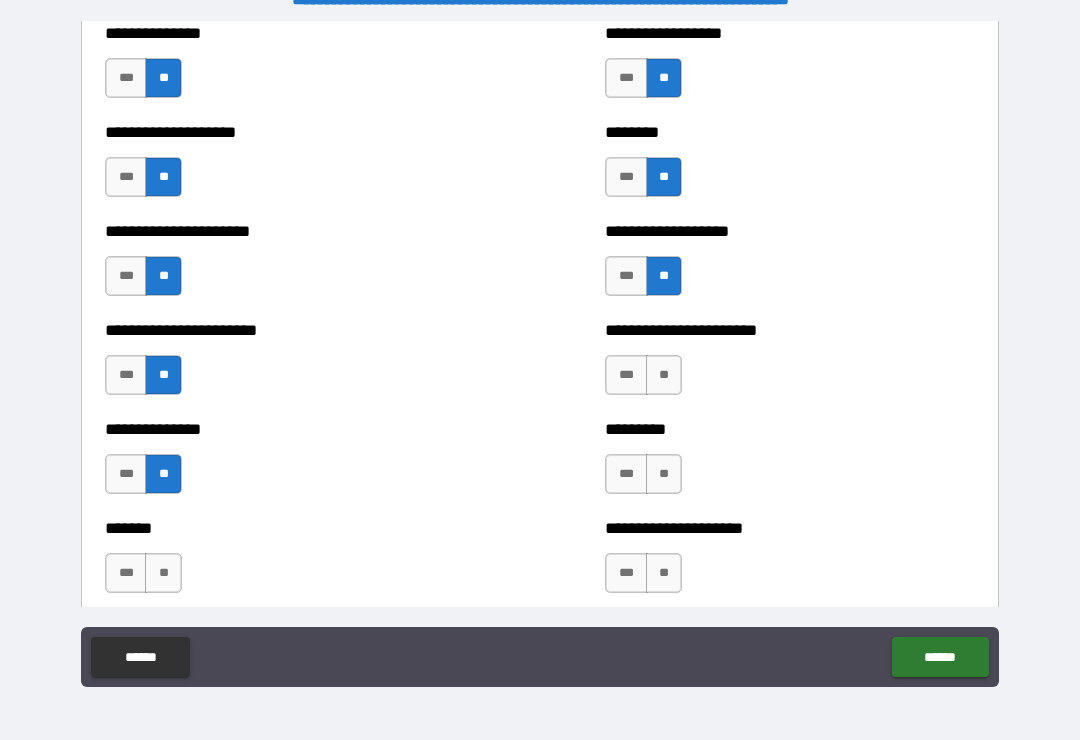scroll, scrollTop: 3824, scrollLeft: 0, axis: vertical 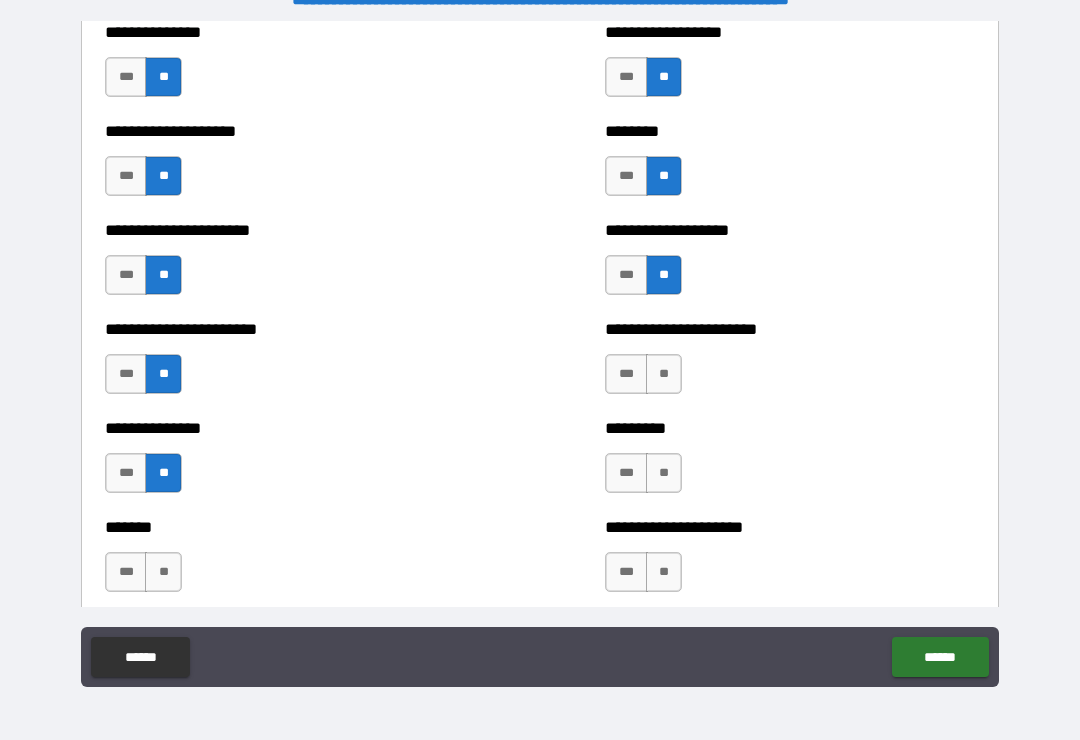 click on "**" at bounding box center (664, 374) 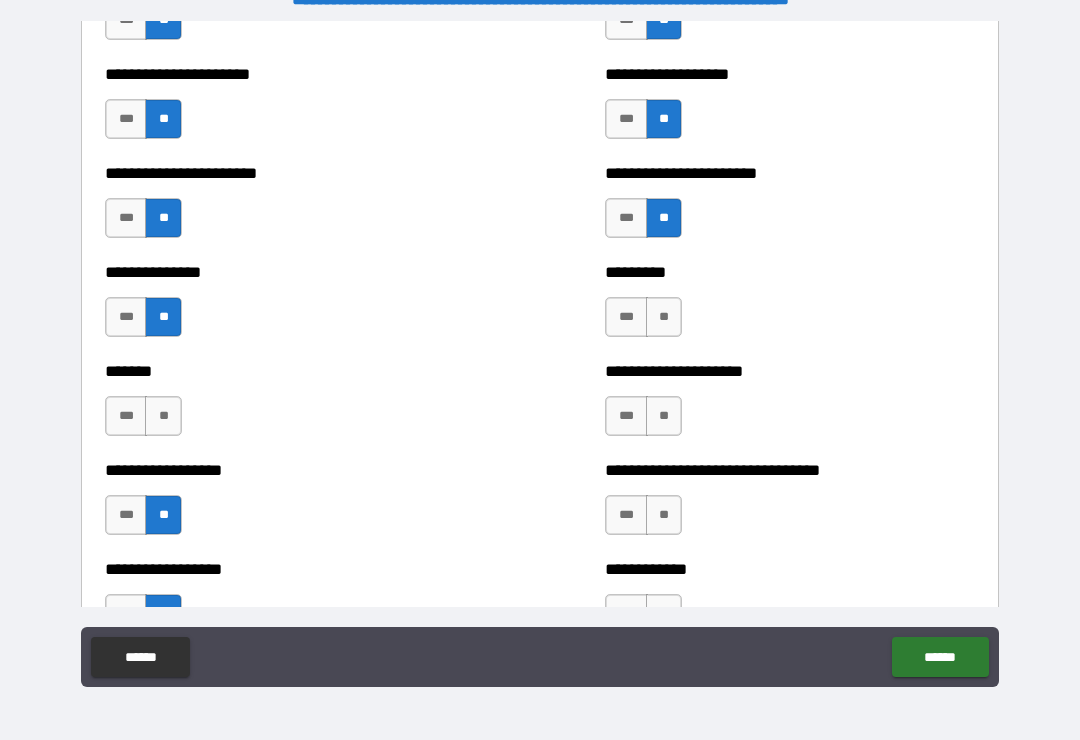 scroll, scrollTop: 3983, scrollLeft: 0, axis: vertical 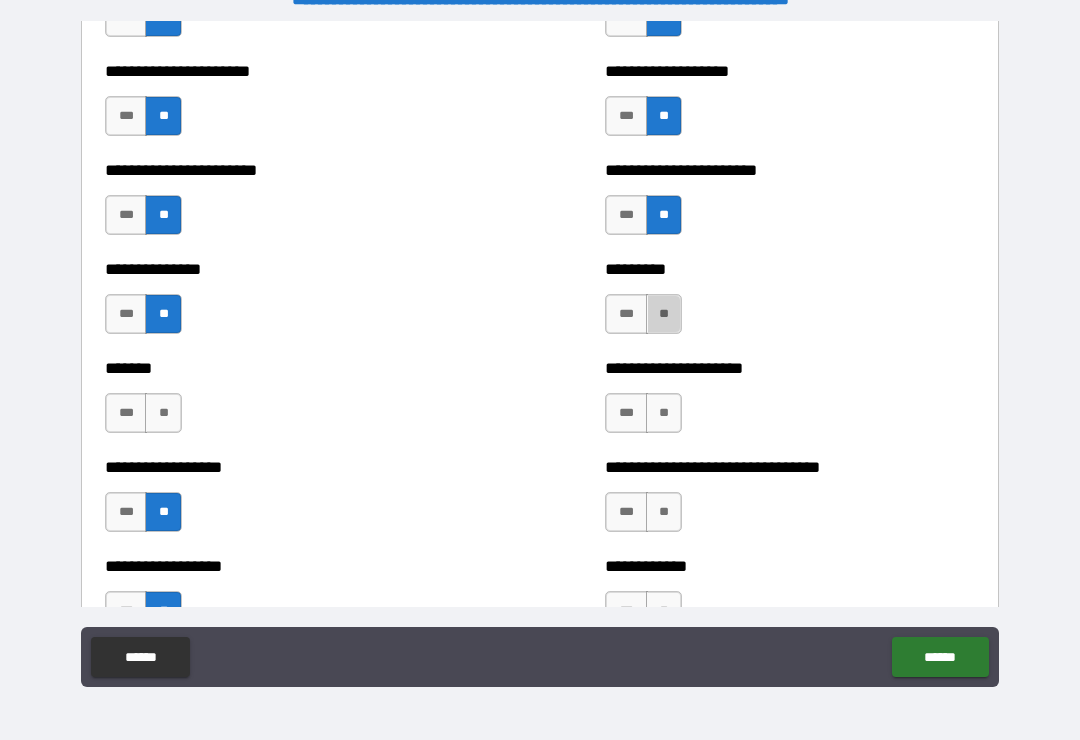 click on "**" at bounding box center [664, 314] 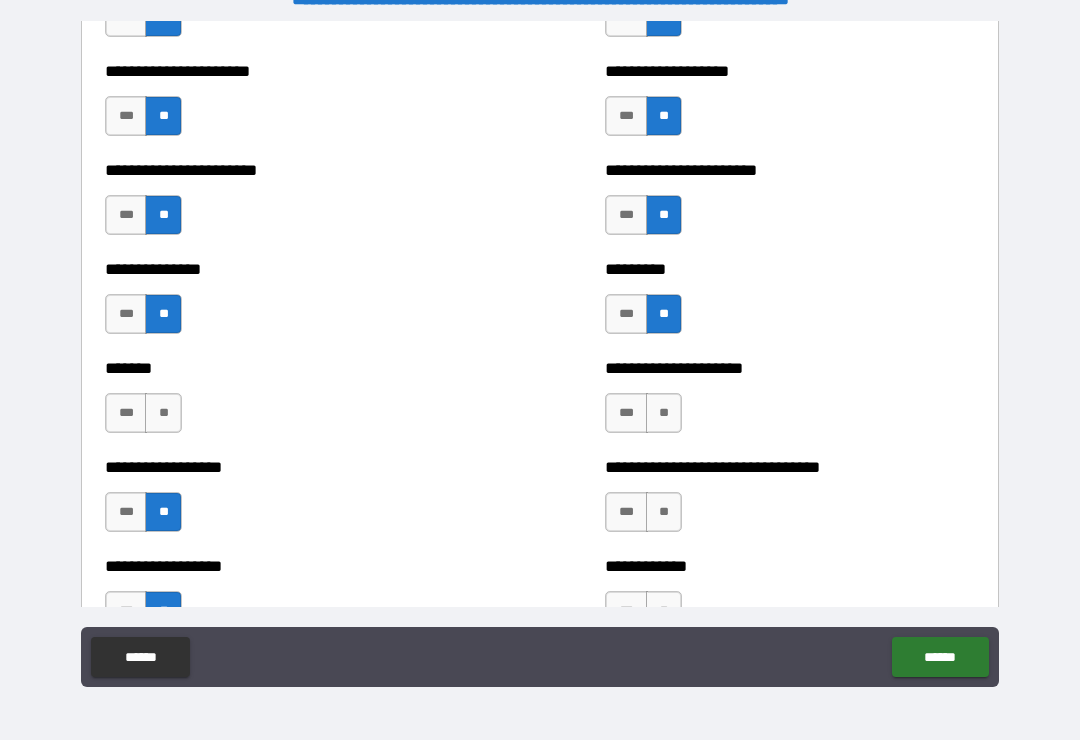 click on "**" at bounding box center (664, 413) 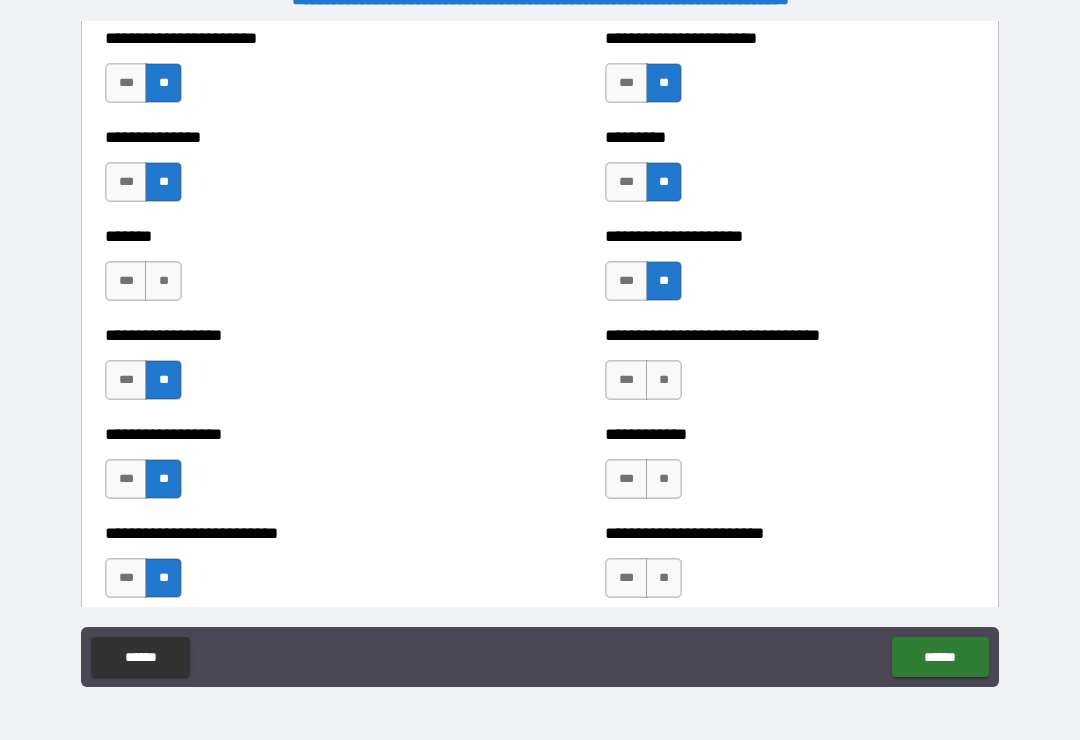 scroll, scrollTop: 4158, scrollLeft: 0, axis: vertical 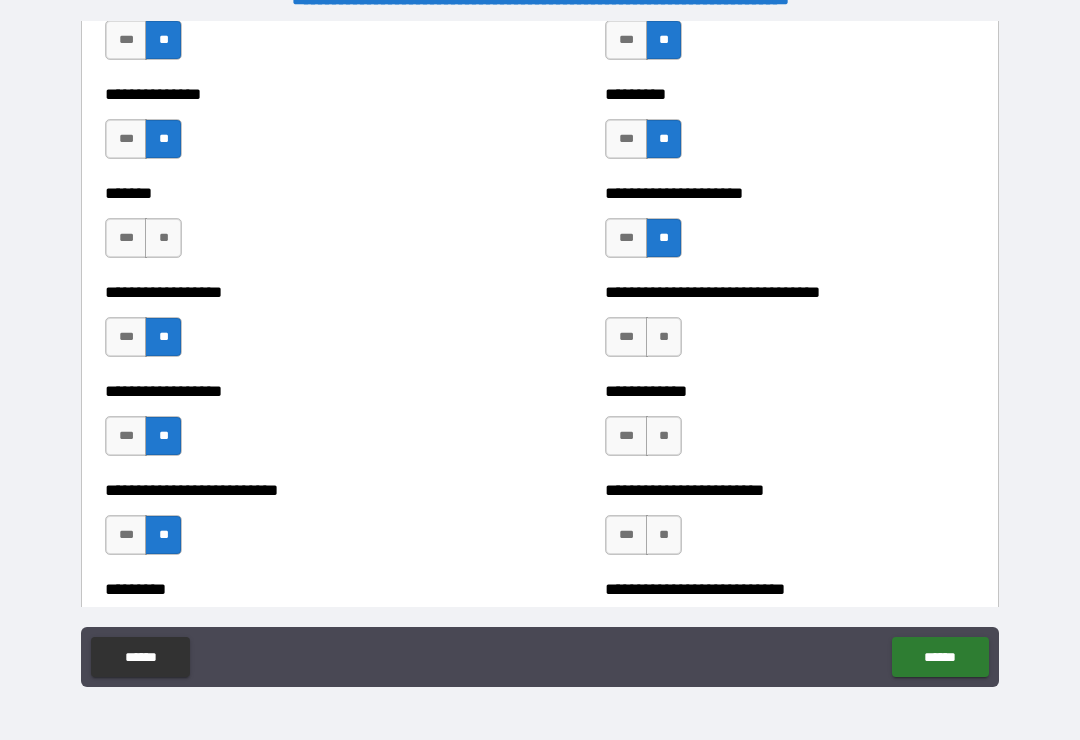 click on "**" at bounding box center [664, 337] 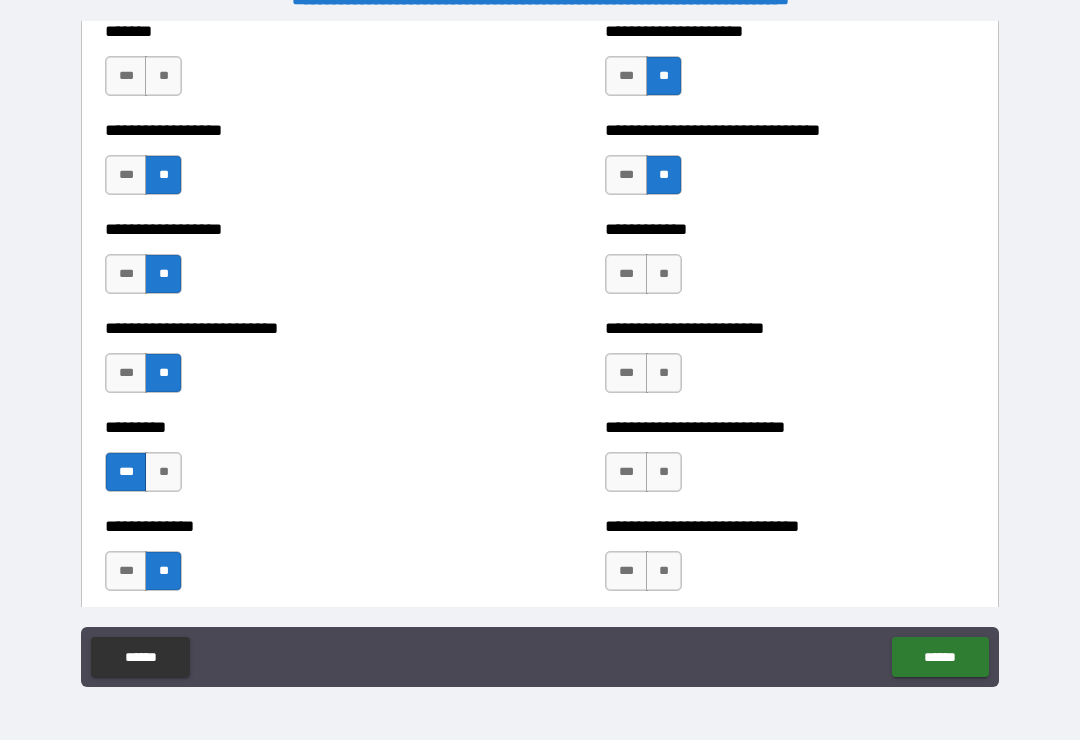 scroll, scrollTop: 4325, scrollLeft: 0, axis: vertical 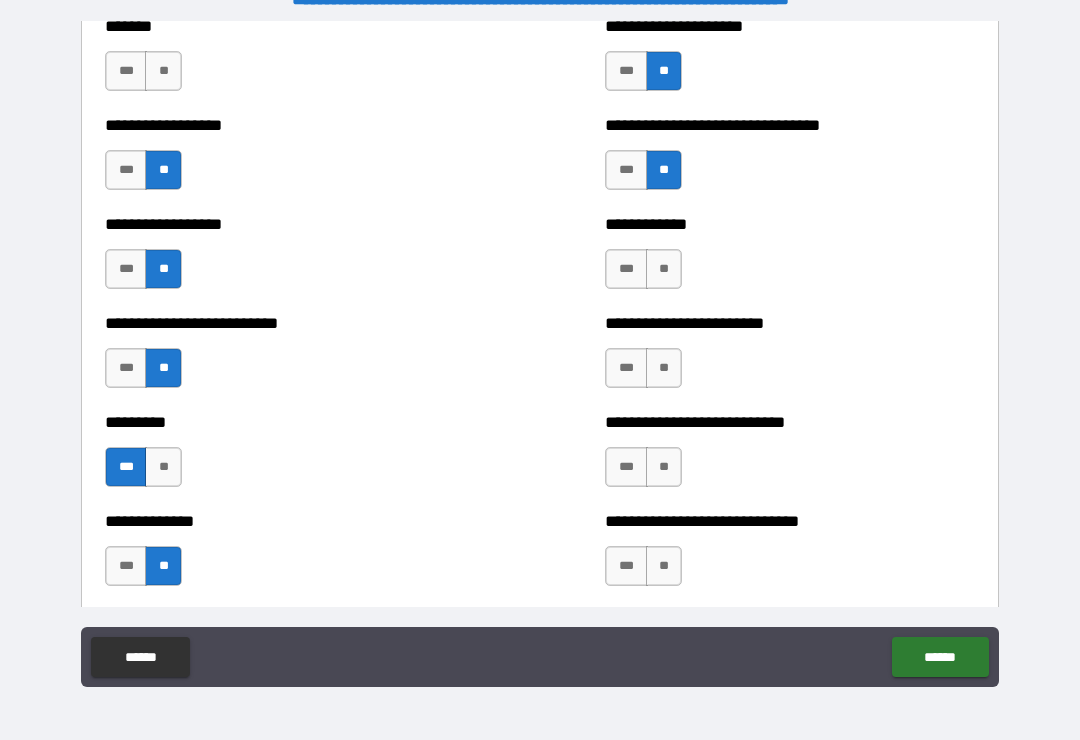 click on "**" at bounding box center (664, 269) 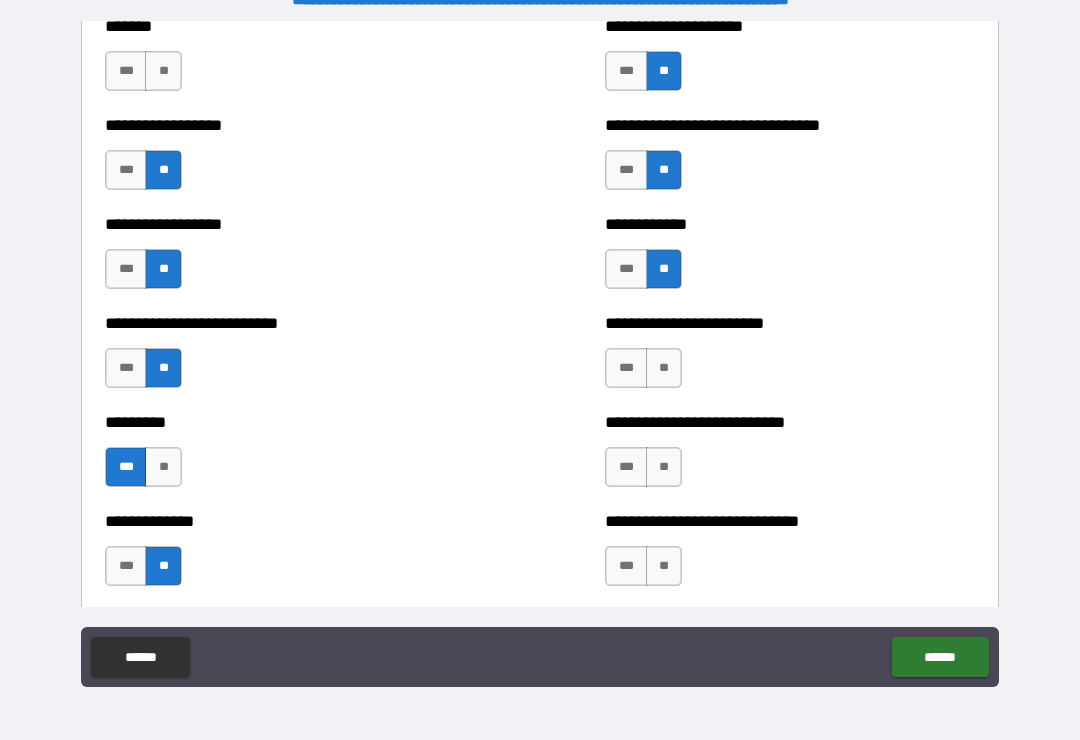 click on "**" at bounding box center [664, 368] 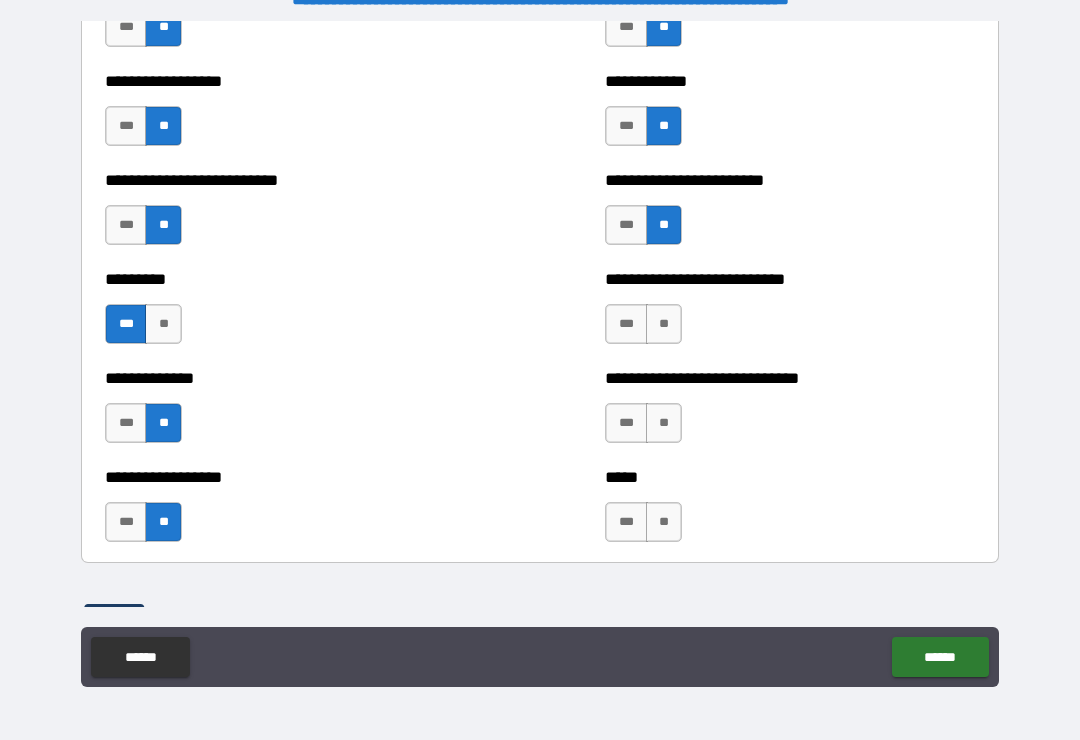 scroll, scrollTop: 4469, scrollLeft: 0, axis: vertical 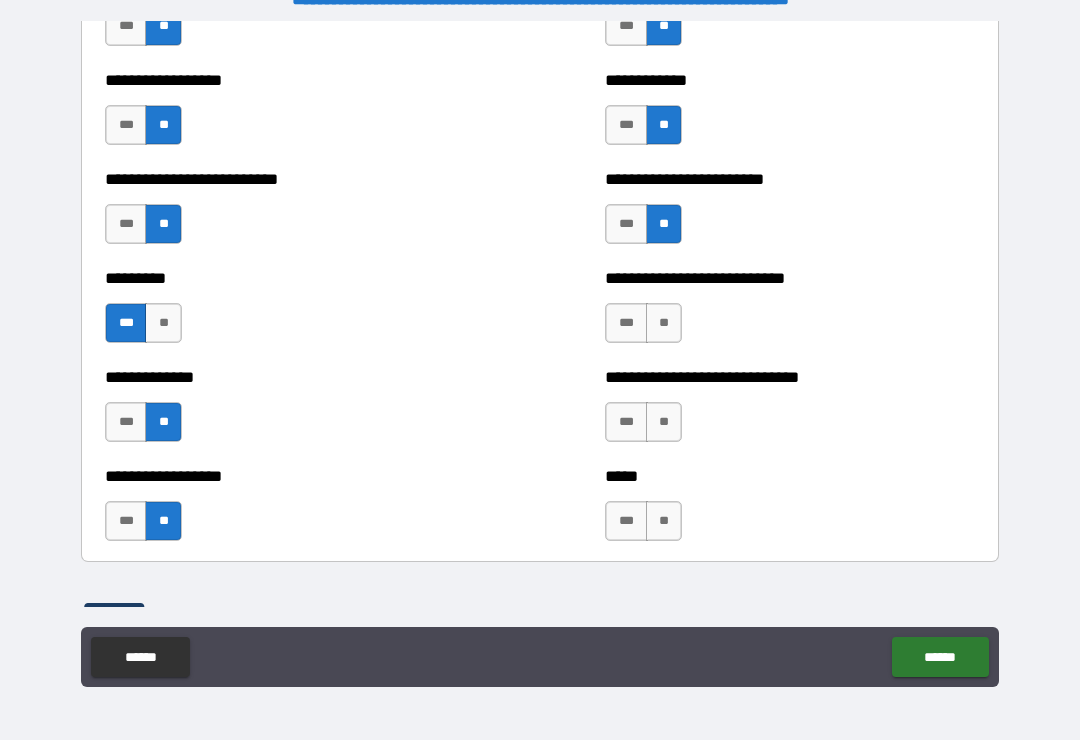 click on "**" at bounding box center [664, 323] 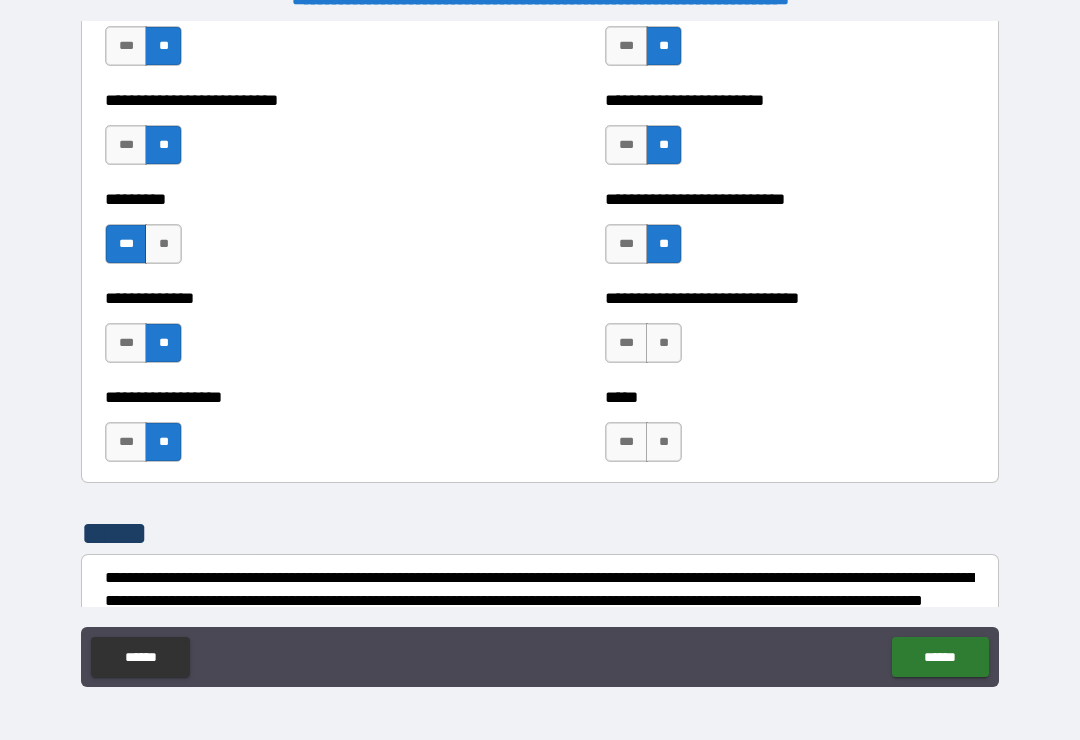 scroll, scrollTop: 4549, scrollLeft: 0, axis: vertical 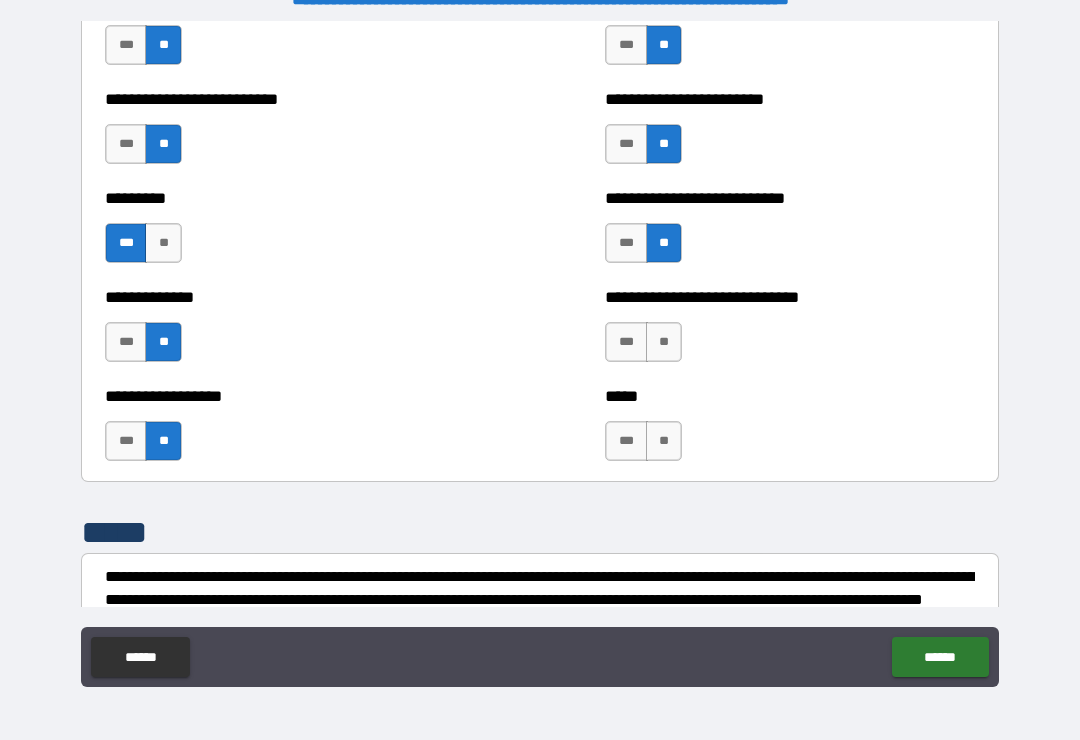 click on "**" at bounding box center (664, 342) 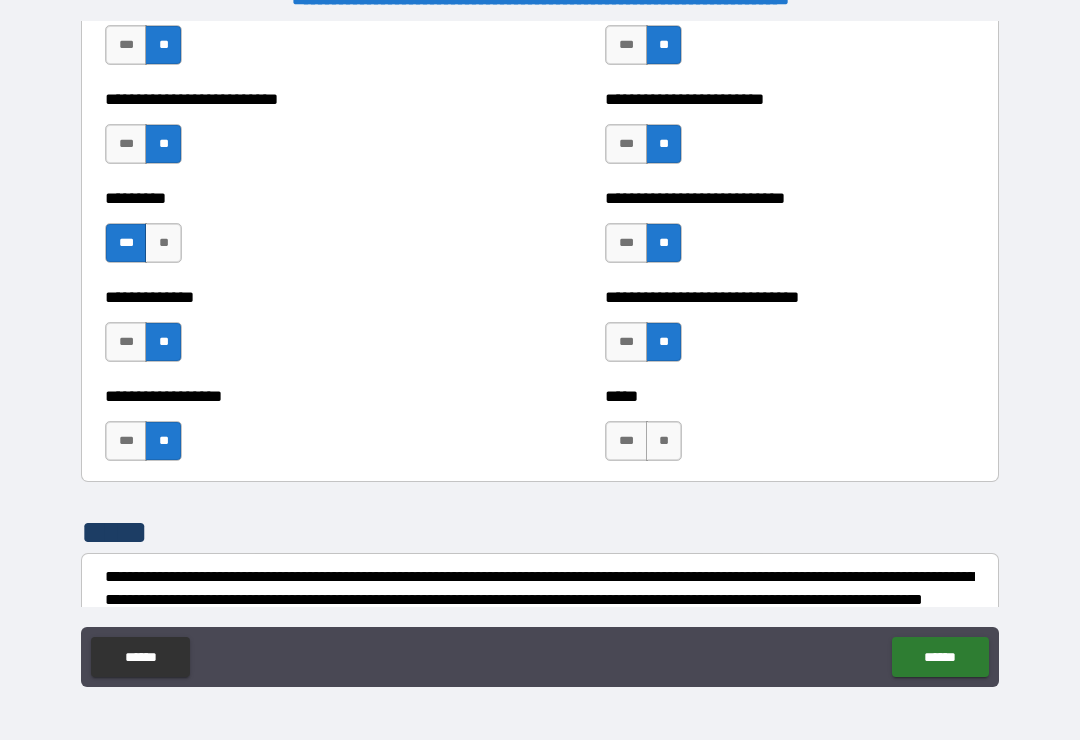 click on "**" at bounding box center (664, 441) 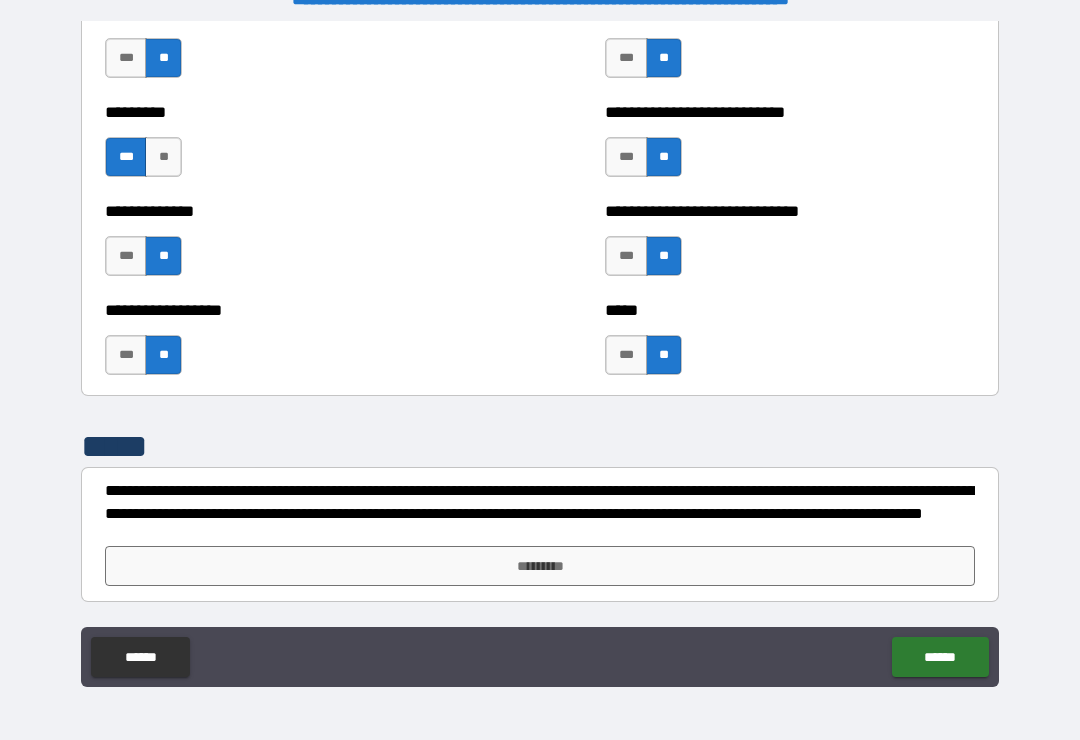scroll, scrollTop: 4635, scrollLeft: 0, axis: vertical 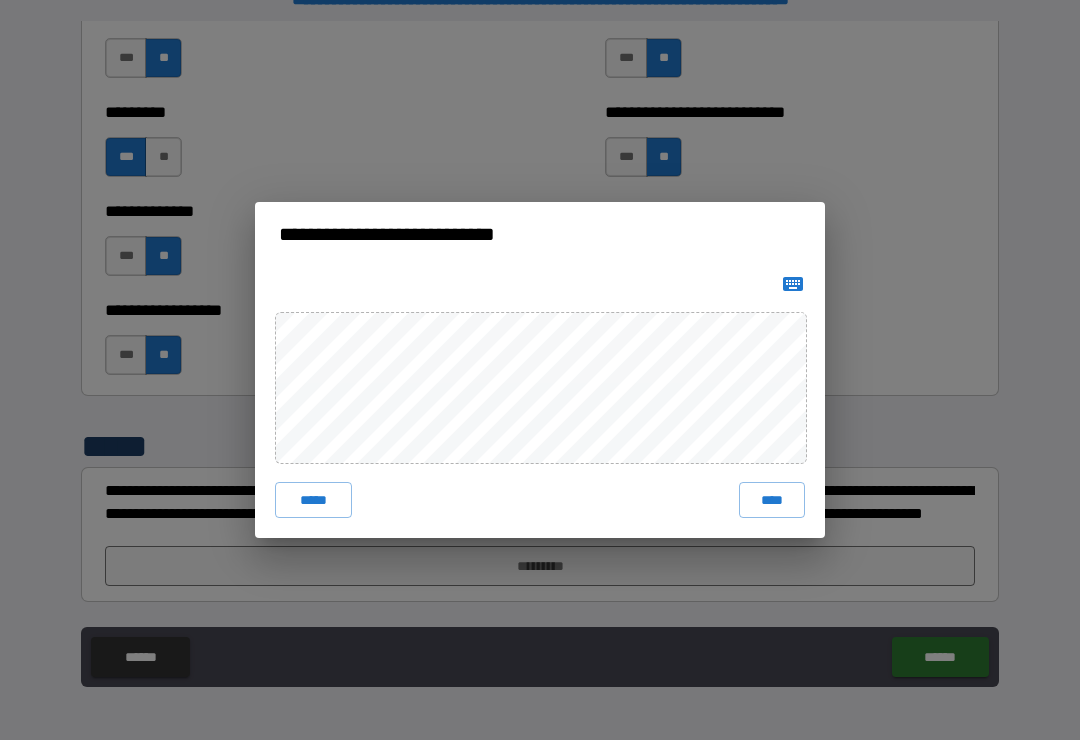 click at bounding box center [540, 284] 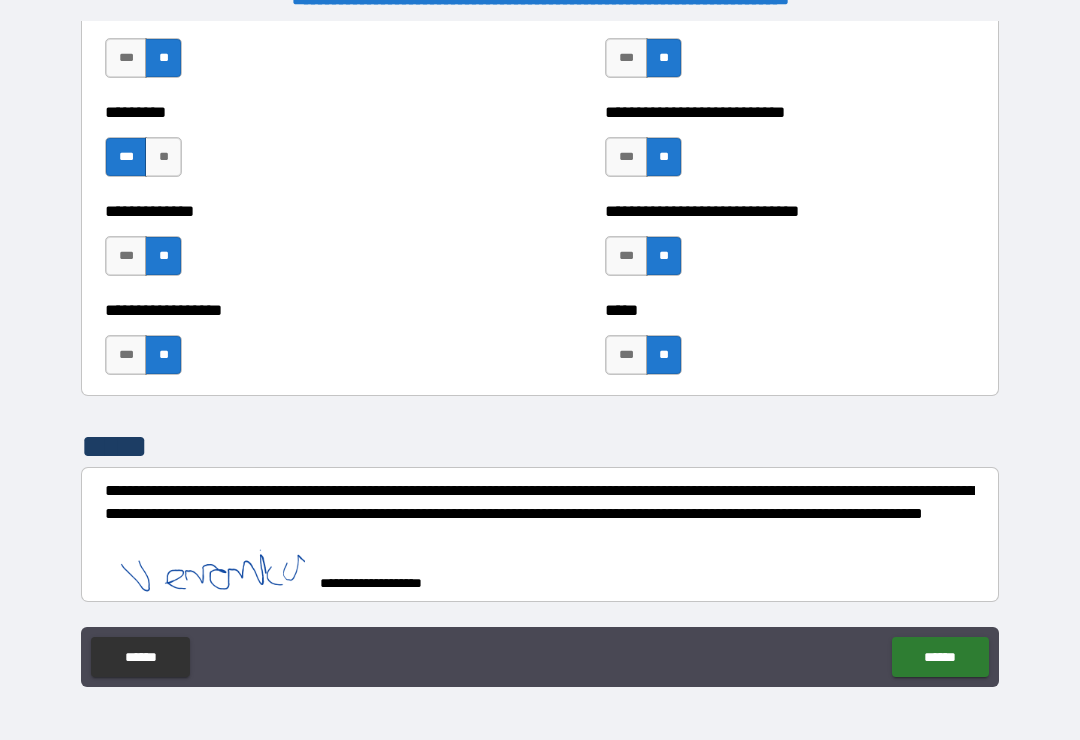 scroll, scrollTop: 4625, scrollLeft: 0, axis: vertical 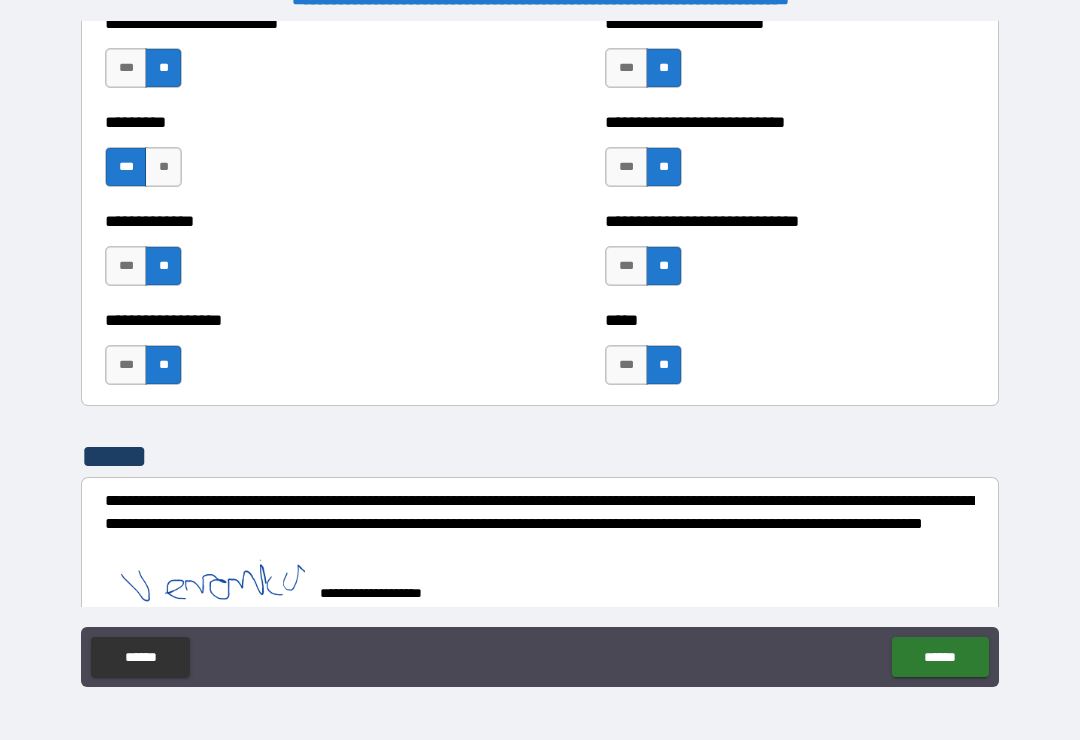 click on "******" at bounding box center (940, 657) 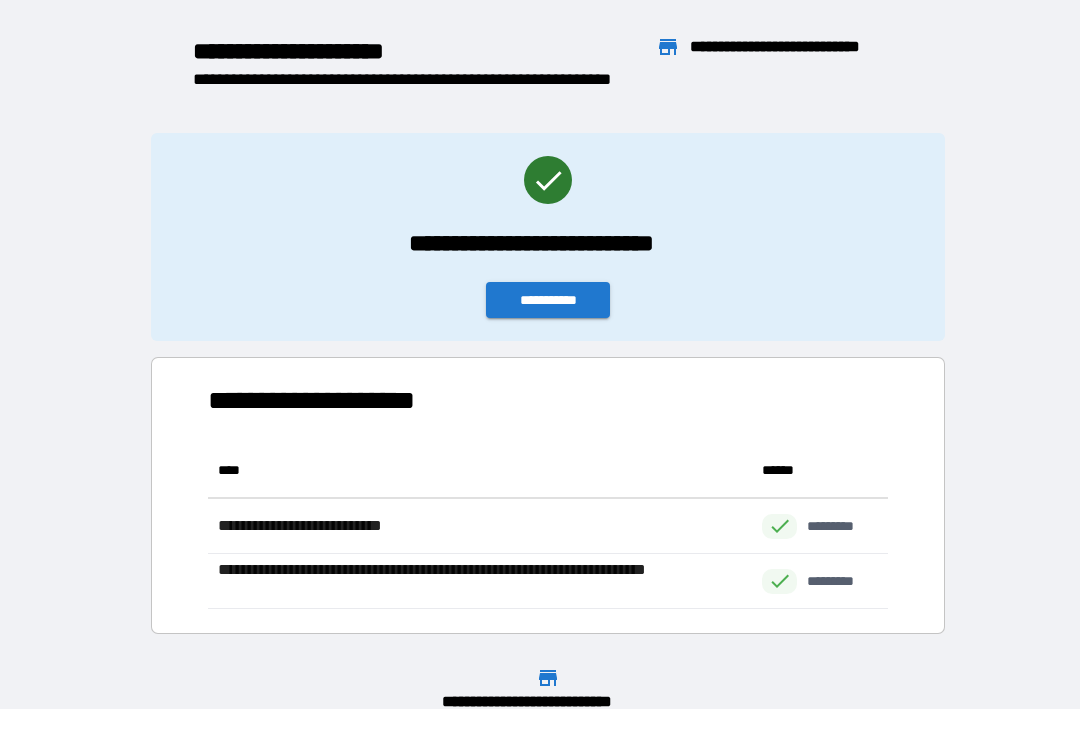 scroll, scrollTop: 1, scrollLeft: 1, axis: both 